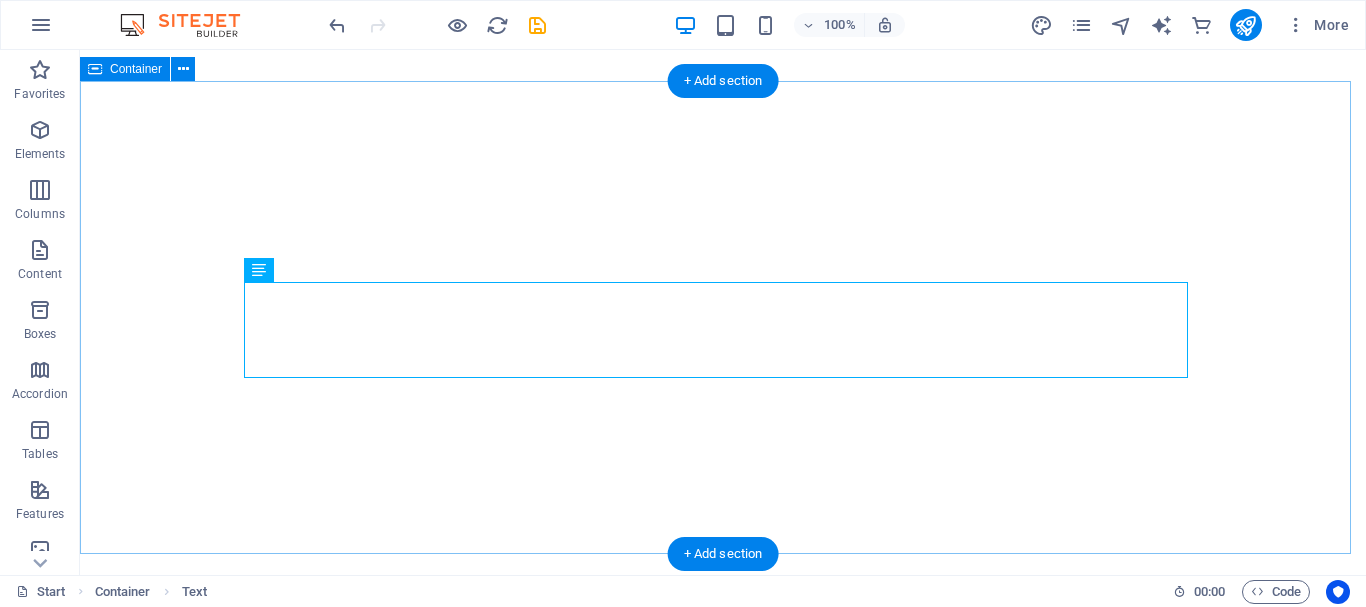 scroll, scrollTop: 0, scrollLeft: 0, axis: both 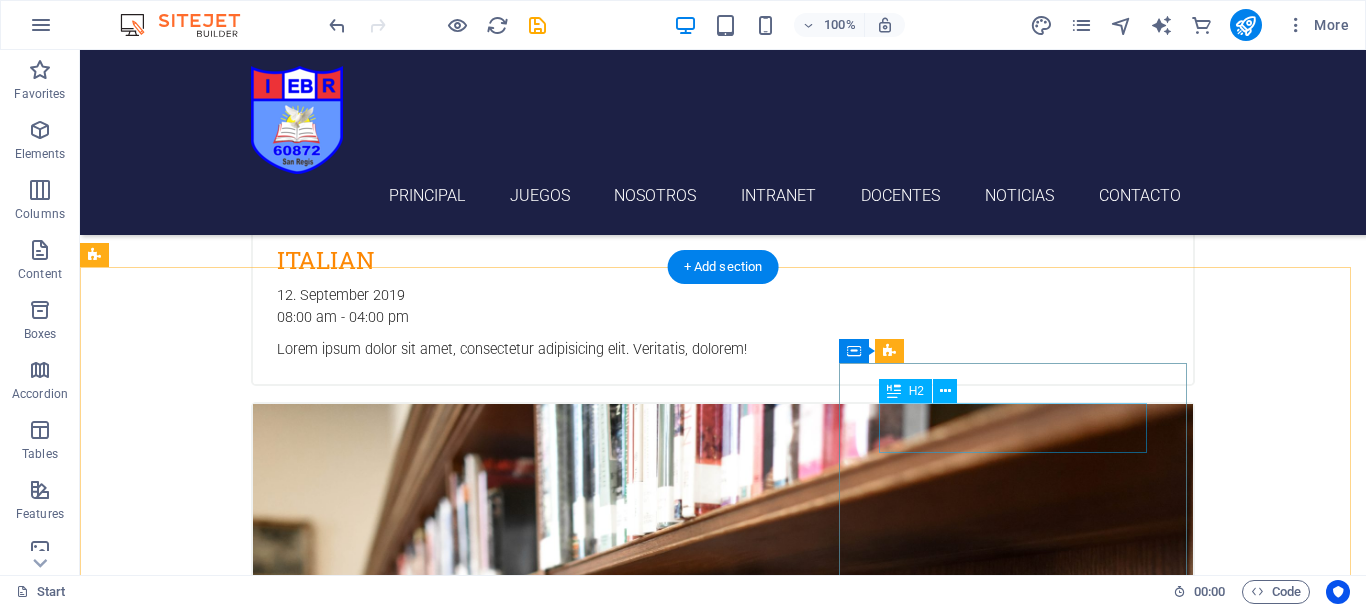 click on "Sign up" at bounding box center (568, 6334) 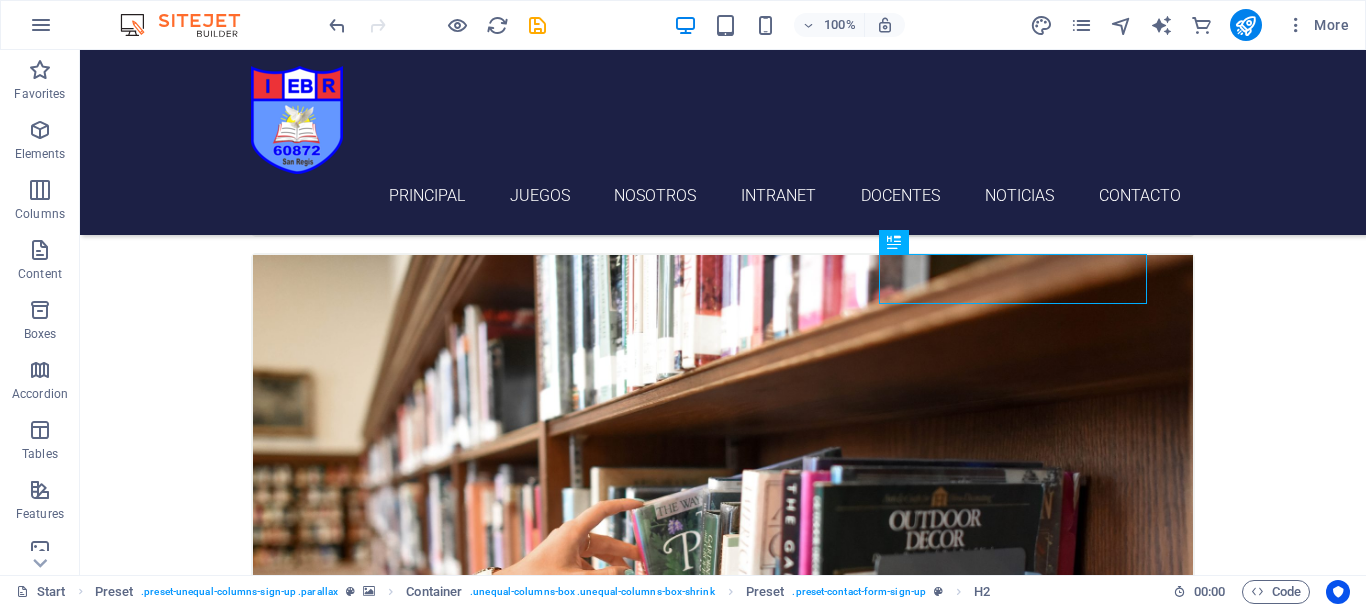 scroll, scrollTop: 3954, scrollLeft: 0, axis: vertical 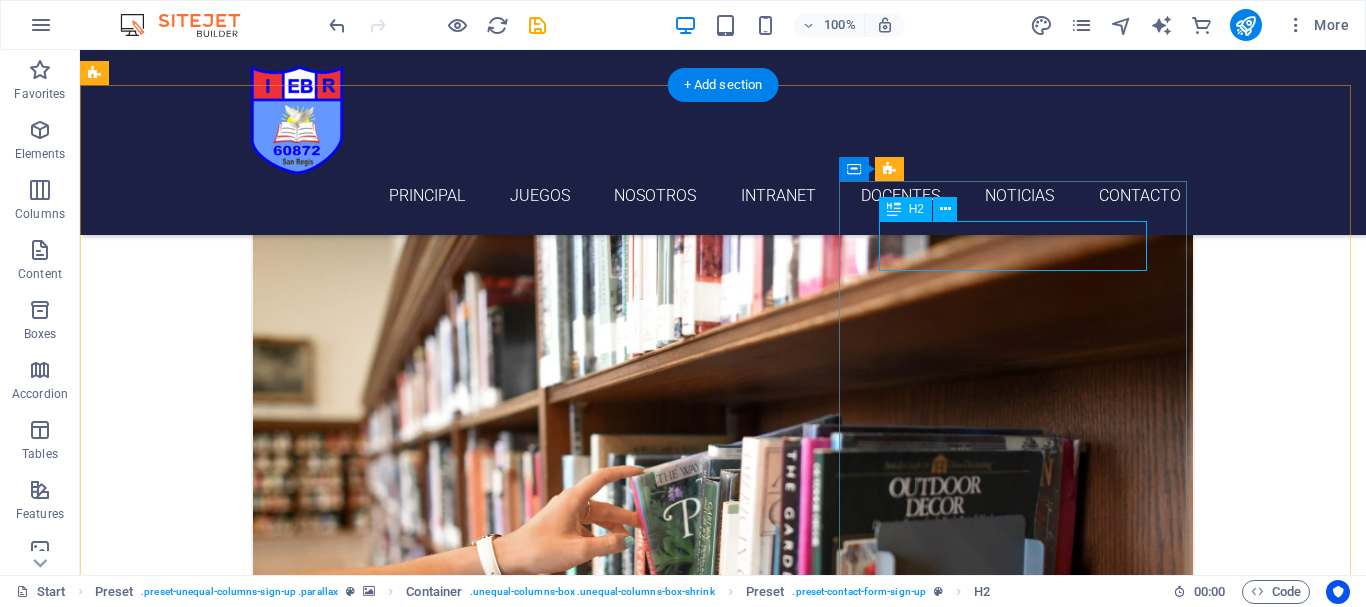 click on "Sign up" at bounding box center (568, 6152) 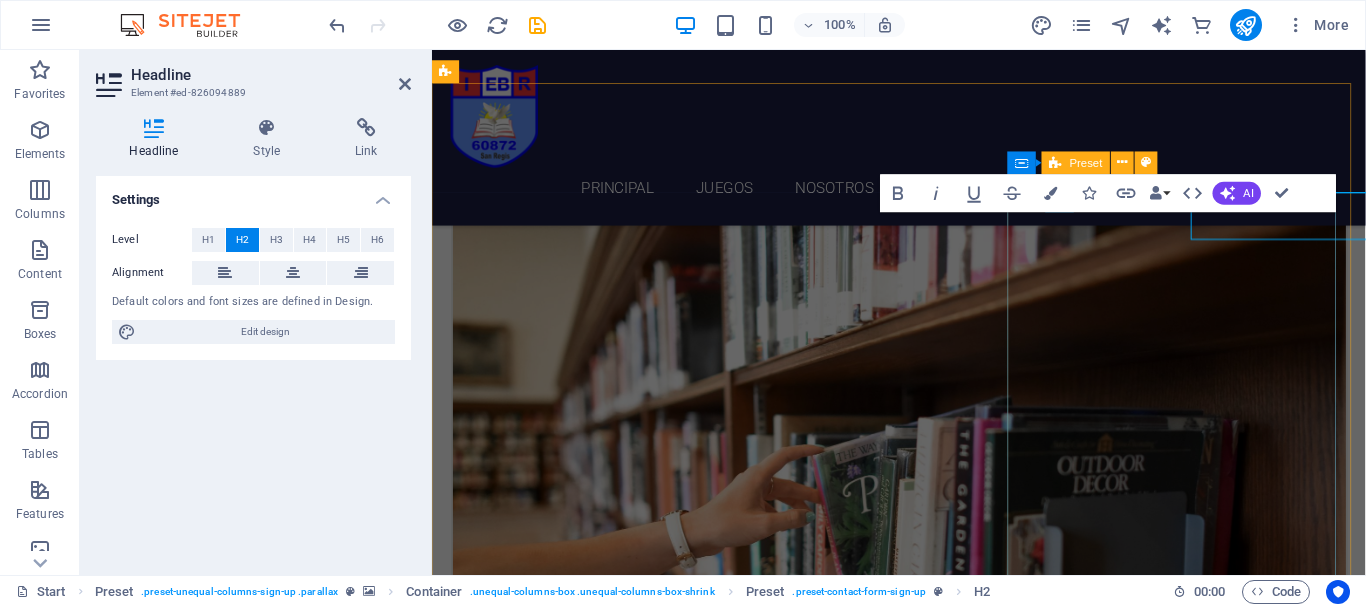 scroll, scrollTop: 4024, scrollLeft: 0, axis: vertical 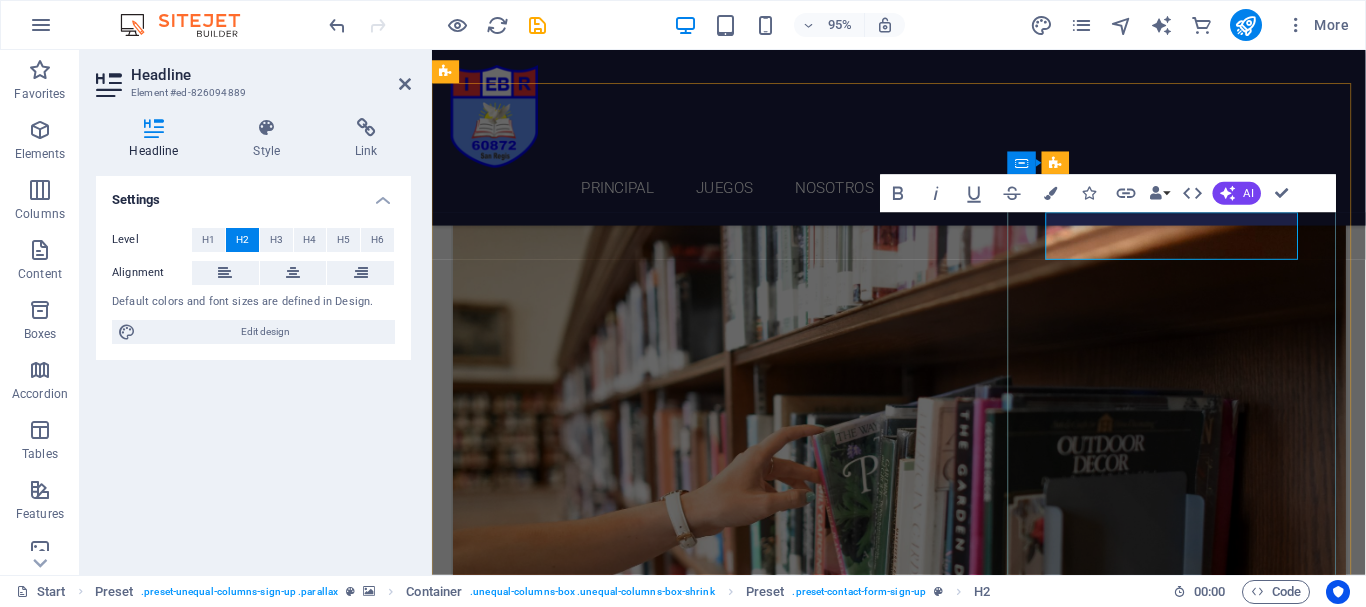type 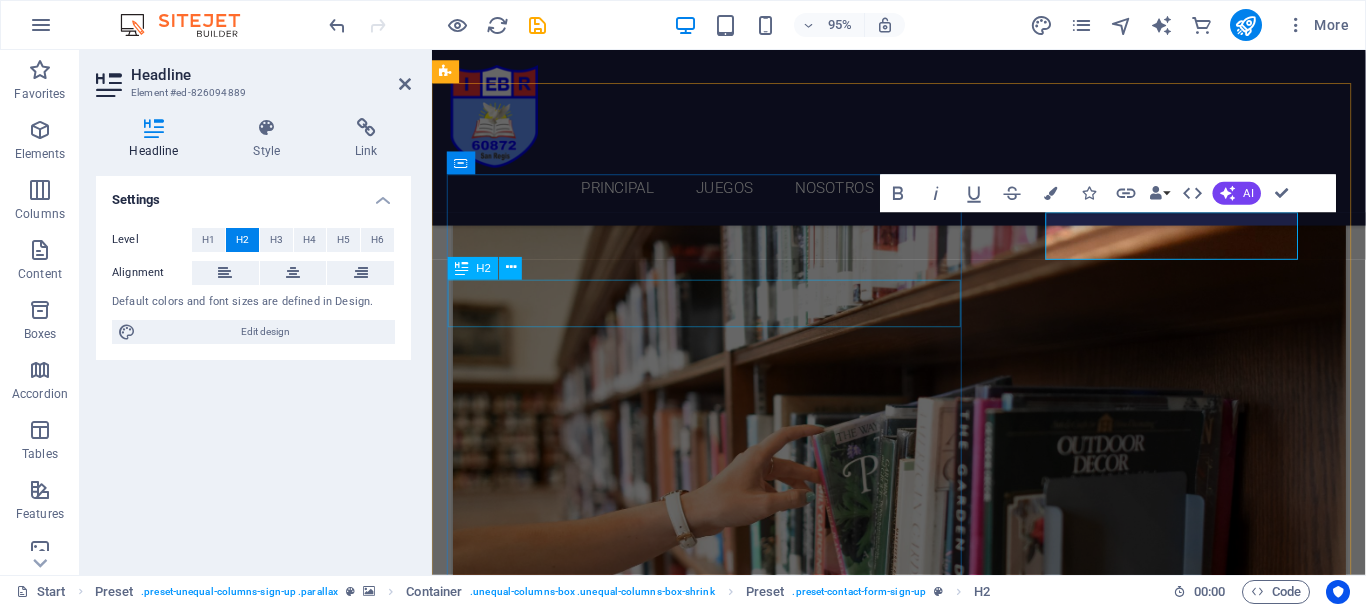click on "Get 1 Course for free" at bounding box center (920, 5478) 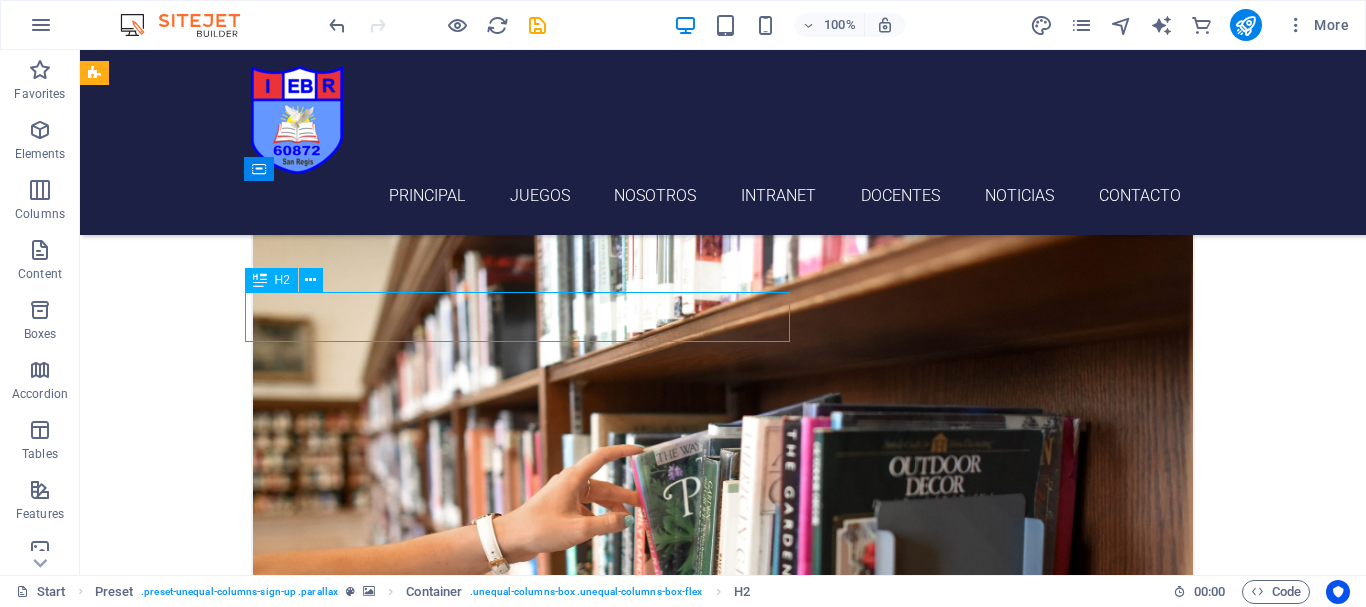 scroll, scrollTop: 4003, scrollLeft: 0, axis: vertical 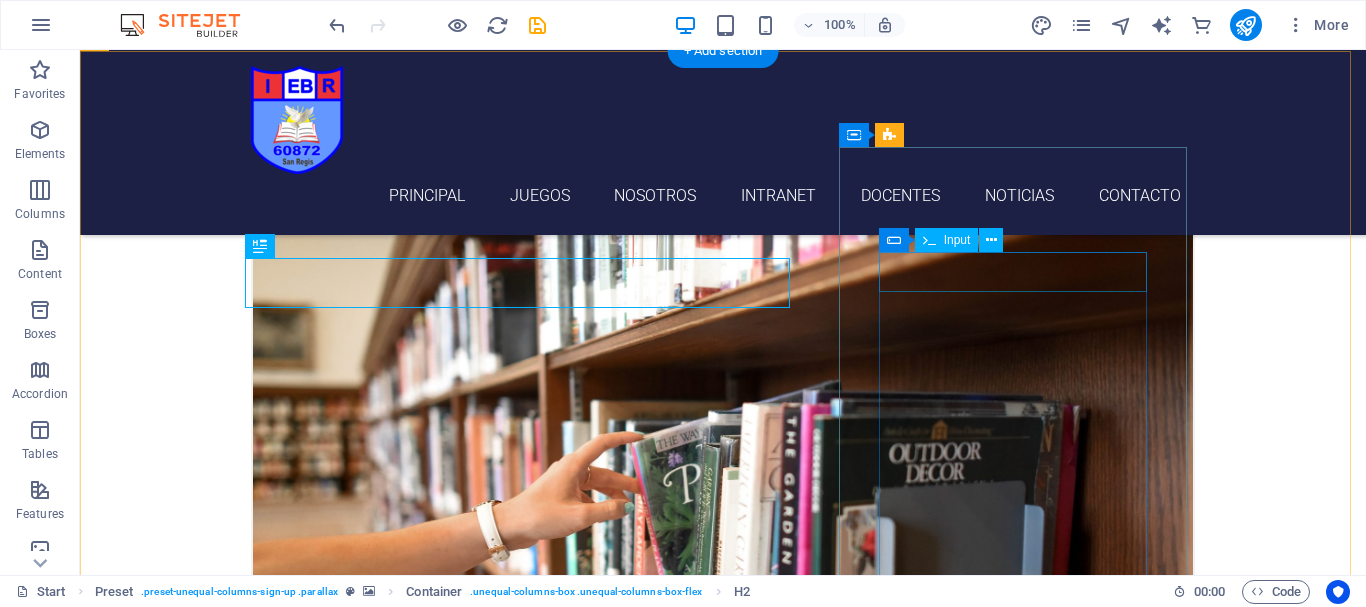 click at bounding box center (568, 6178) 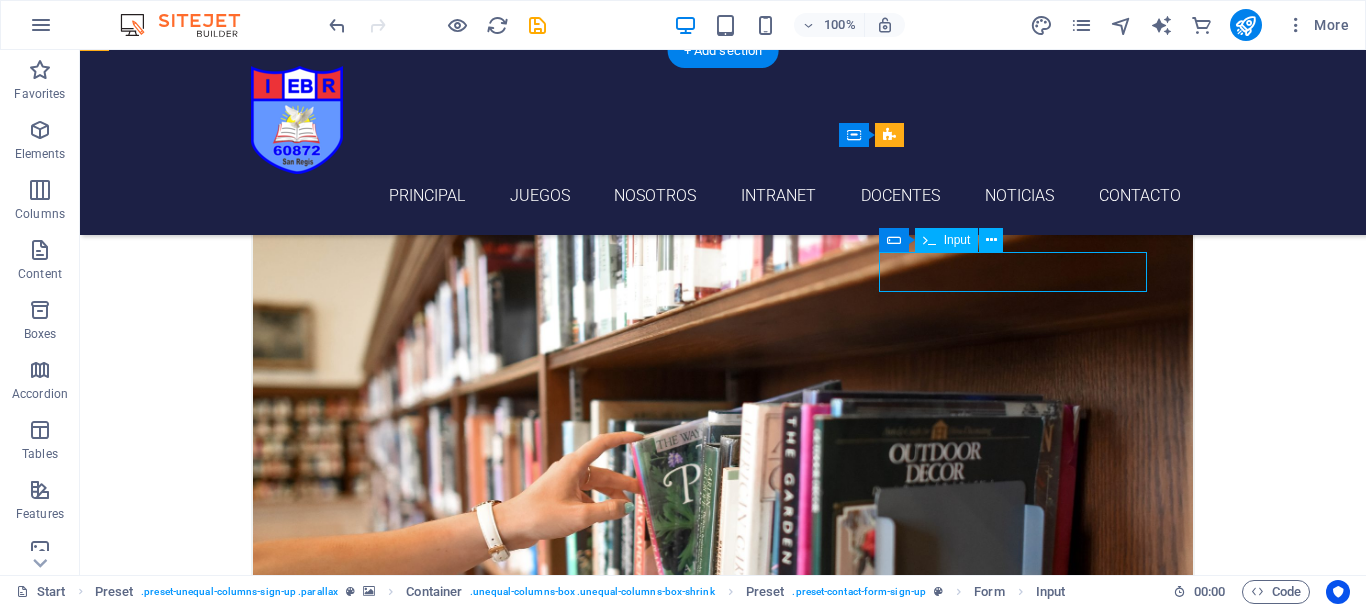 click at bounding box center (568, 6178) 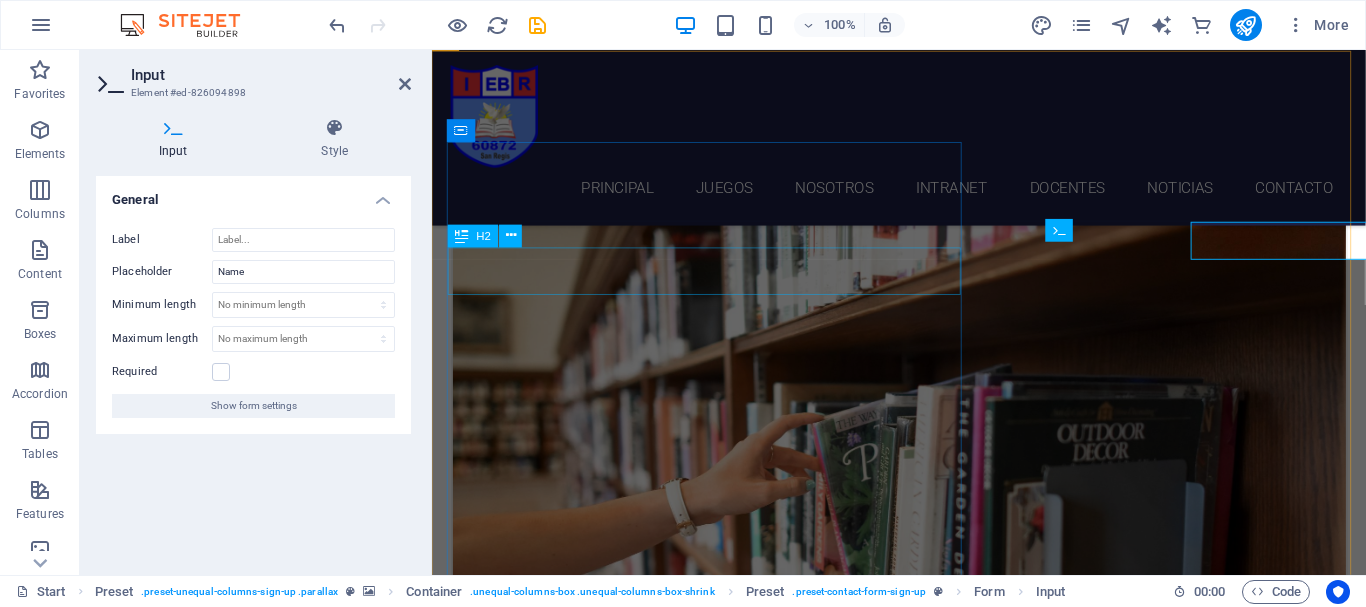scroll, scrollTop: 4058, scrollLeft: 0, axis: vertical 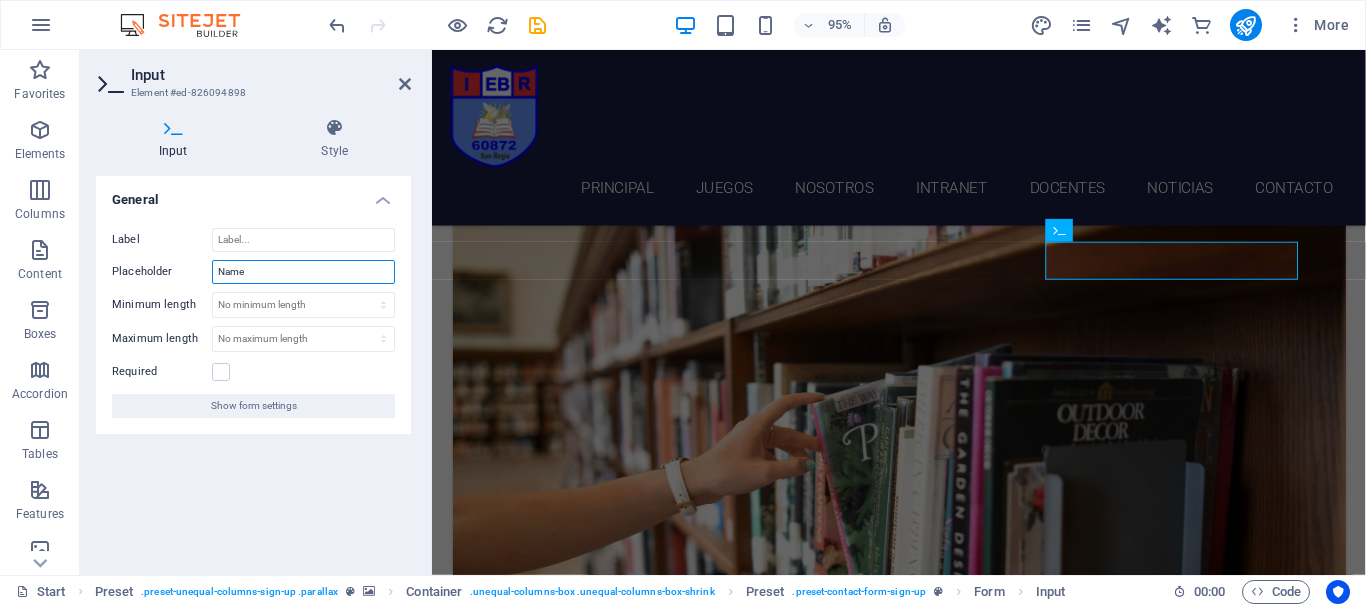 click on "Name" at bounding box center (303, 272) 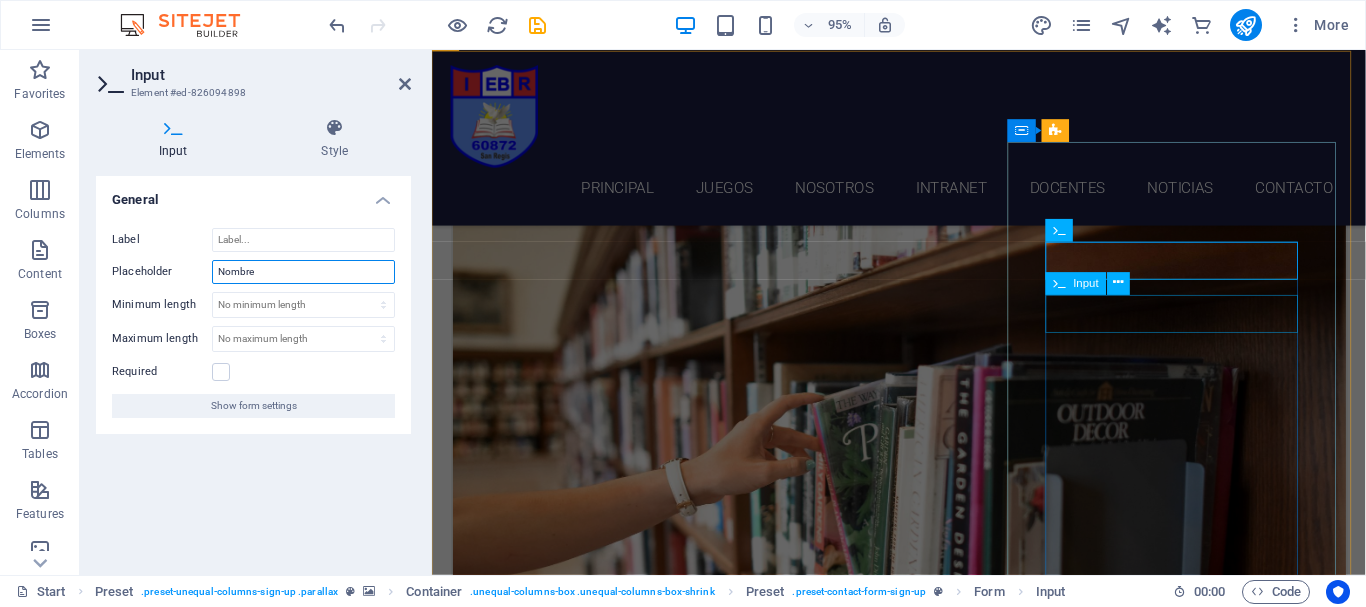 type on "Nombre" 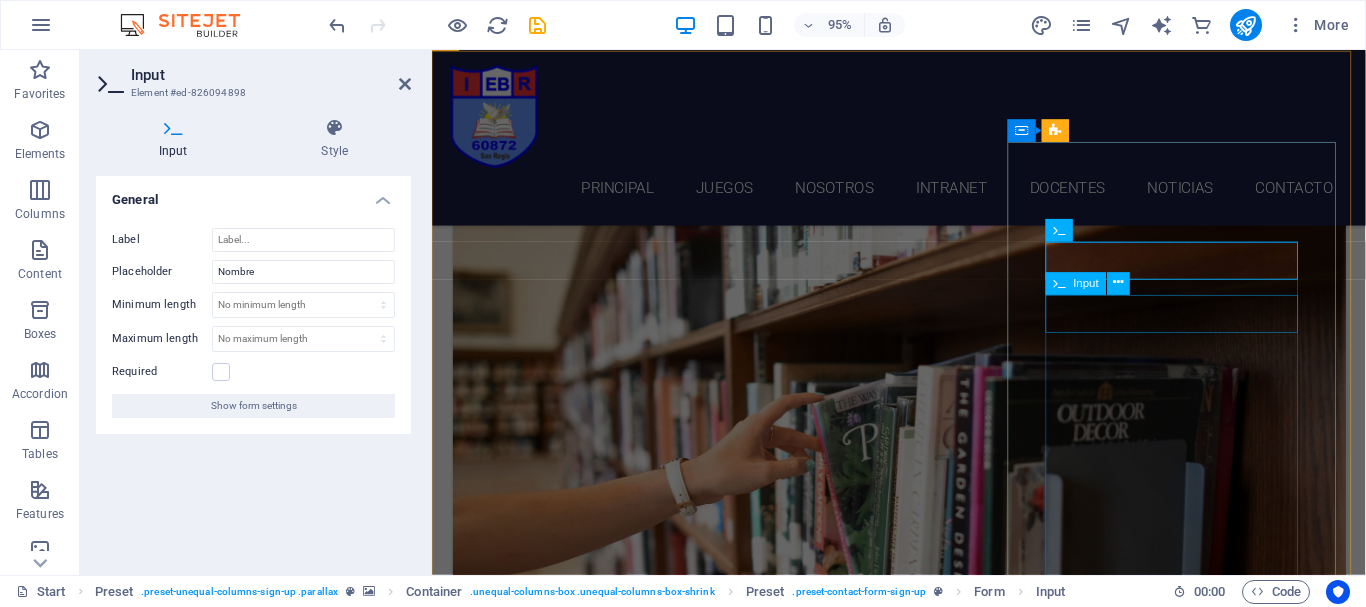click at bounding box center (920, 6265) 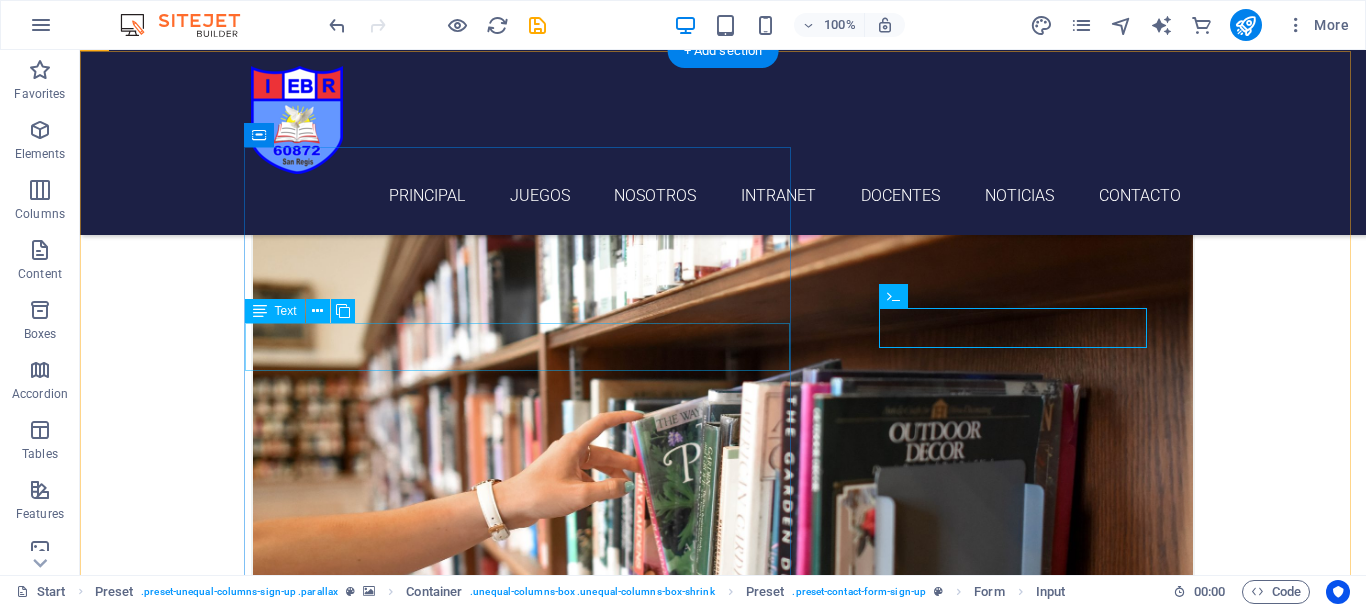 scroll, scrollTop: 4037, scrollLeft: 0, axis: vertical 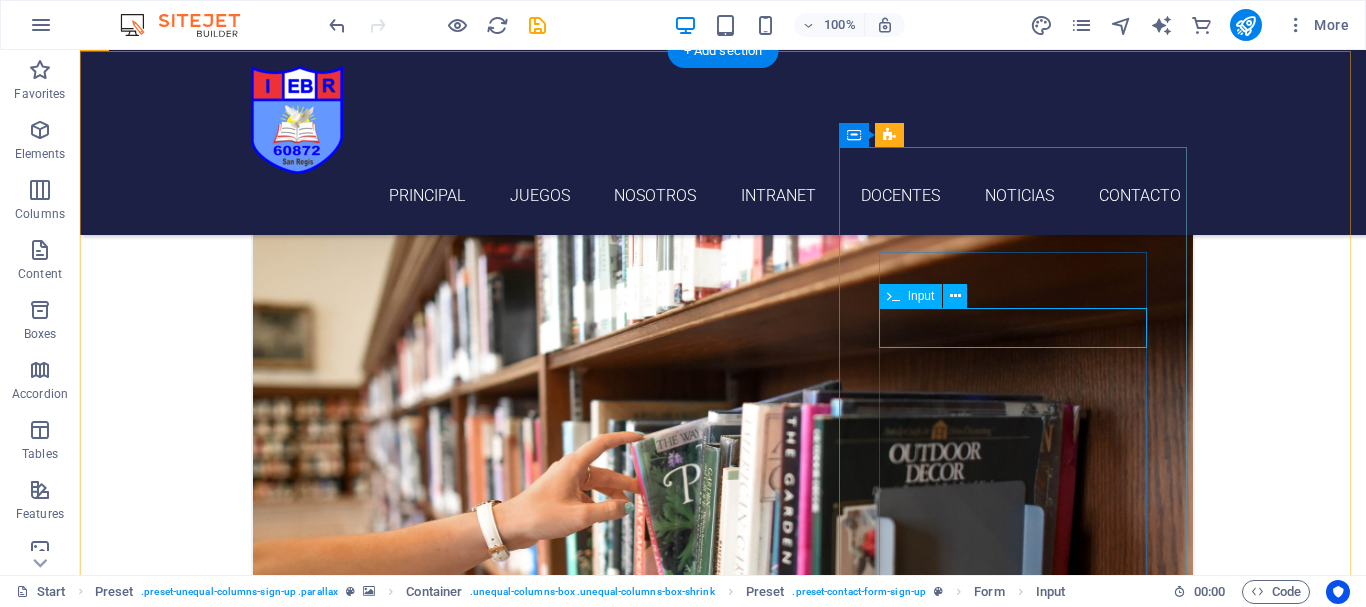 click at bounding box center (568, 6234) 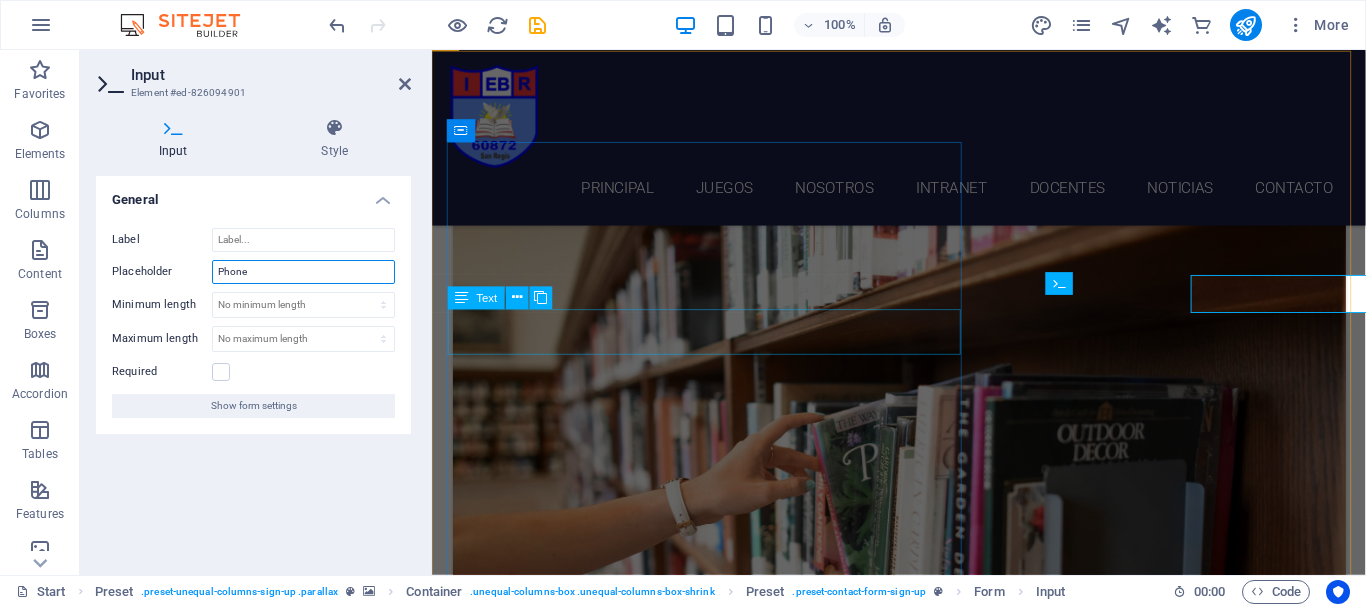click on "Phone" at bounding box center [303, 272] 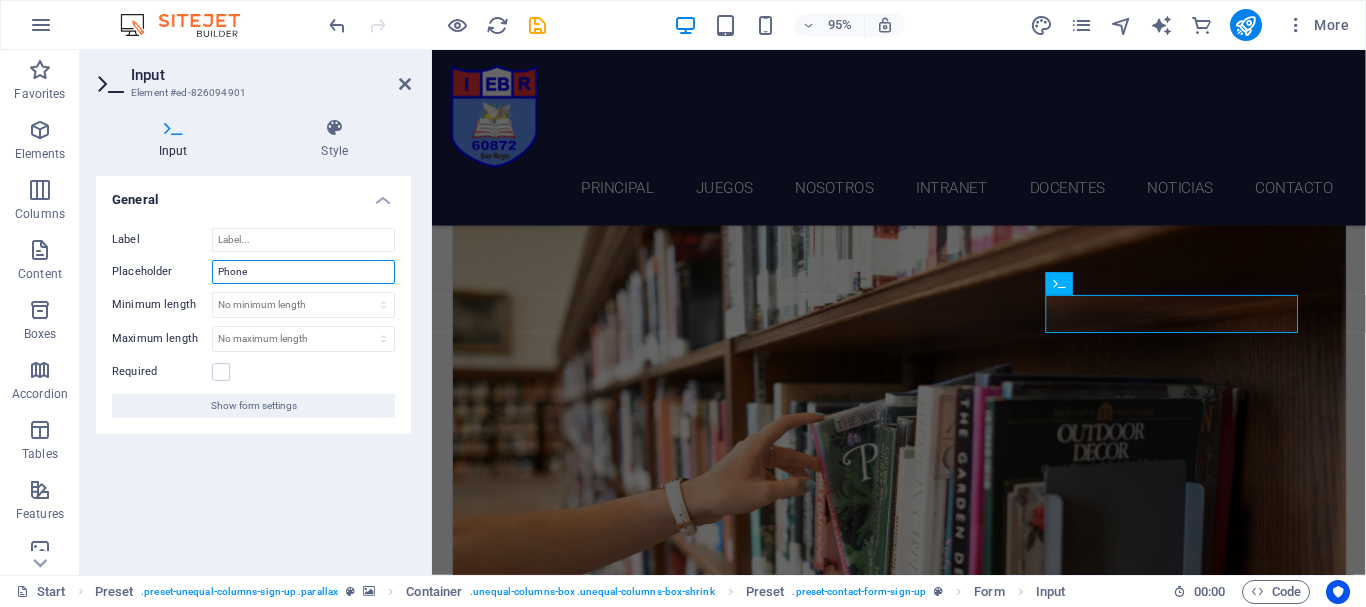 click on "Phone" at bounding box center [303, 272] 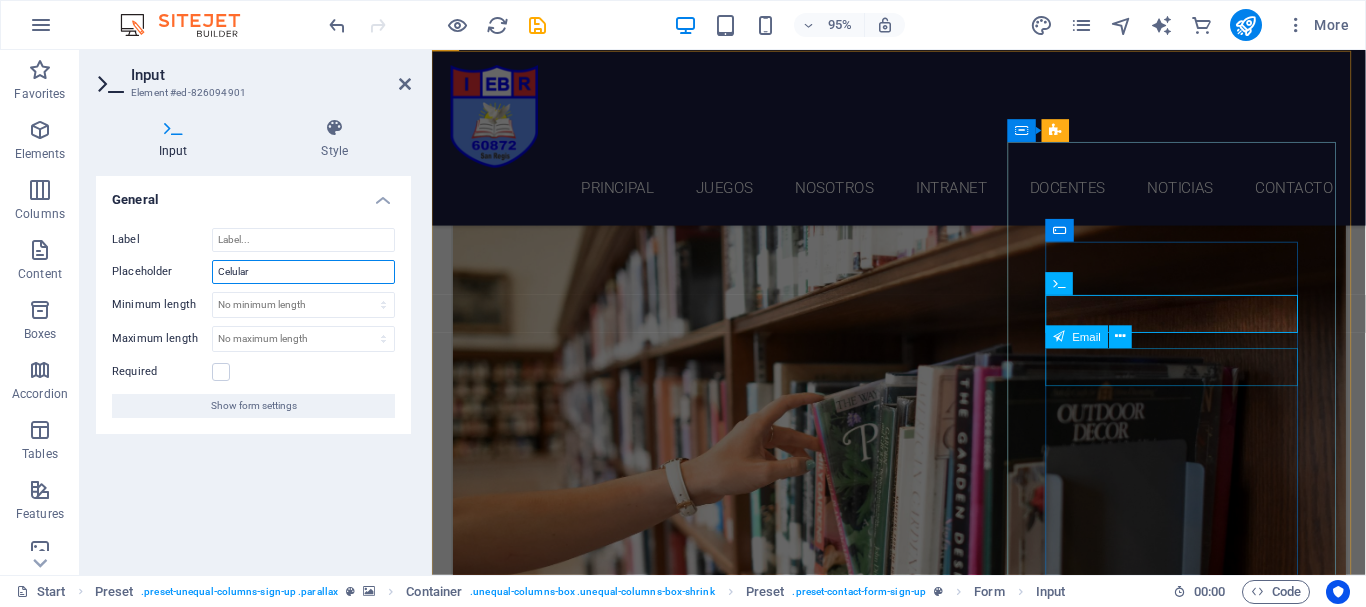 type on "Celular" 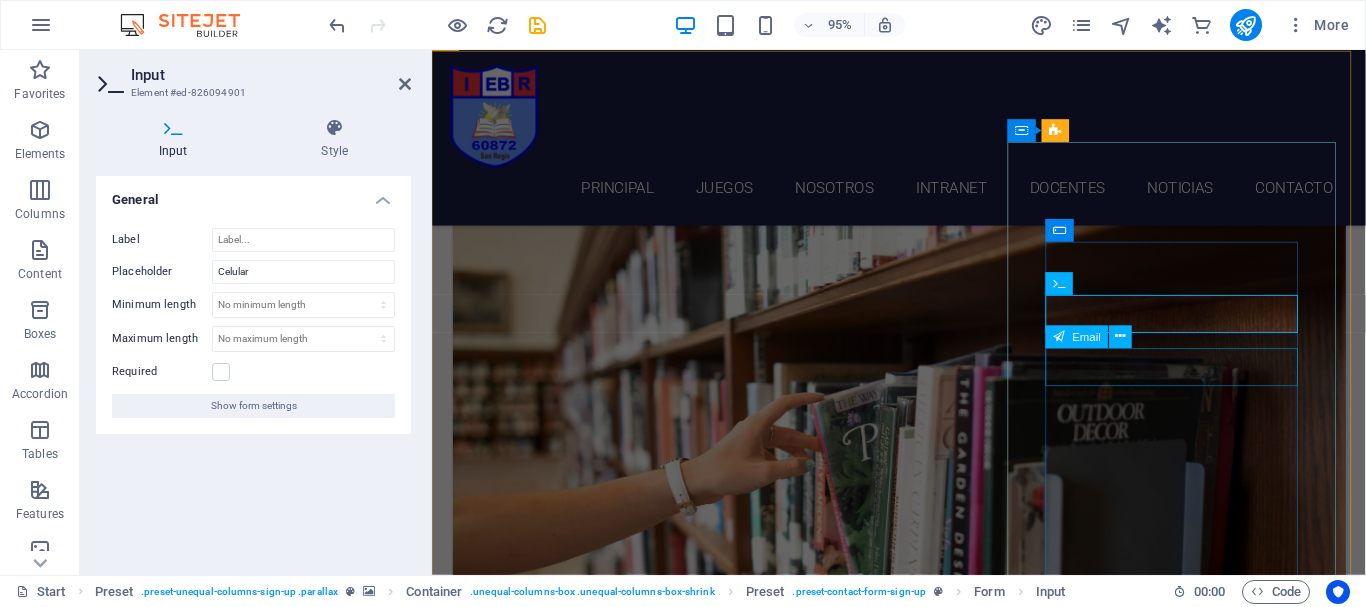 click at bounding box center (920, 6321) 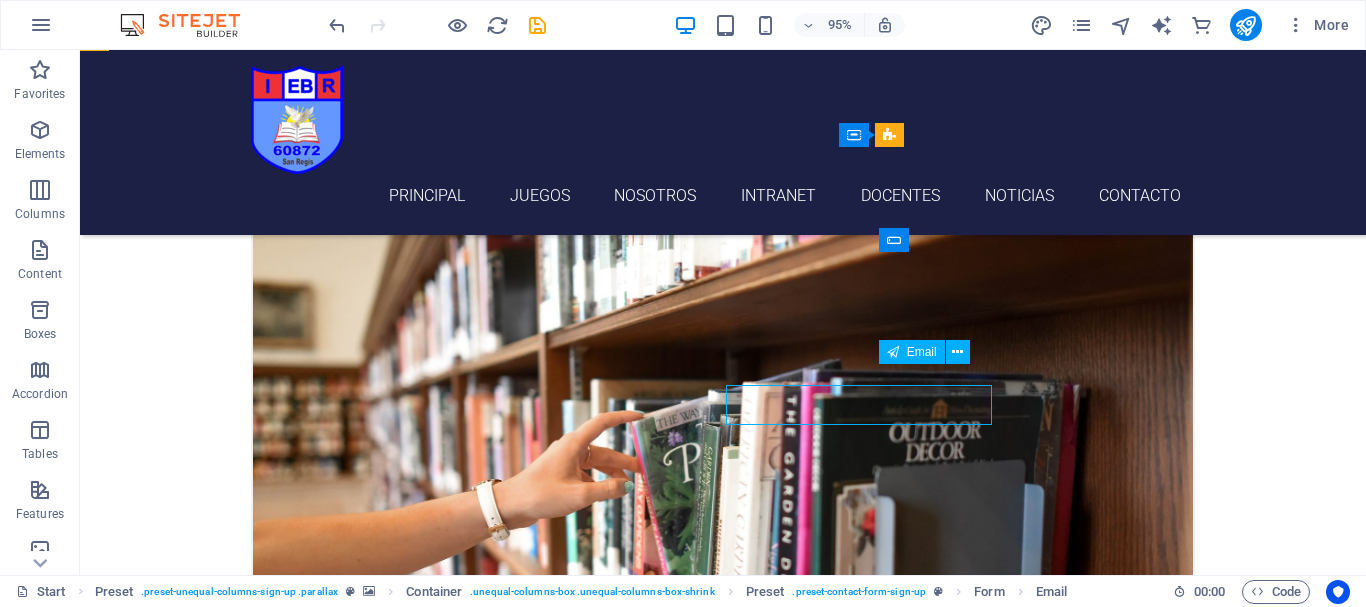 scroll, scrollTop: 4037, scrollLeft: 0, axis: vertical 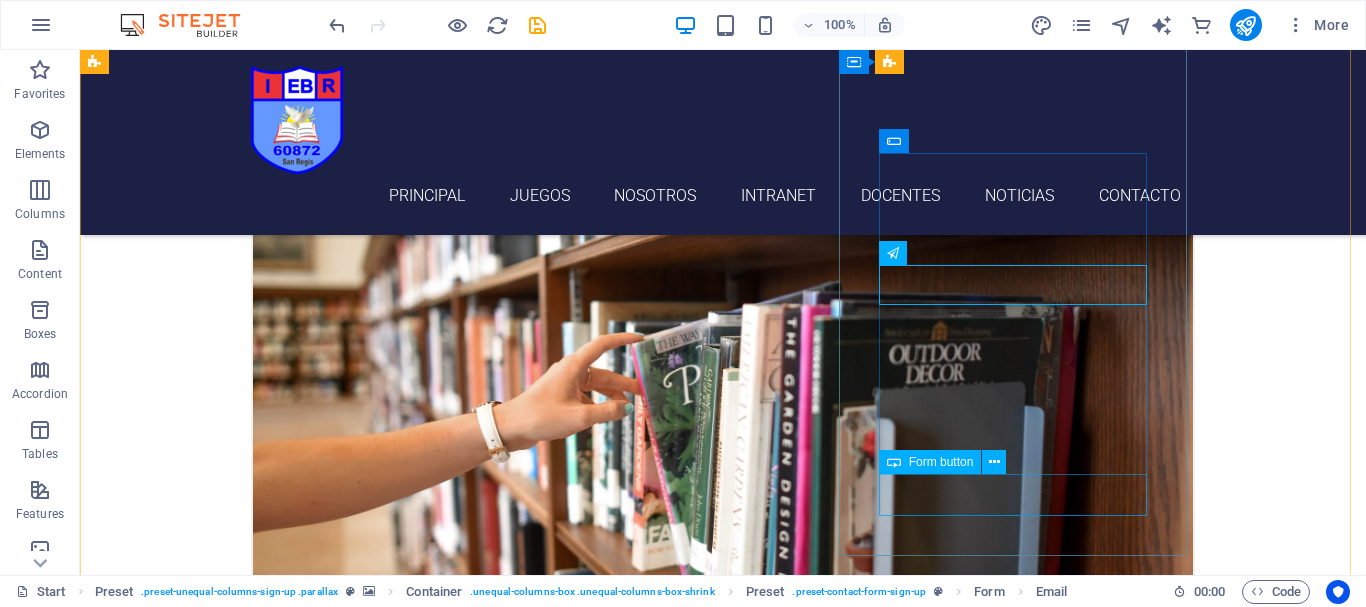 click on "Submit" at bounding box center (568, 6352) 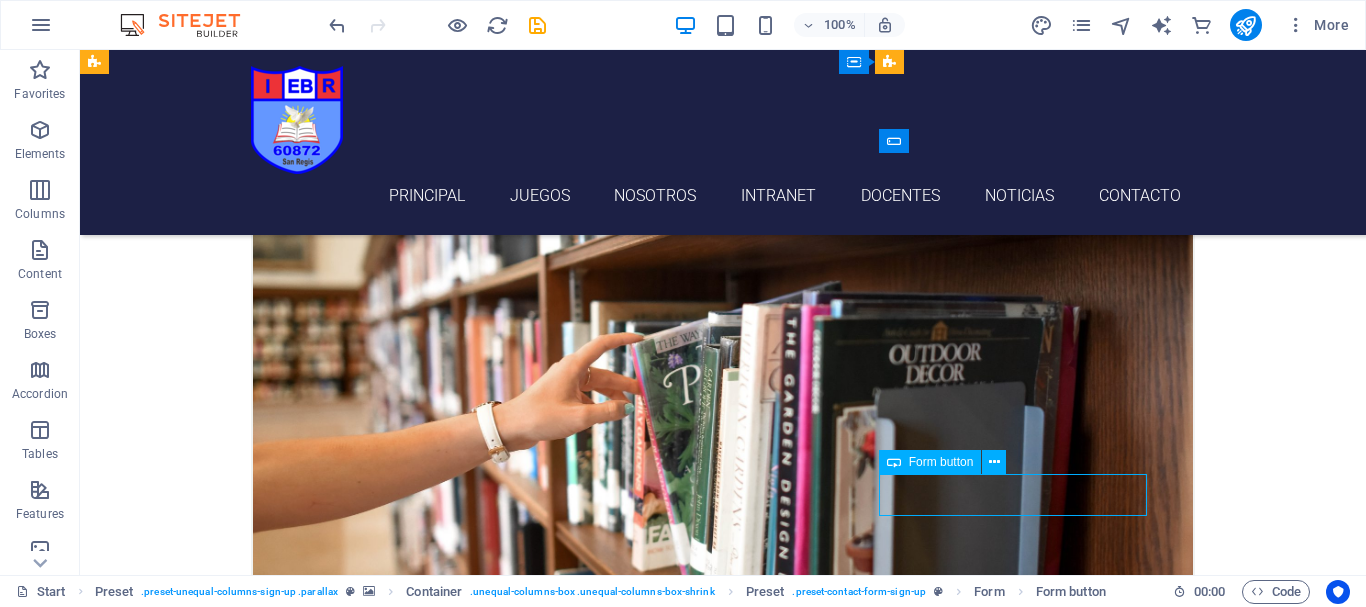 click on "Submit" at bounding box center (568, 6352) 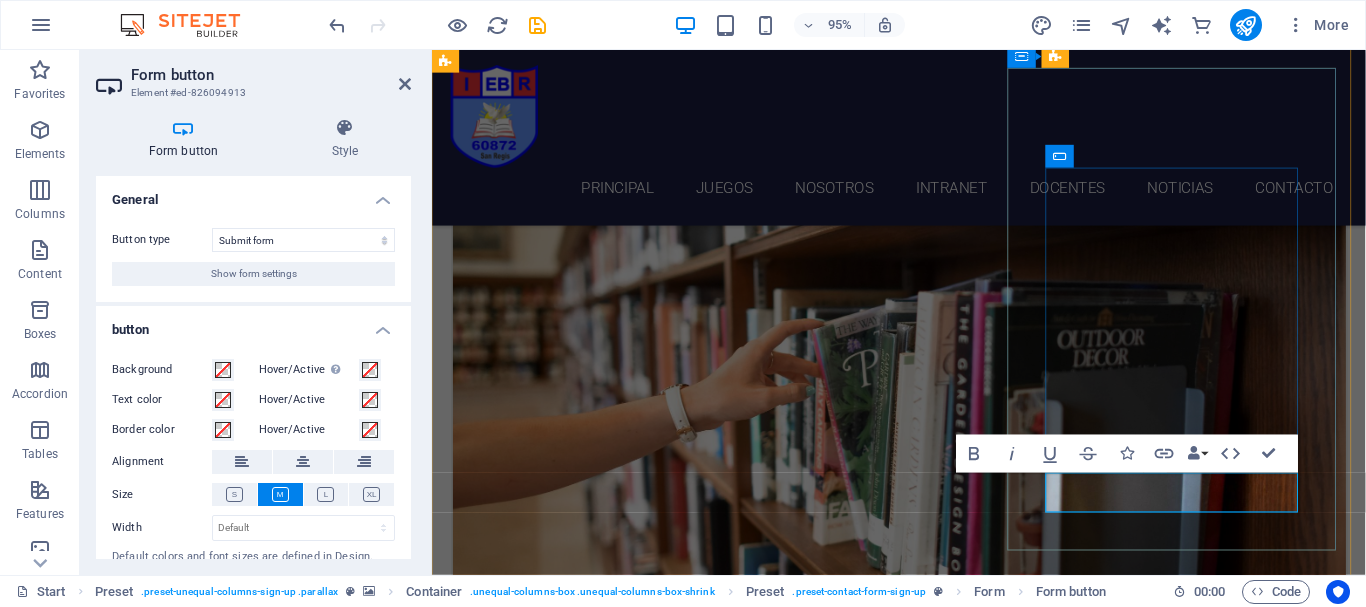 type on "Submit" 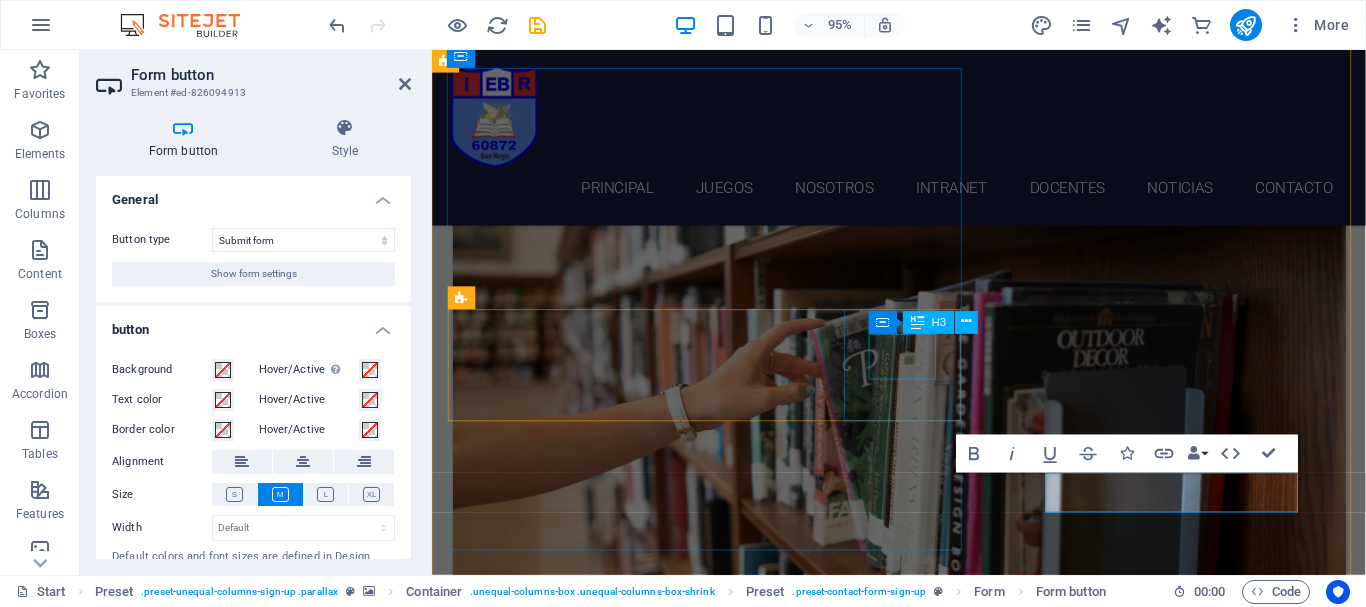 click on "Container   H3" at bounding box center (929, 323) 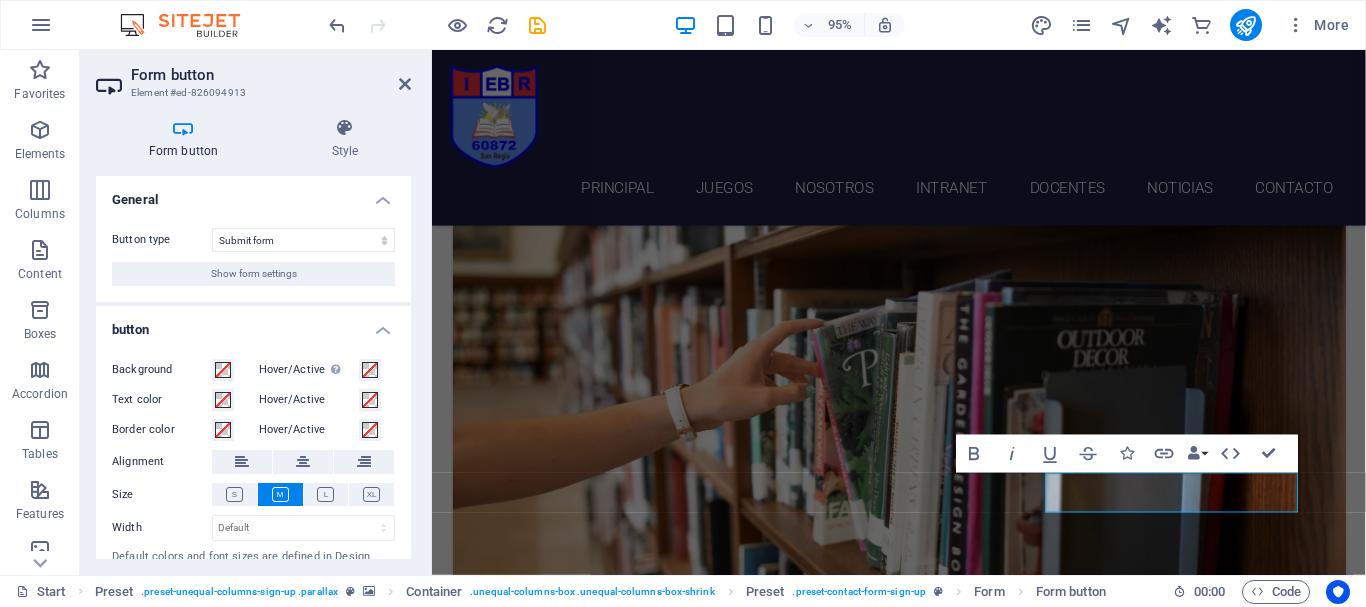 click at bounding box center (923, 4969) 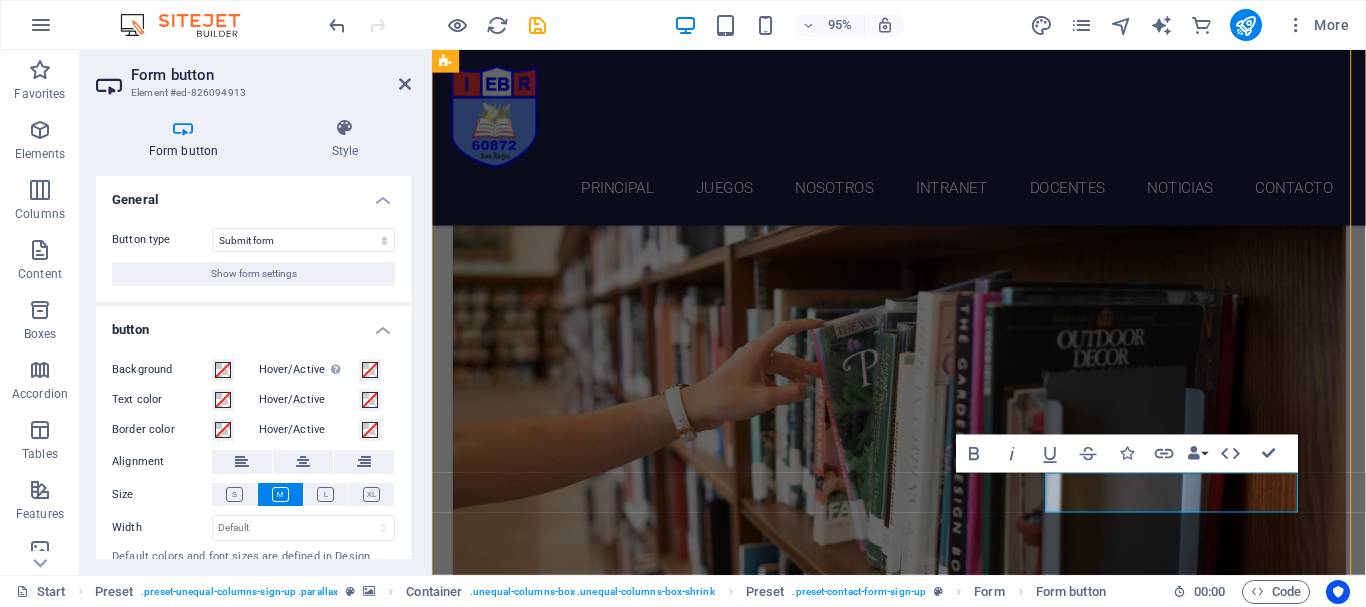 click at bounding box center [923, 4969] 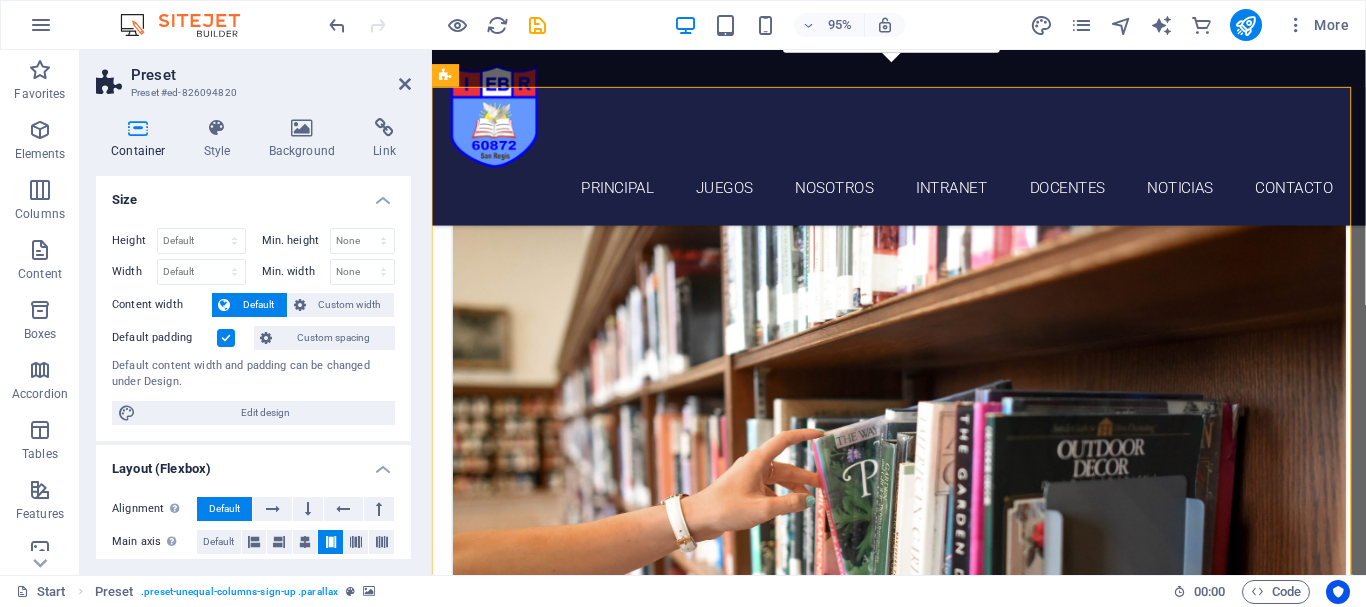 scroll, scrollTop: 4036, scrollLeft: 0, axis: vertical 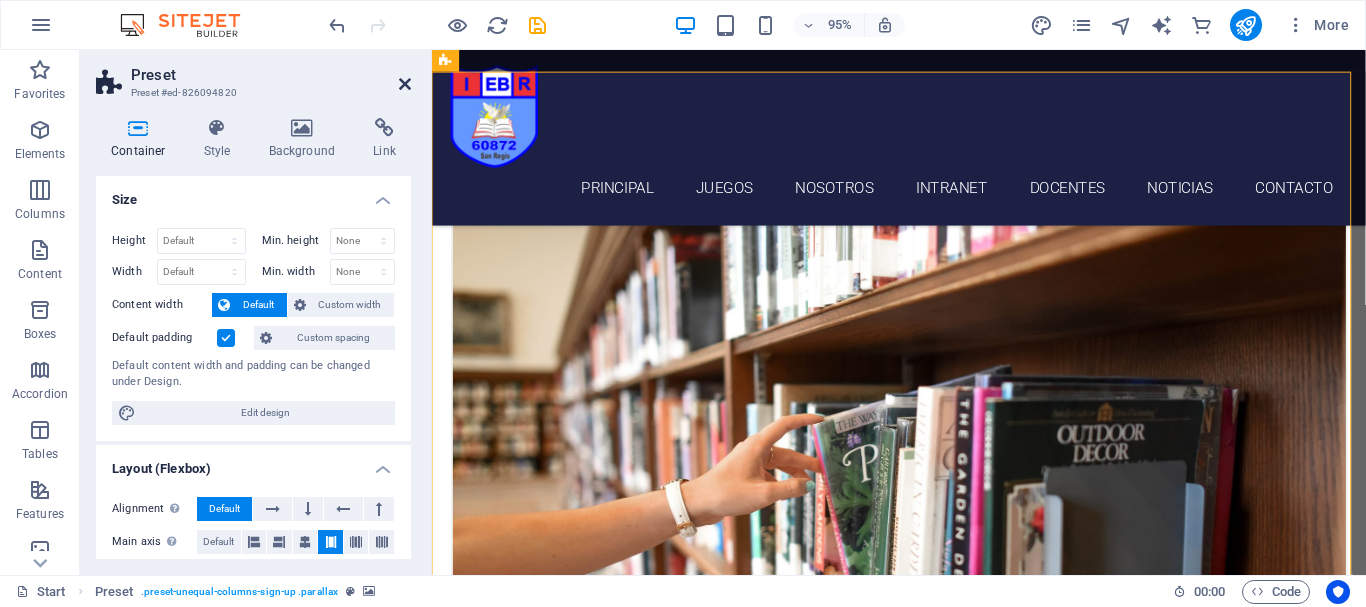 click at bounding box center (405, 84) 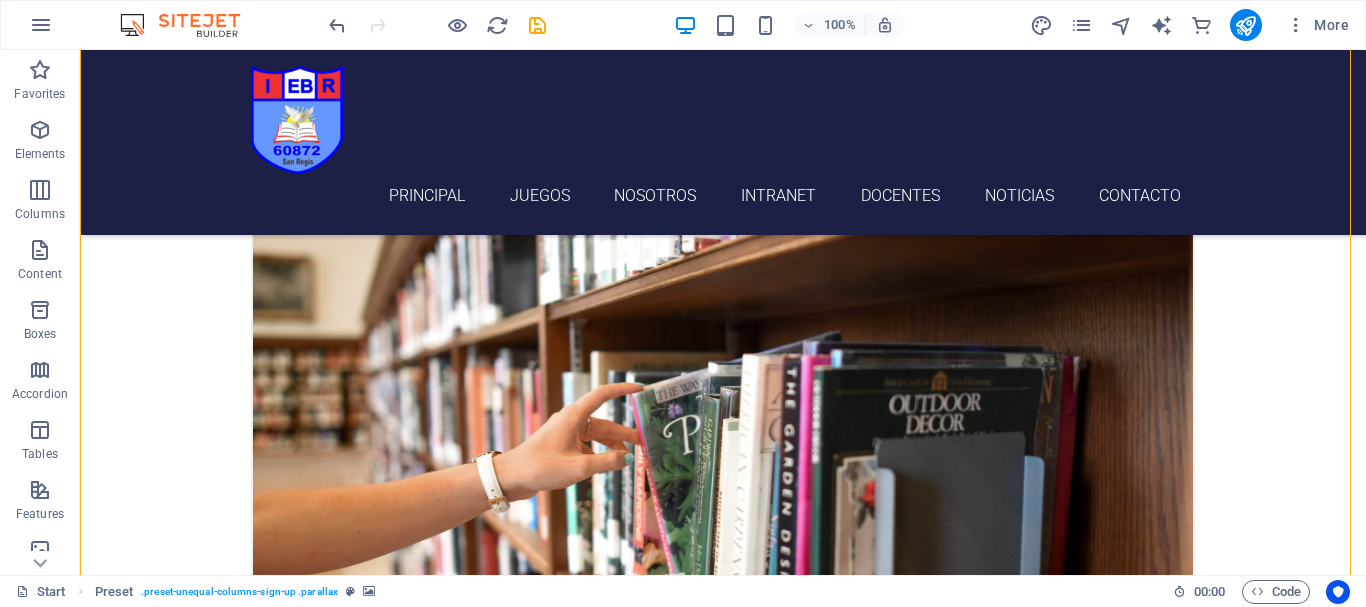 scroll, scrollTop: 4120, scrollLeft: 0, axis: vertical 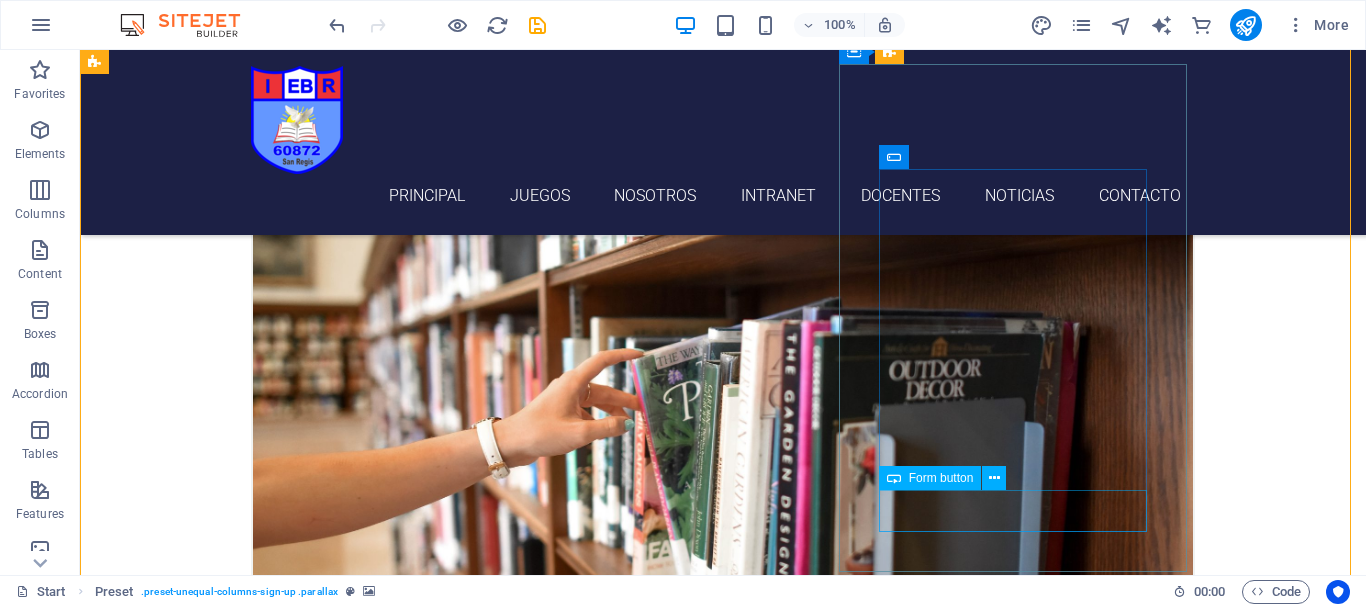click on "Enviar" at bounding box center (568, 6368) 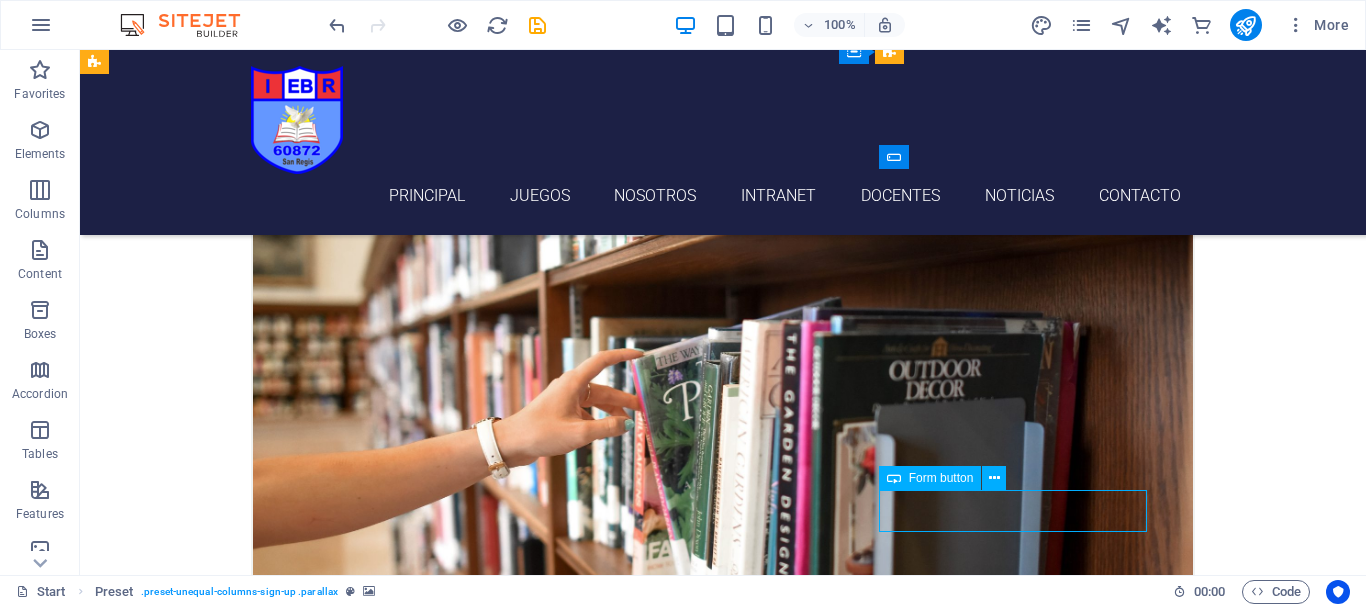click on "Enviar" at bounding box center (568, 6368) 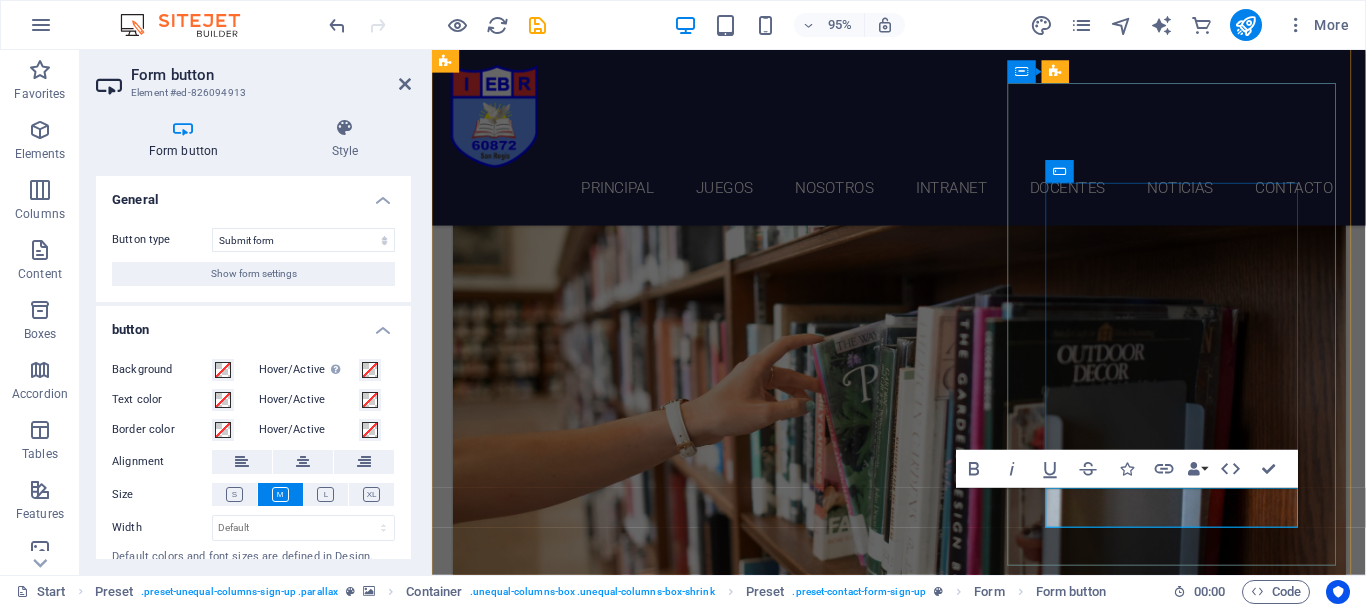 type on "Submit" 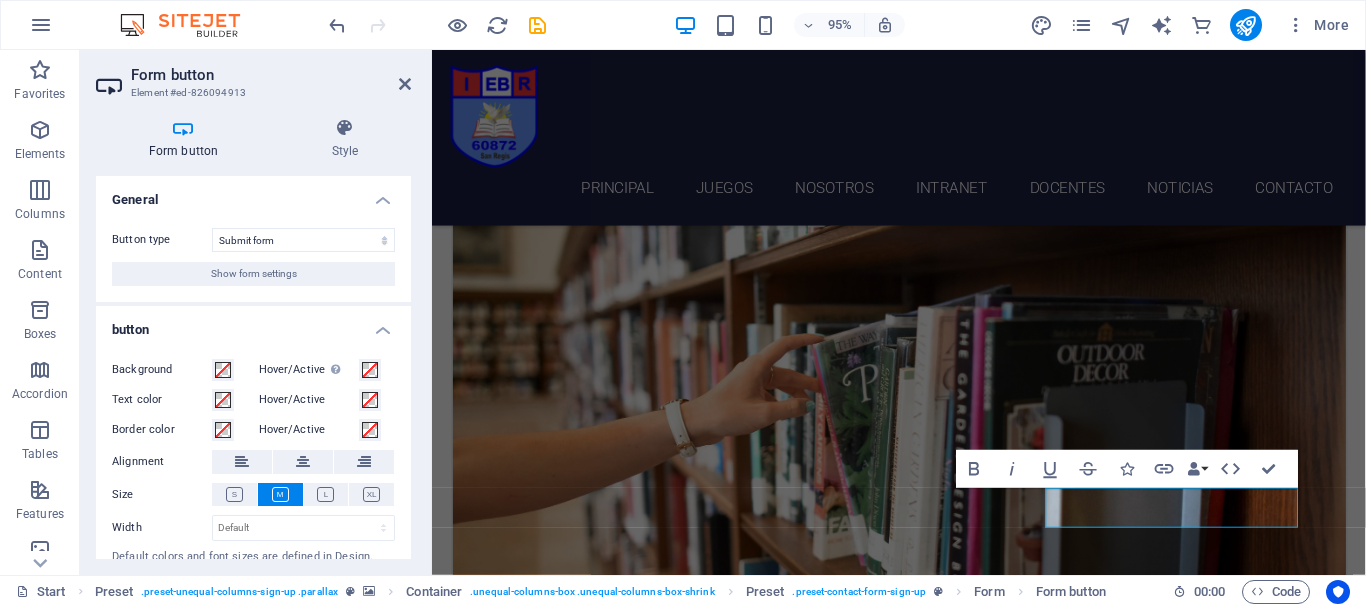 click at bounding box center [923, 4977] 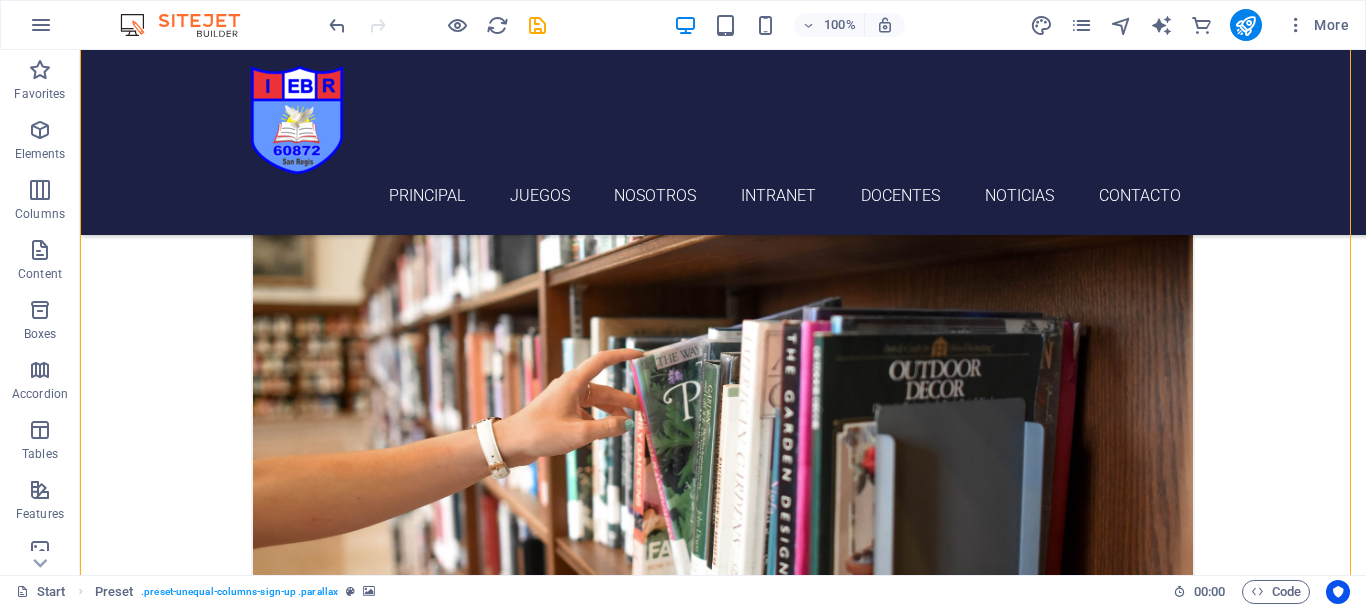 scroll, scrollTop: 4103, scrollLeft: 0, axis: vertical 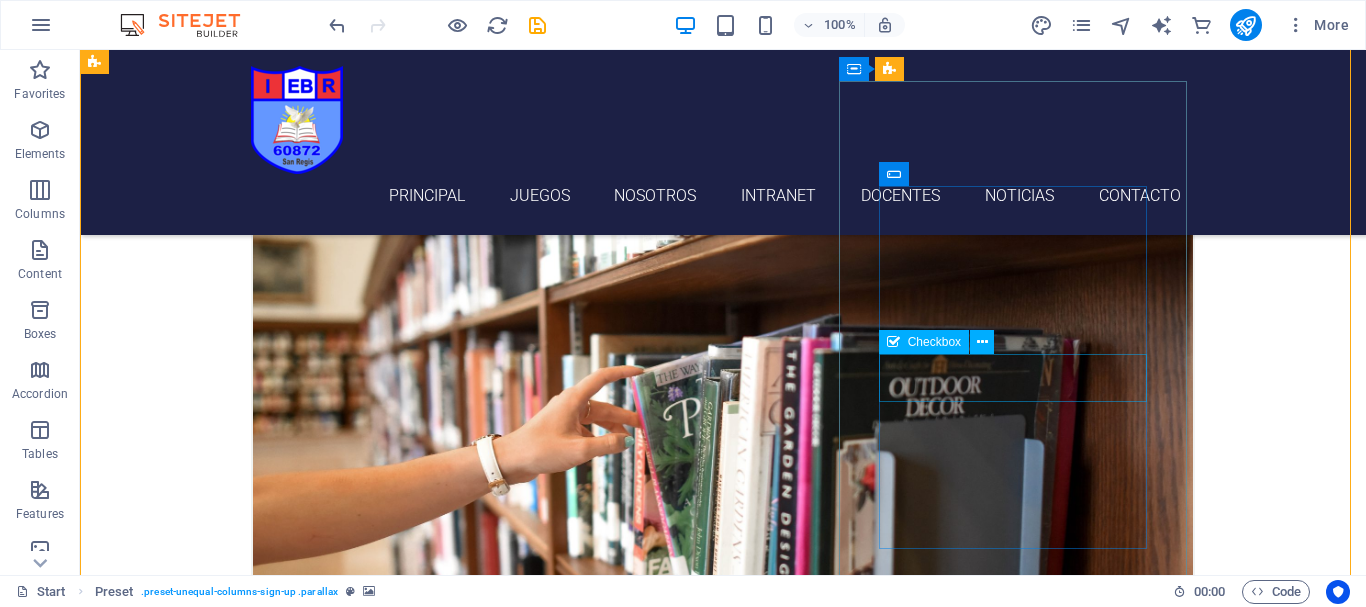 click on "I have read and understand the privacy policy." at bounding box center (568, 6272) 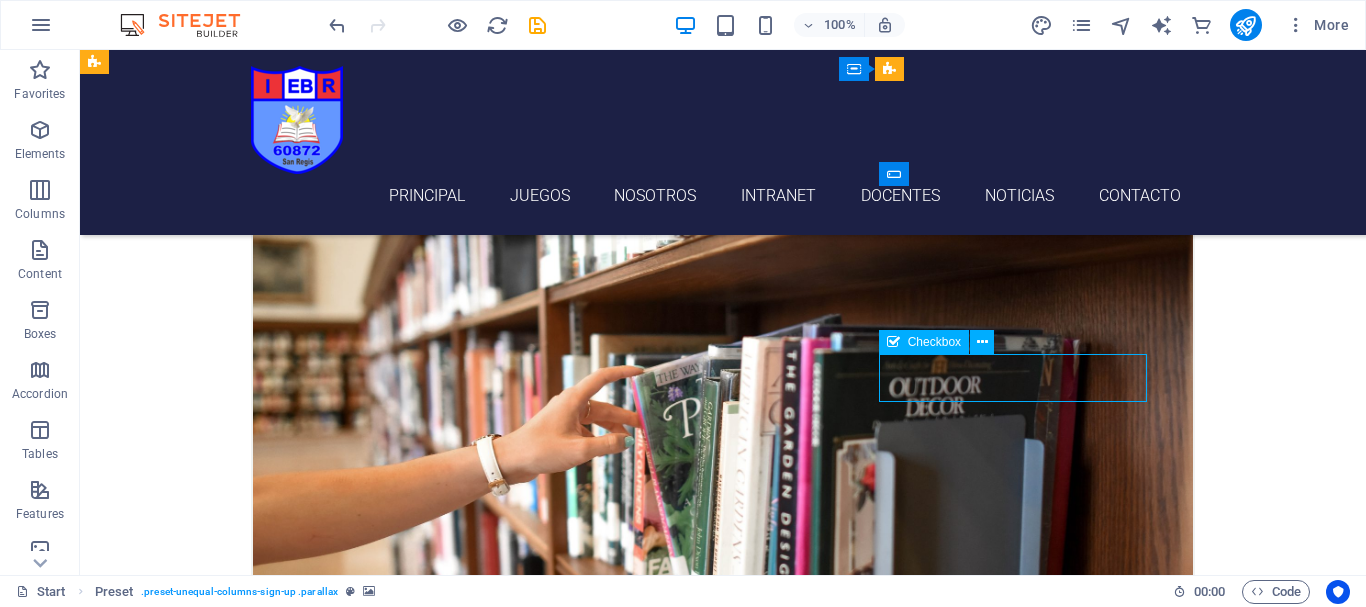 click on "I have read and understand the privacy policy." at bounding box center (568, 6272) 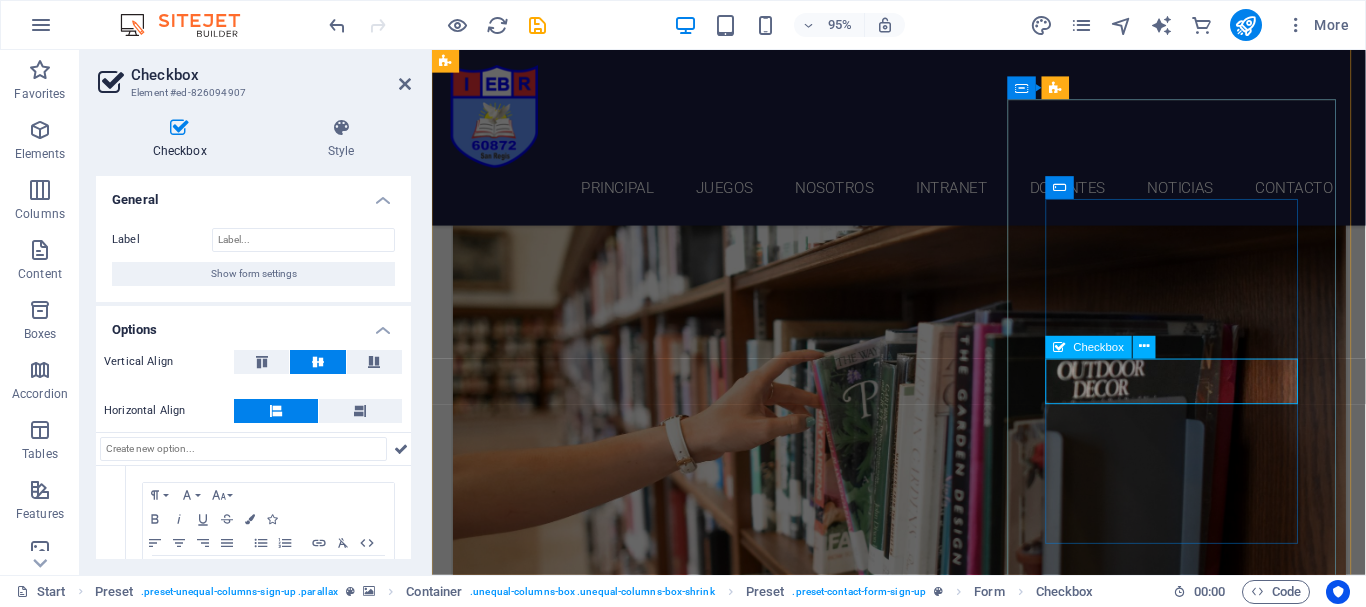 click on "I have read and understand the privacy policy." at bounding box center [920, 6296] 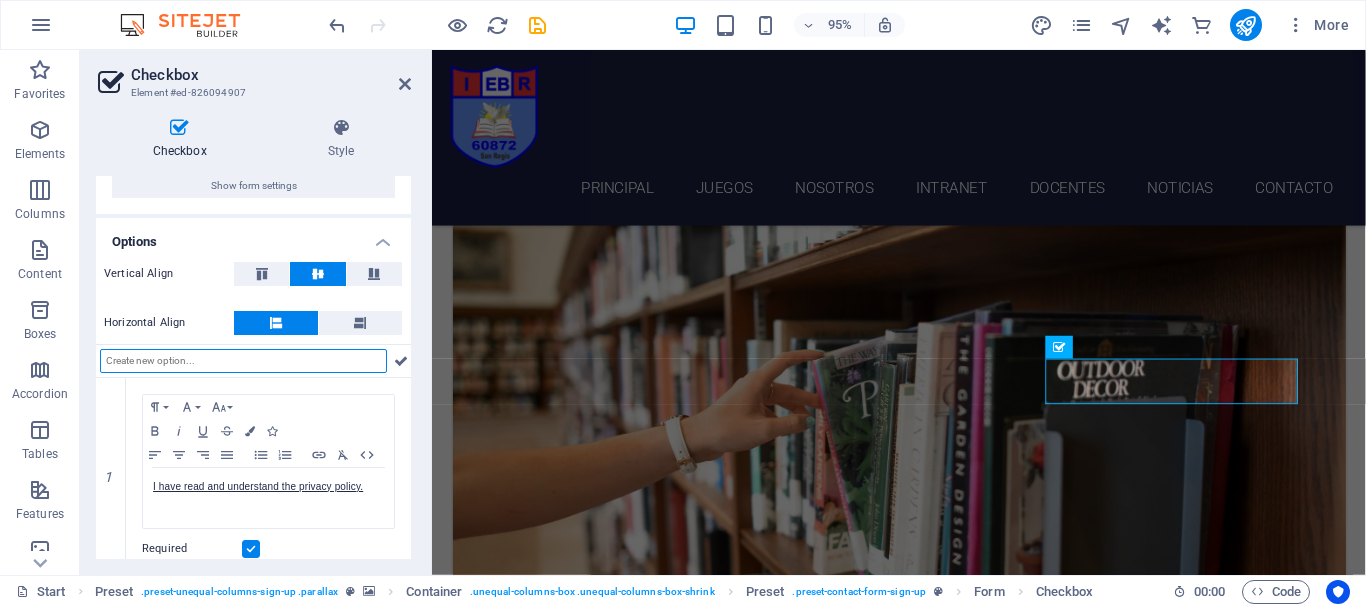 scroll, scrollTop: 106, scrollLeft: 0, axis: vertical 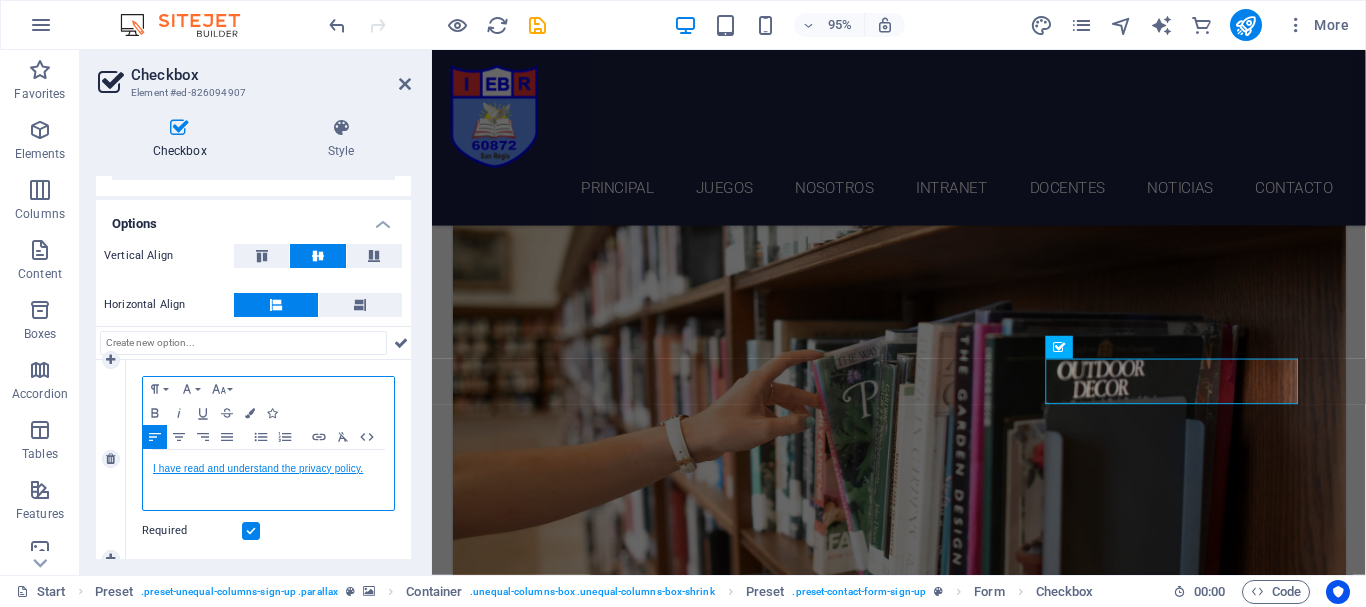 click on "I have read and understand the privacy policy." at bounding box center [258, 468] 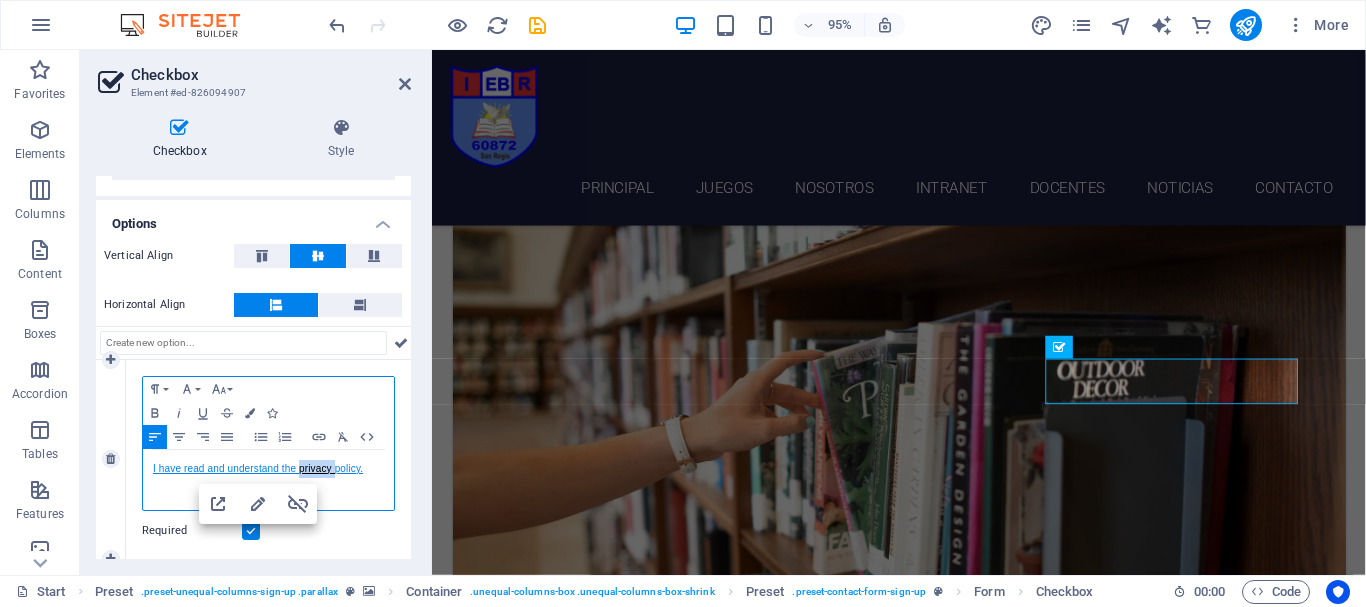 click on "I have read and understand the privacy policy." at bounding box center [258, 468] 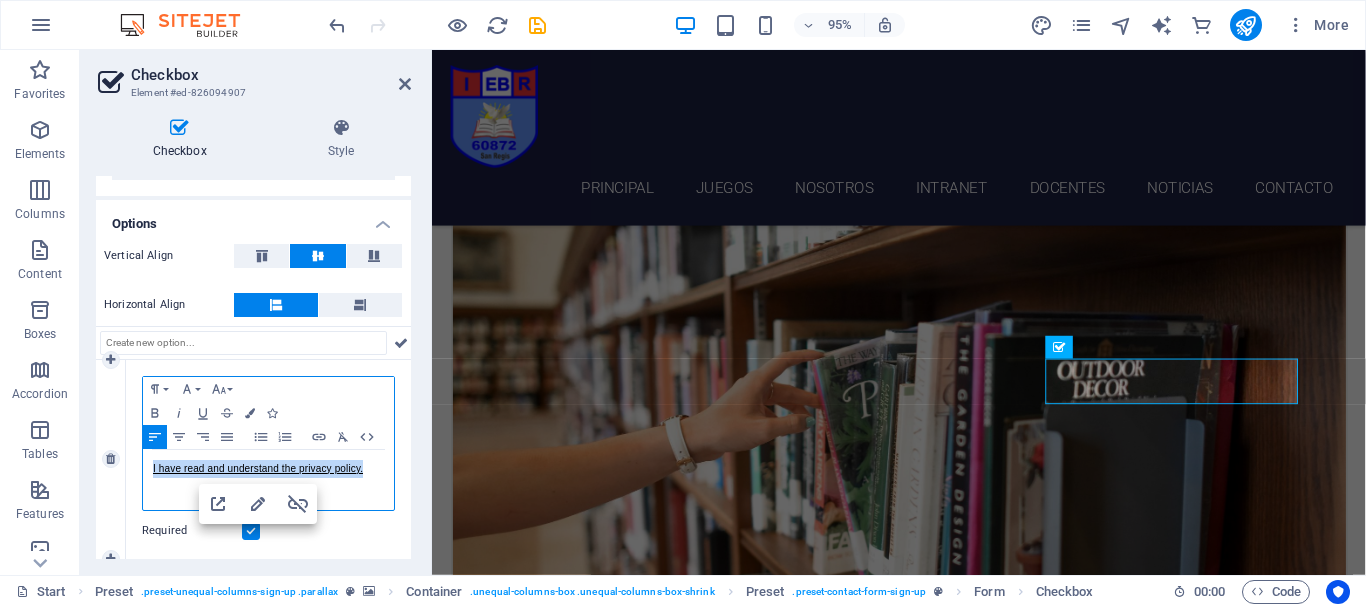 click on "I have read and understand the privacy policy." at bounding box center [258, 468] 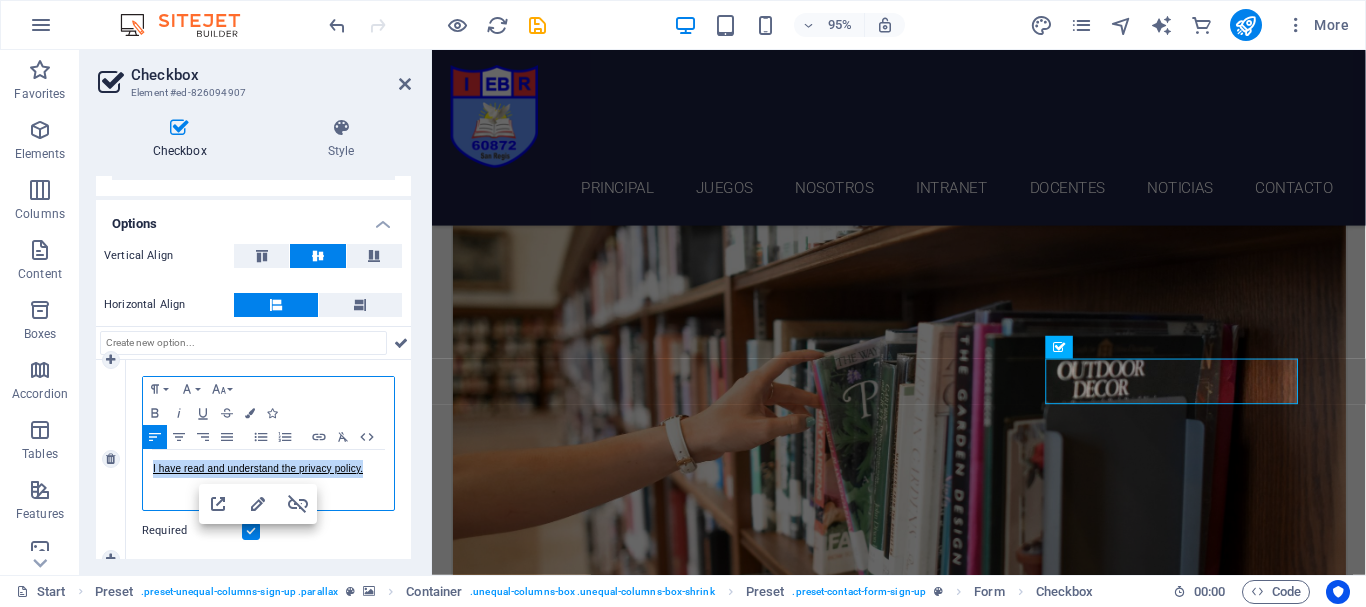 type 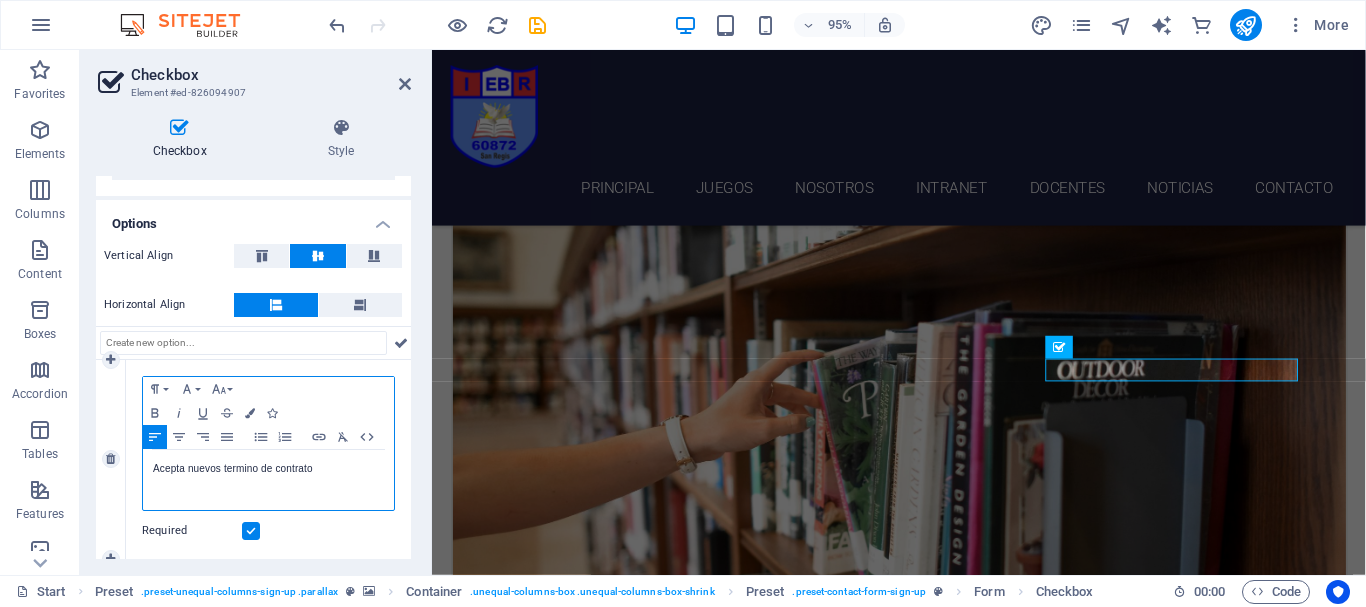 click on "Acepta nuevos termino de contrato" at bounding box center (268, 469) 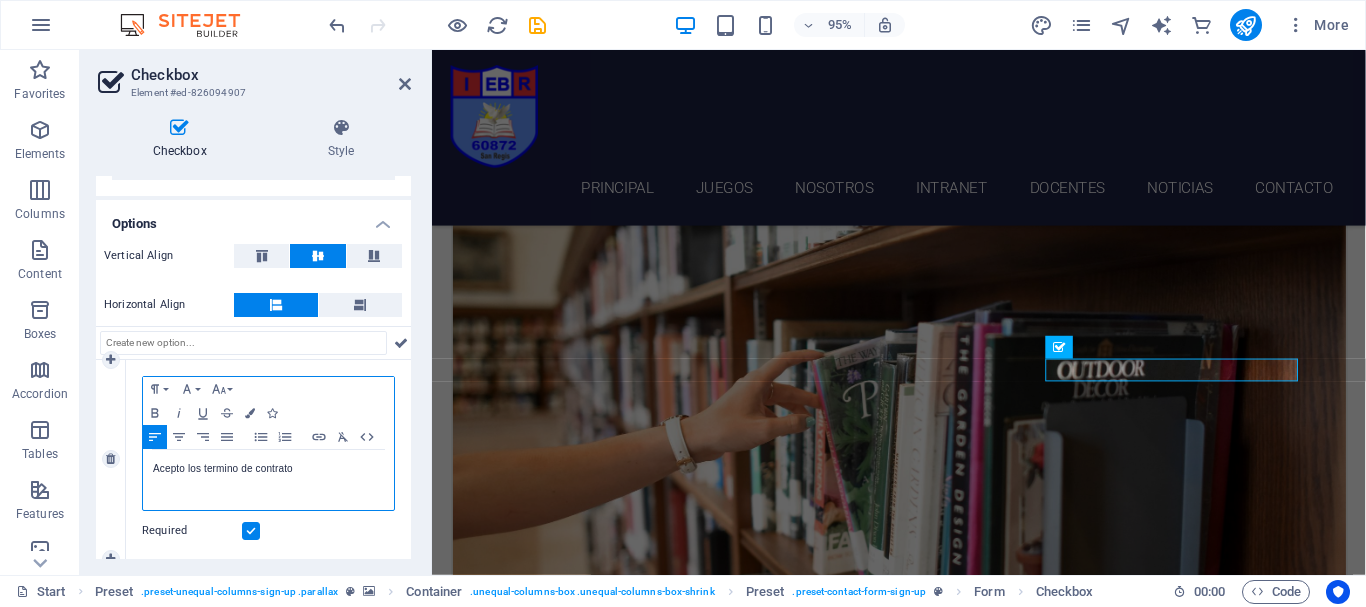 click on "Acepto los termino de contrato" at bounding box center [268, 469] 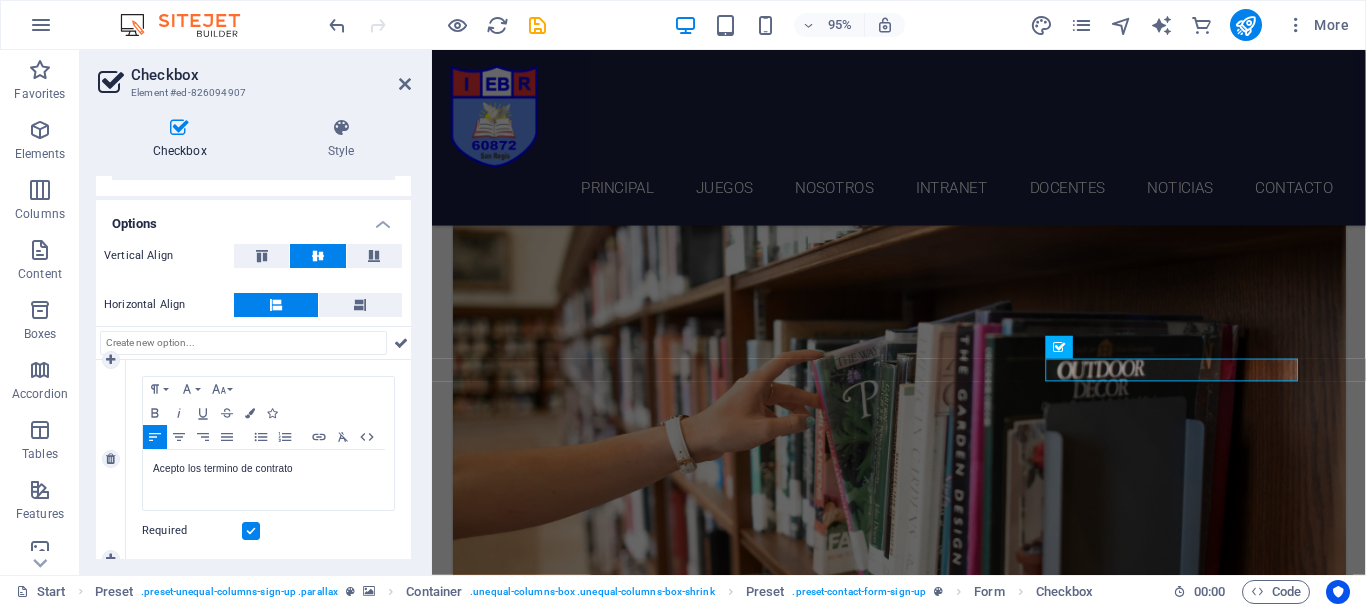 click on "Required" at bounding box center (268, 531) 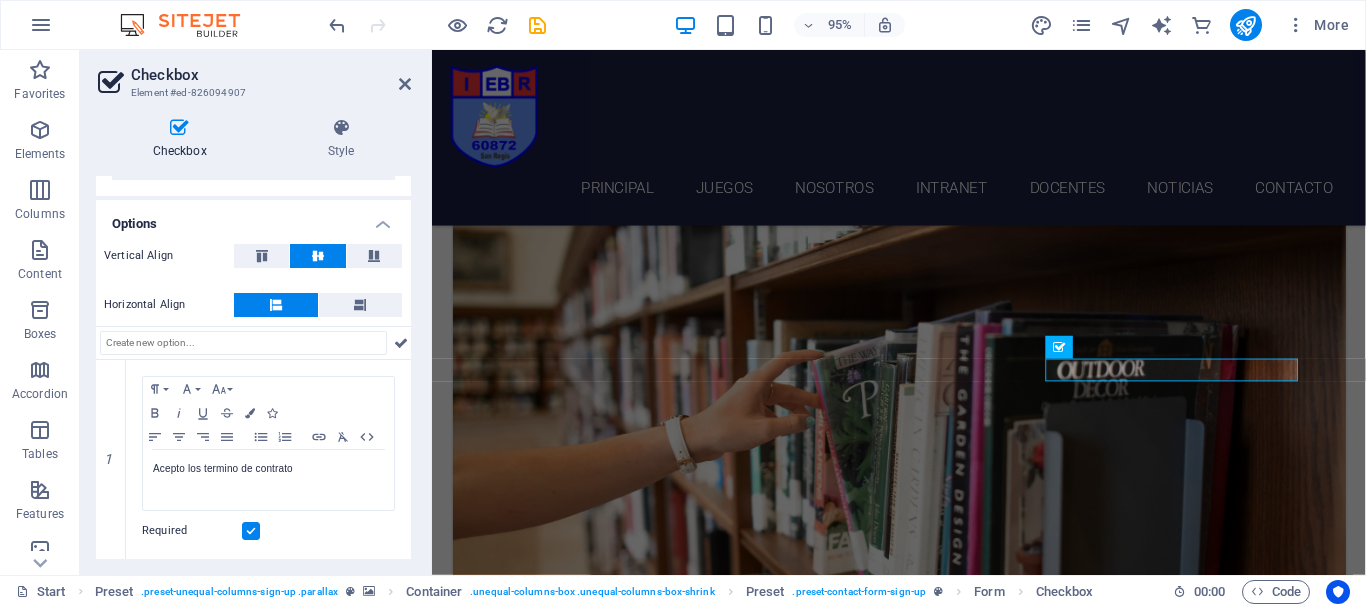 click at bounding box center [923, 4979] 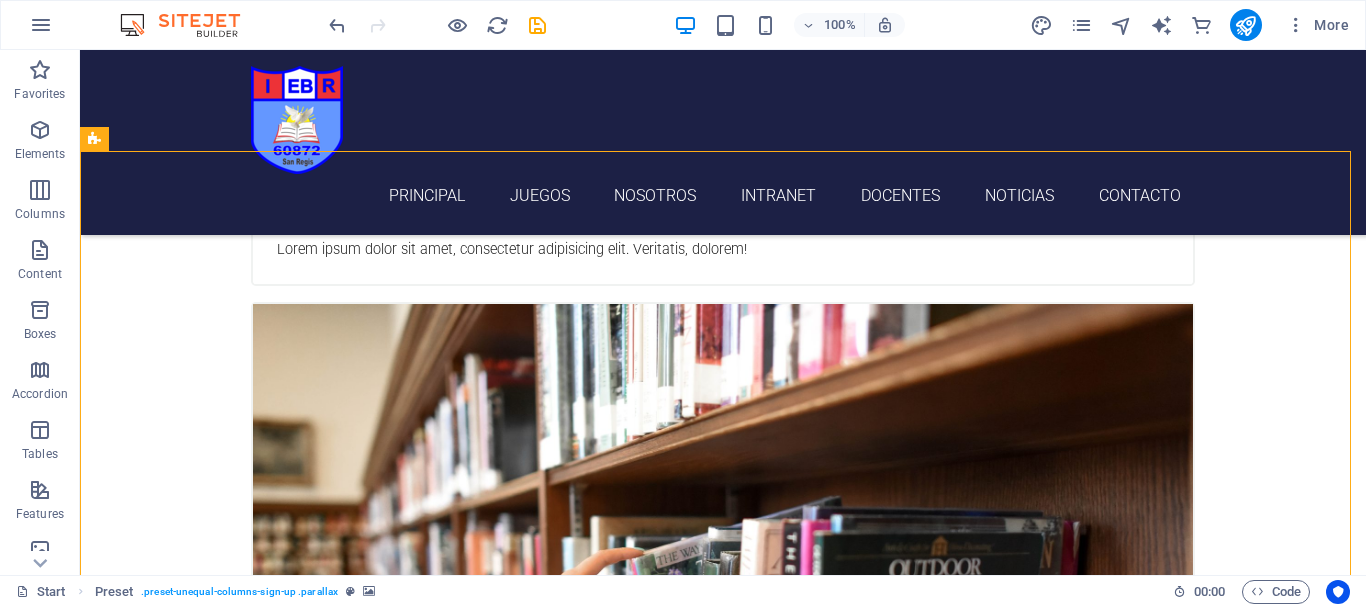 scroll, scrollTop: 3970, scrollLeft: 0, axis: vertical 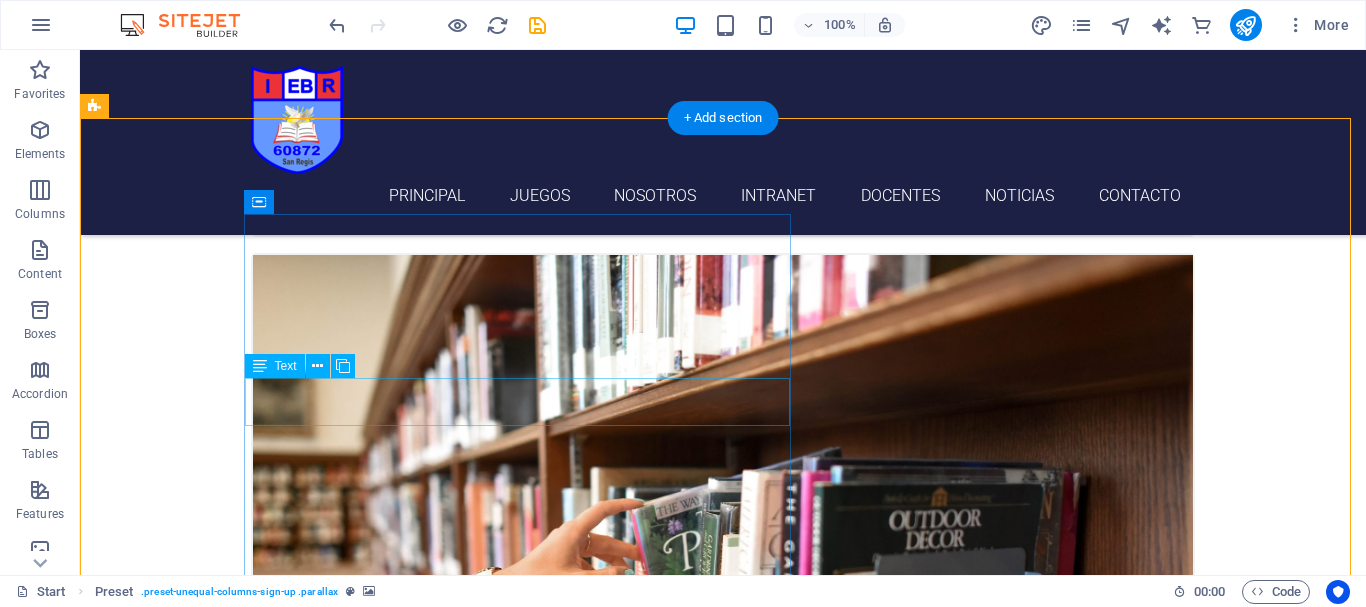 click on "Lorem ipsum dolor sit amet, consectetur adipisicing elit. Laborum irumd deleniti, obcaecati eum vitae esletoi dolorum elso numquam." at bounding box center [568, 5520] 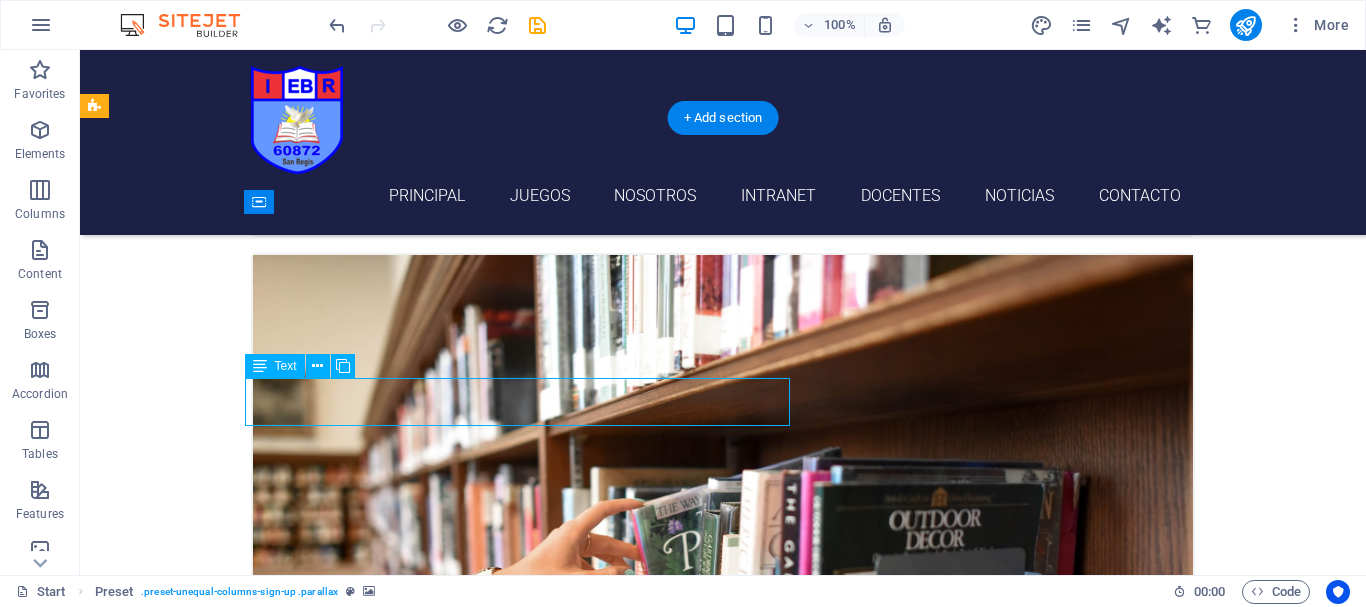 click on "Lorem ipsum dolor sit amet, consectetur adipisicing elit. Laborum irumd deleniti, obcaecati eum vitae esletoi dolorum elso numquam." at bounding box center (568, 5520) 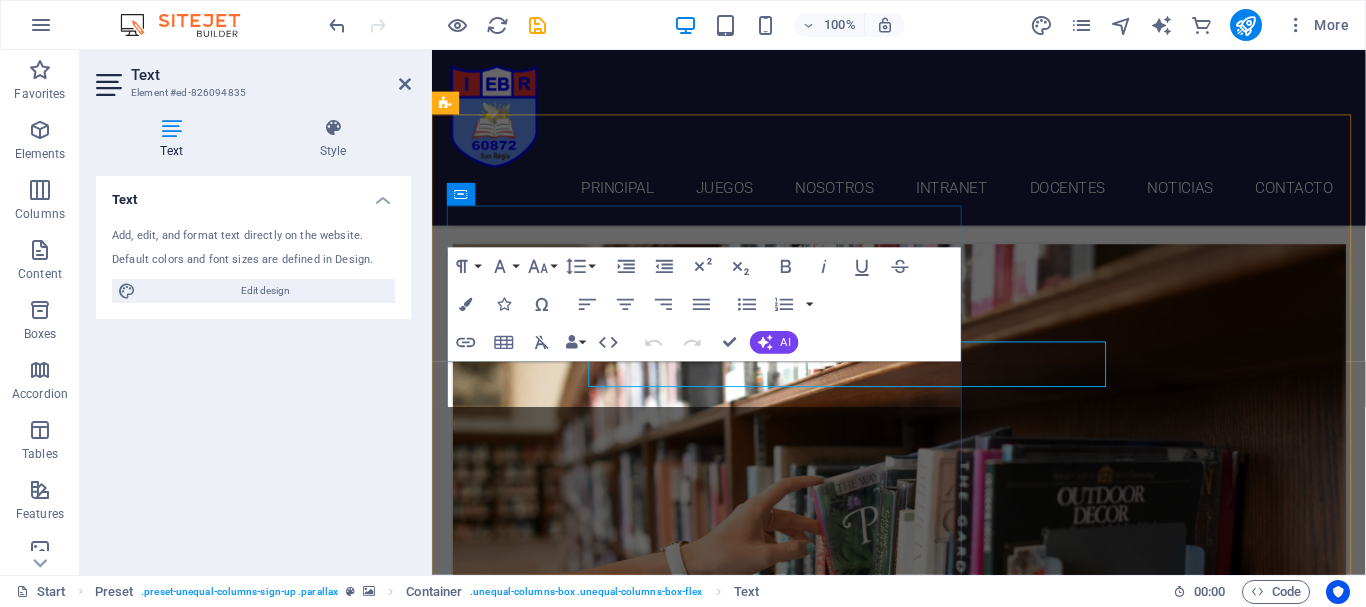 click on "Lorem ipsum dolor sit amet, consectetur adipisicing elit. Laborum irumd deleniti, obcaecati eum vitae esletoi dolorum elso numquam." at bounding box center (920, 5572) 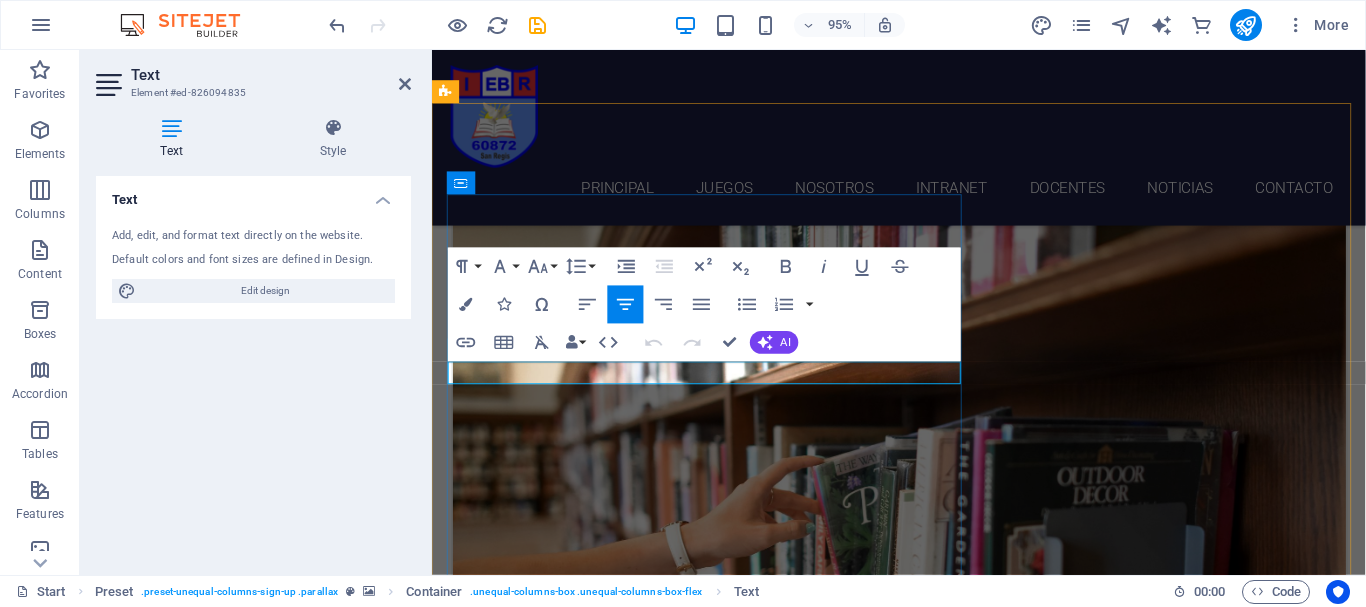 scroll, scrollTop: 4003, scrollLeft: 0, axis: vertical 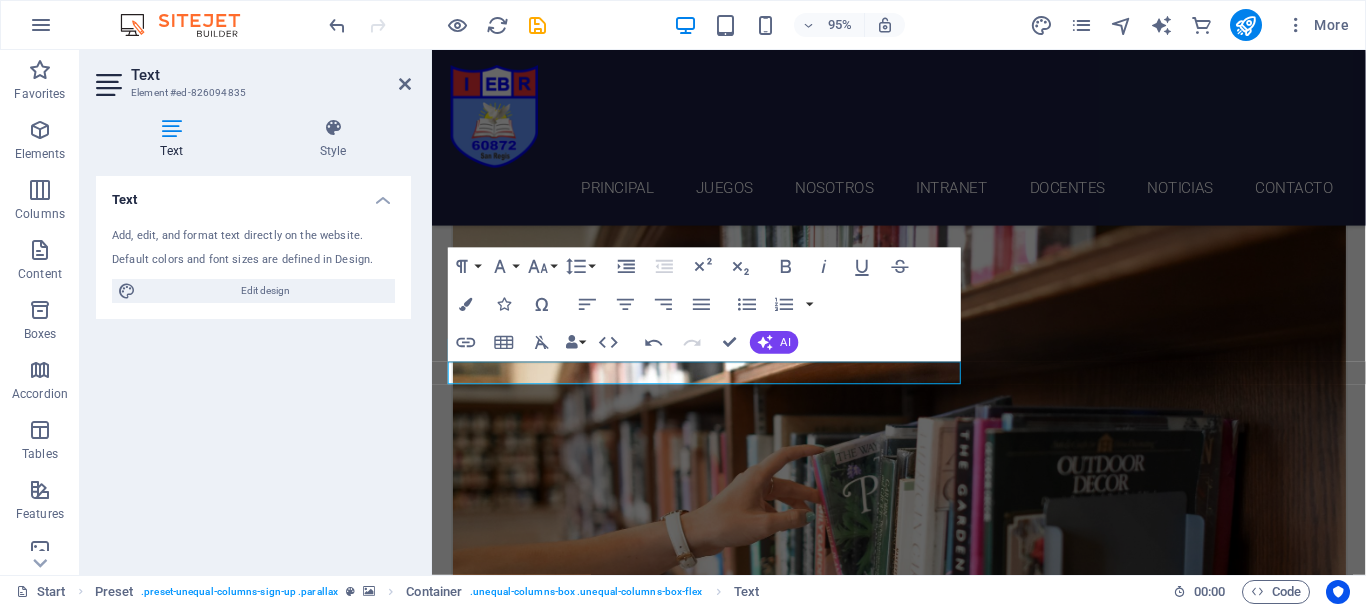 click at bounding box center (923, 5029) 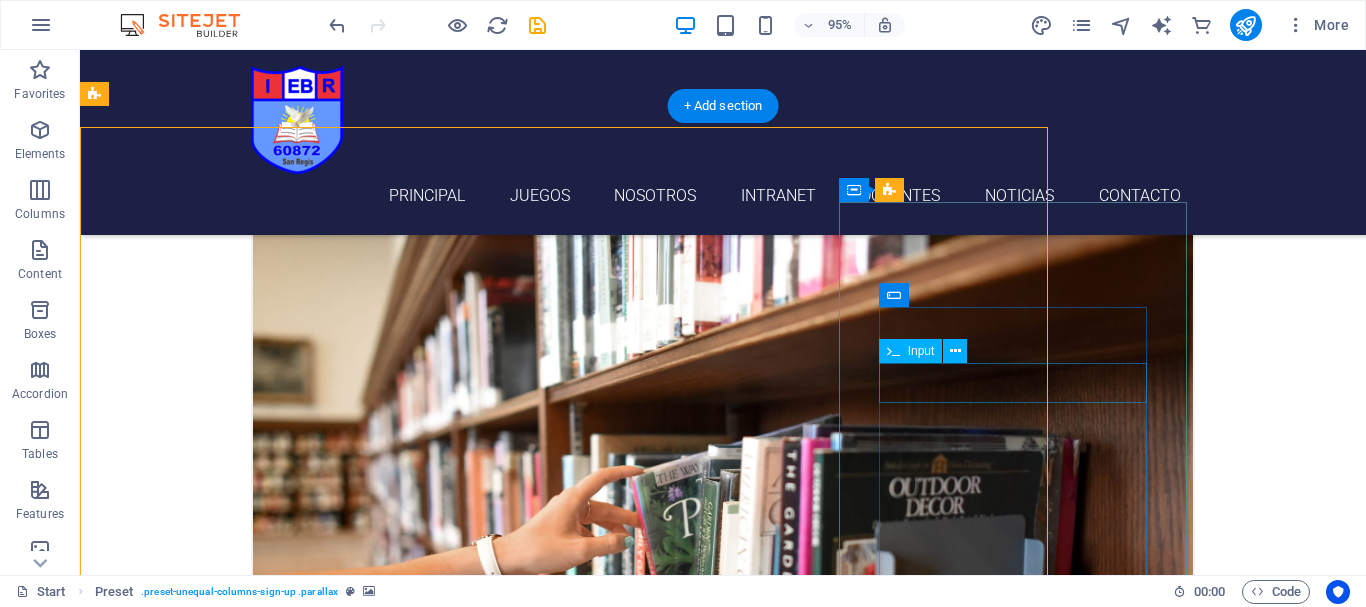 scroll, scrollTop: 3982, scrollLeft: 0, axis: vertical 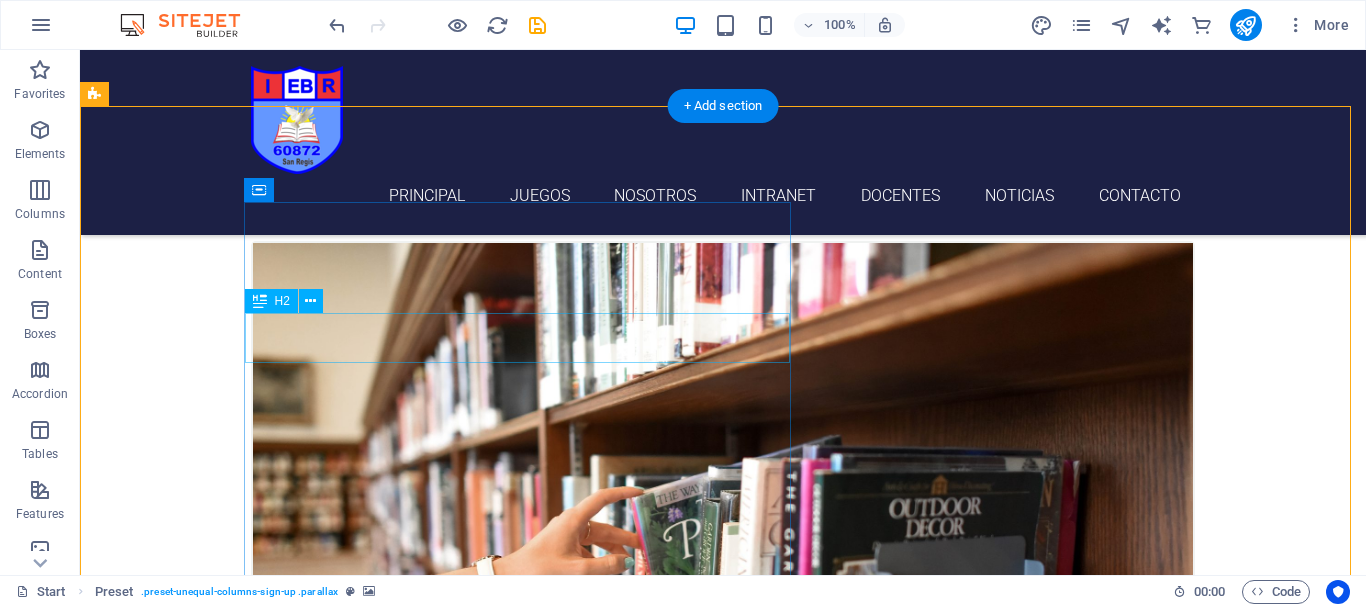 click on "Get 1 Course for free" at bounding box center (568, 5456) 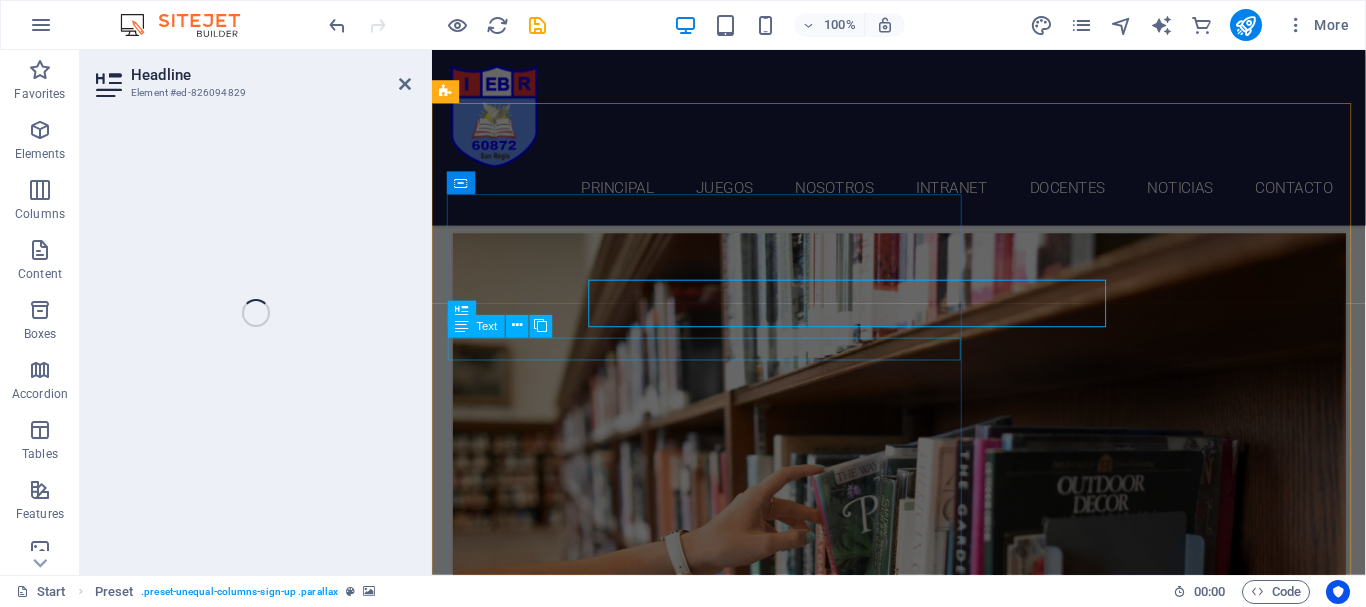 click on "Exclusive access for students, teachers and administrative staff." at bounding box center (920, 5532) 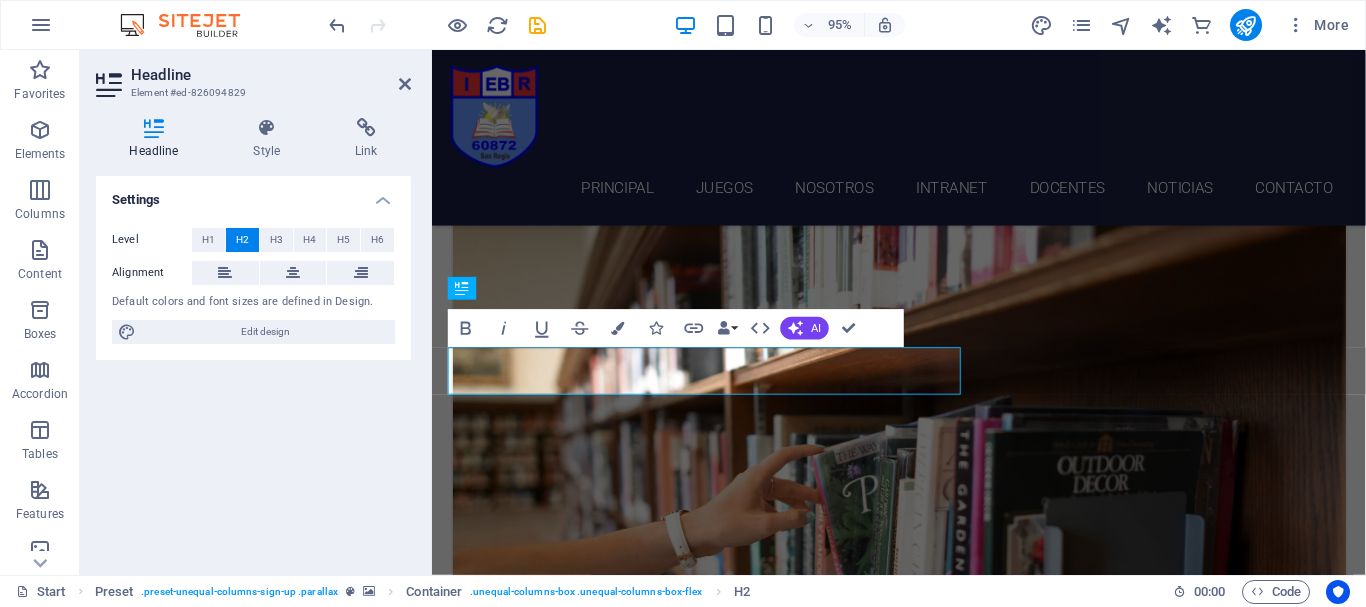 scroll, scrollTop: 3953, scrollLeft: 0, axis: vertical 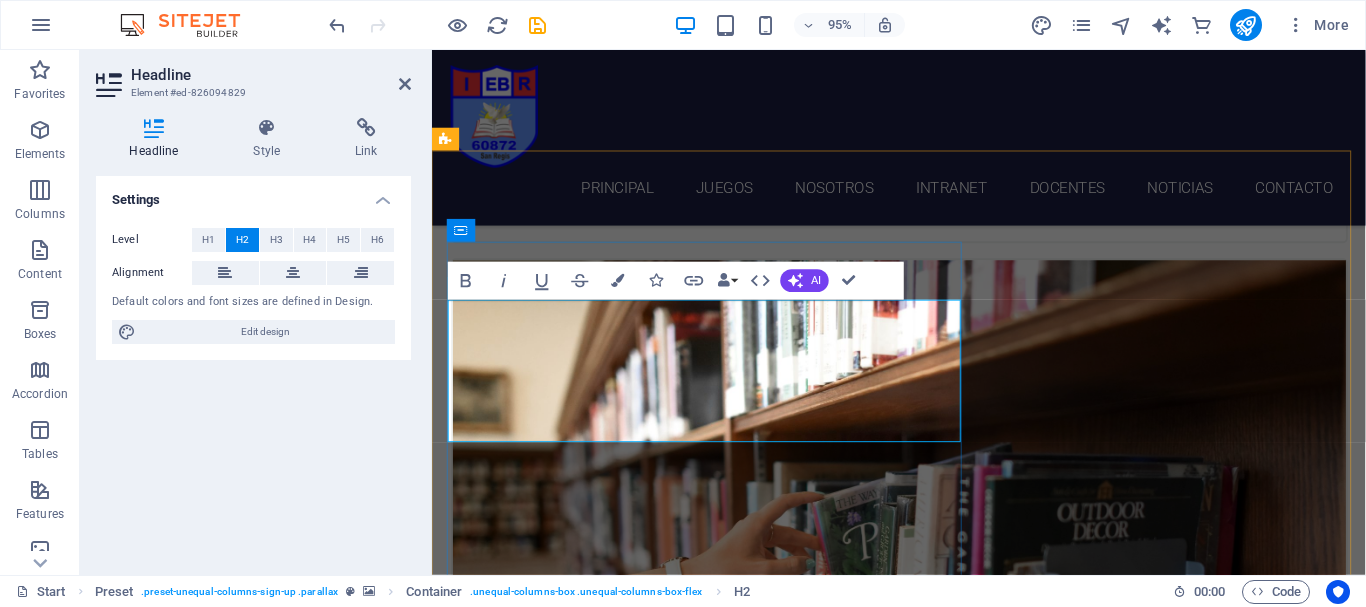 click on "Exclusive access for students, teachers and administrative staff." at bounding box center (920, 5562) 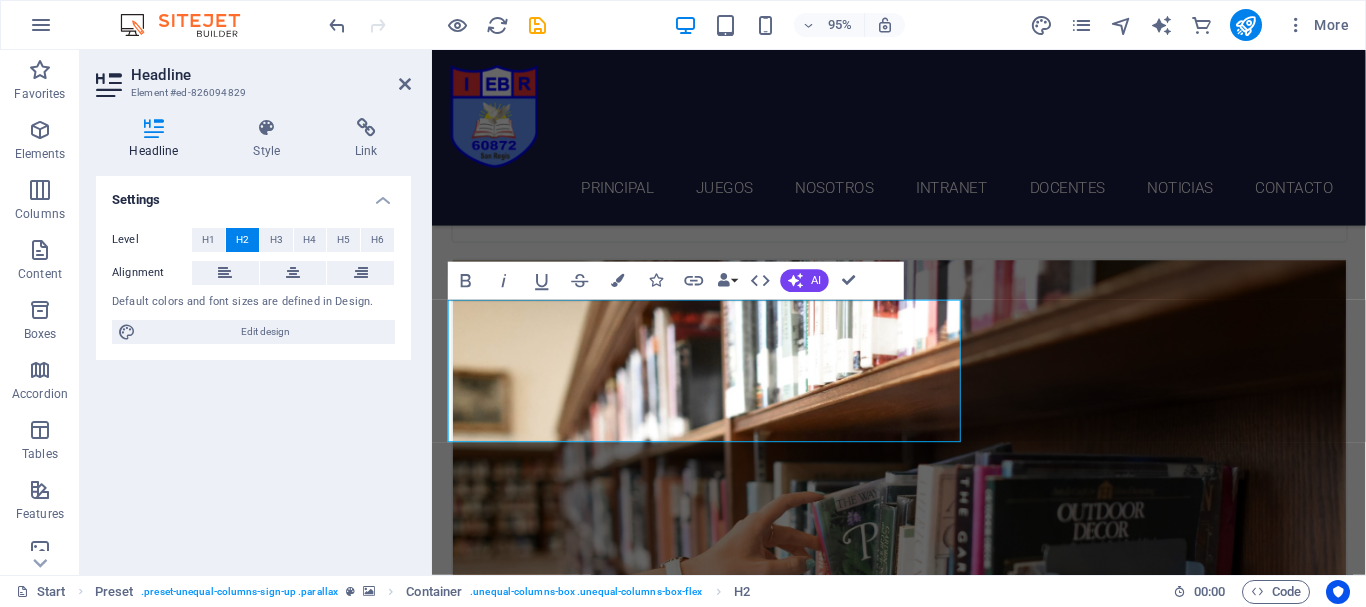 click at bounding box center (923, 5054) 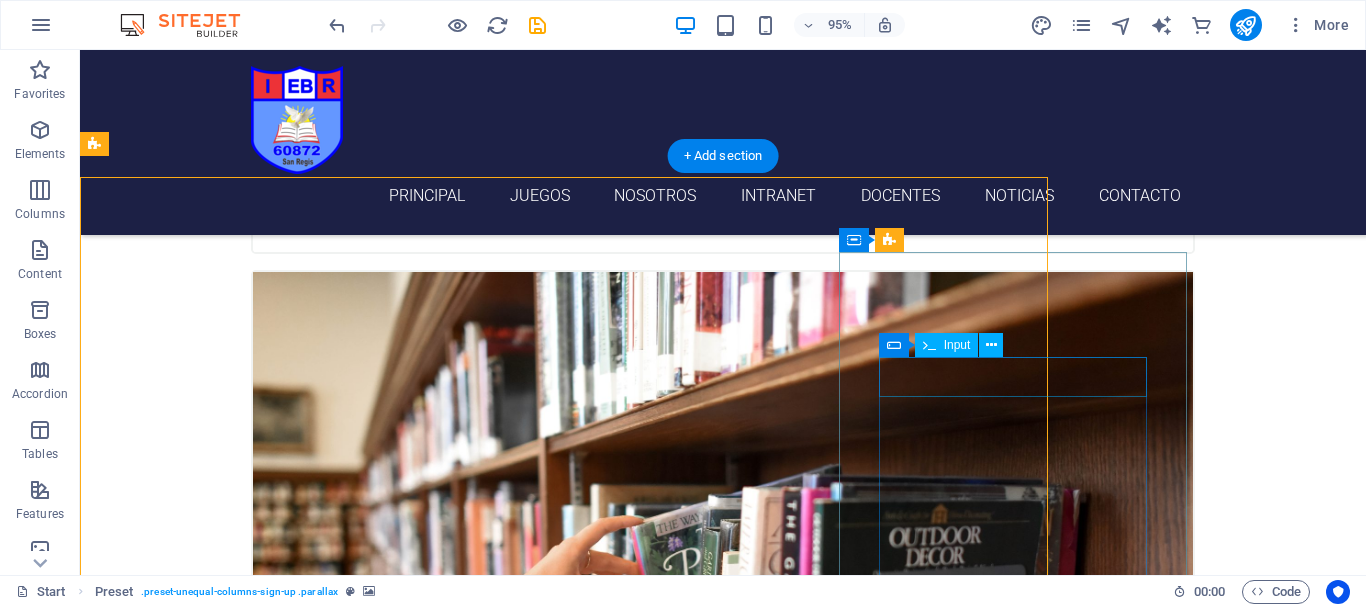 scroll, scrollTop: 3932, scrollLeft: 0, axis: vertical 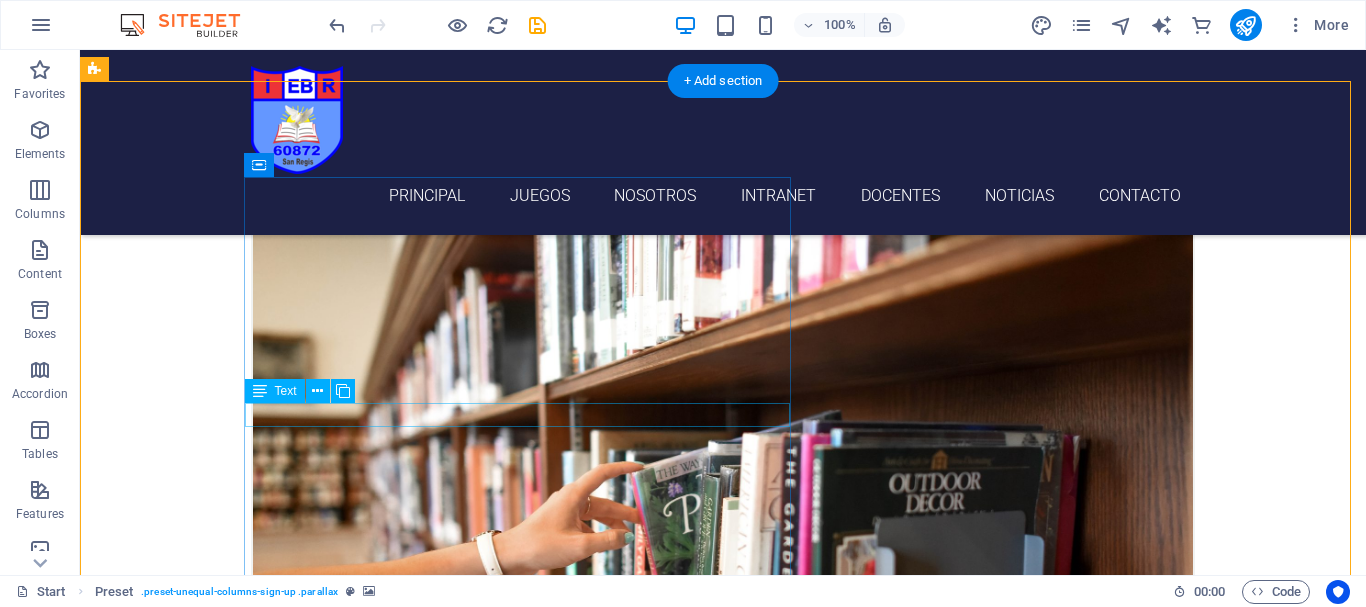 click on "Exclusive access for students, teachers and administrative staff." at bounding box center (568, 5533) 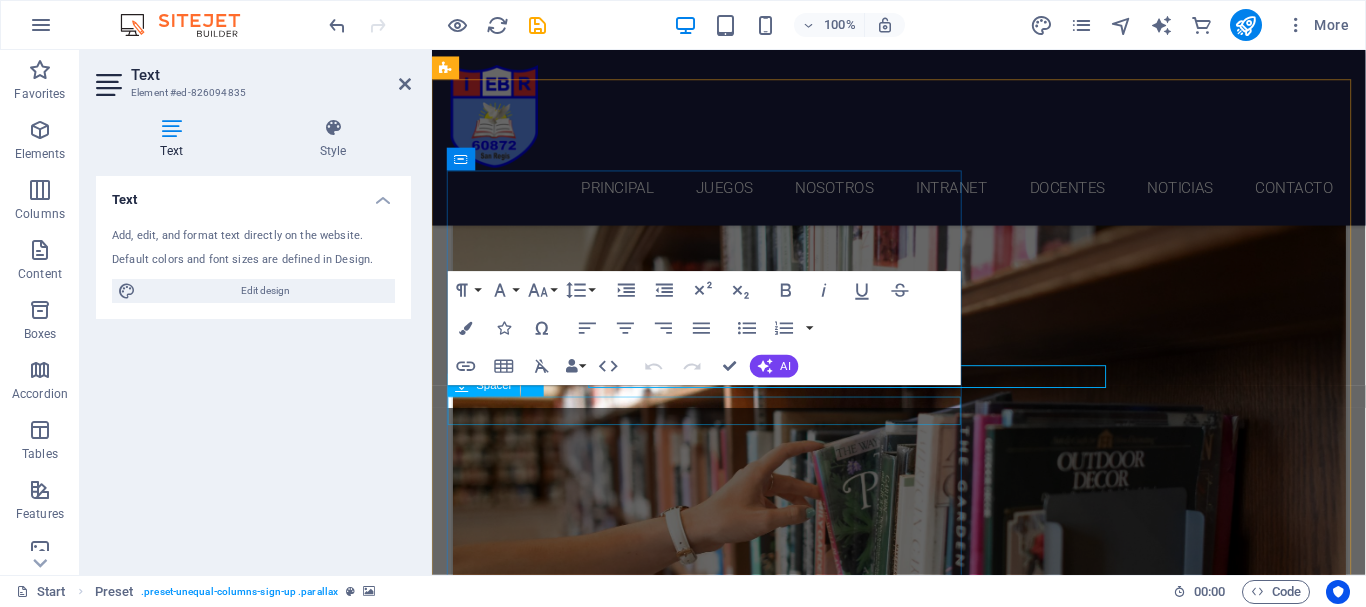 scroll, scrollTop: 4028, scrollLeft: 0, axis: vertical 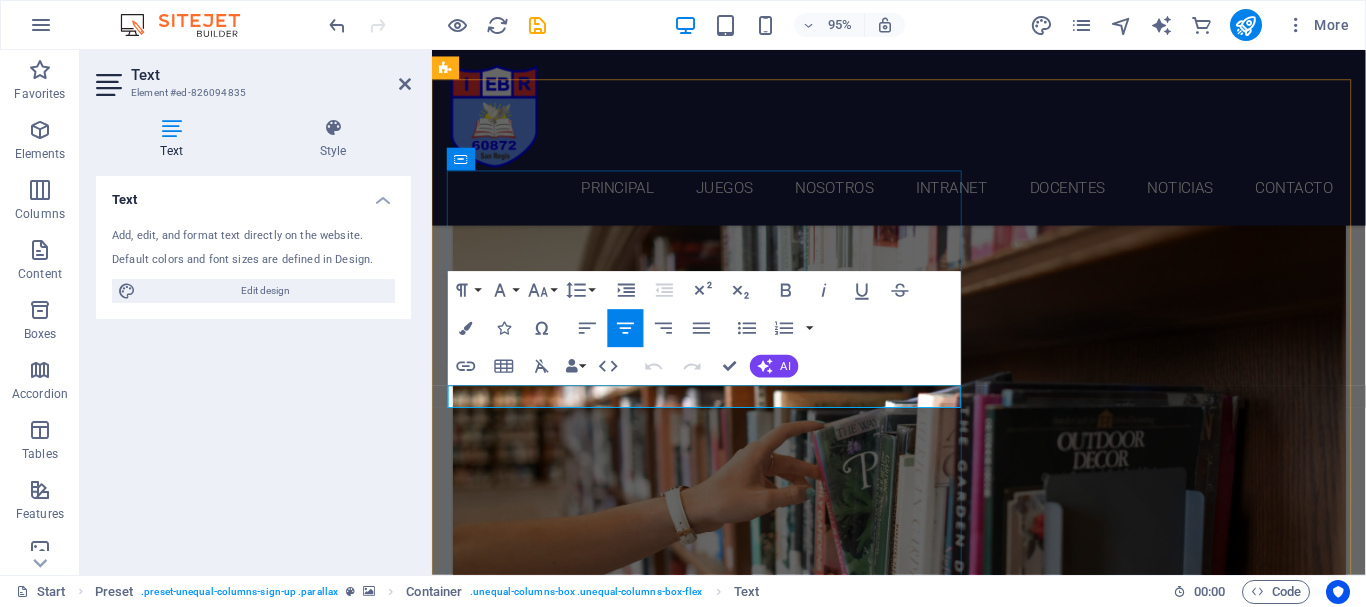 click on "Exclusive access for students, teachers and administrative staff." at bounding box center (920, 5564) 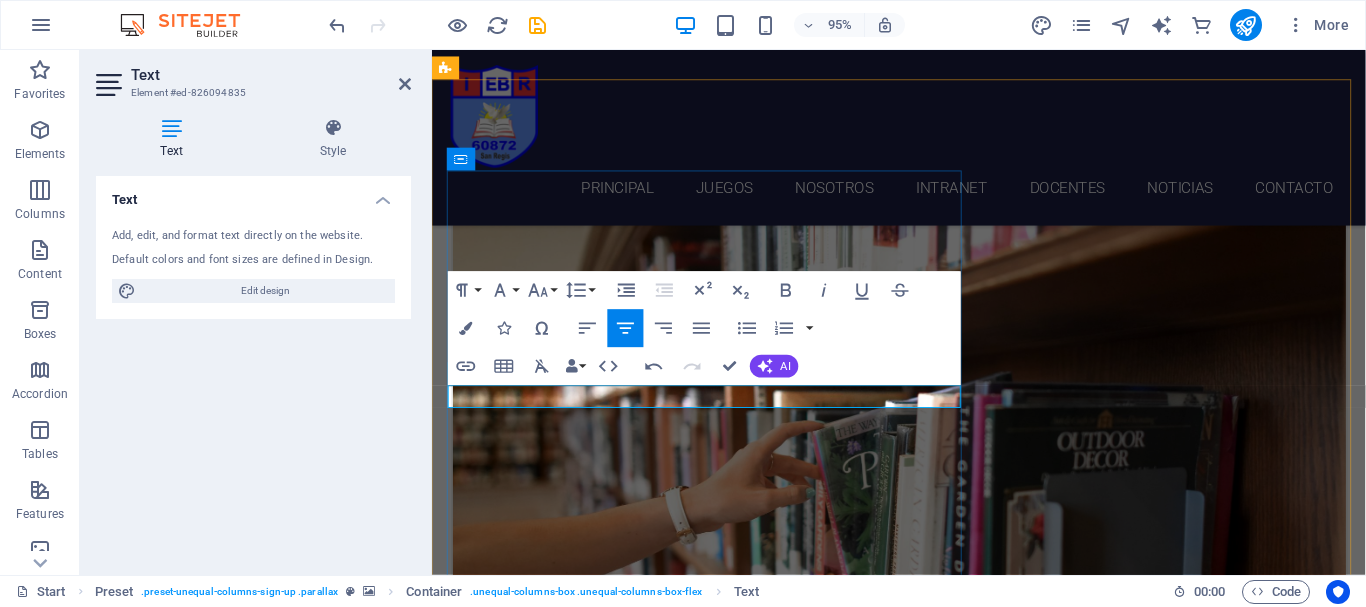 type 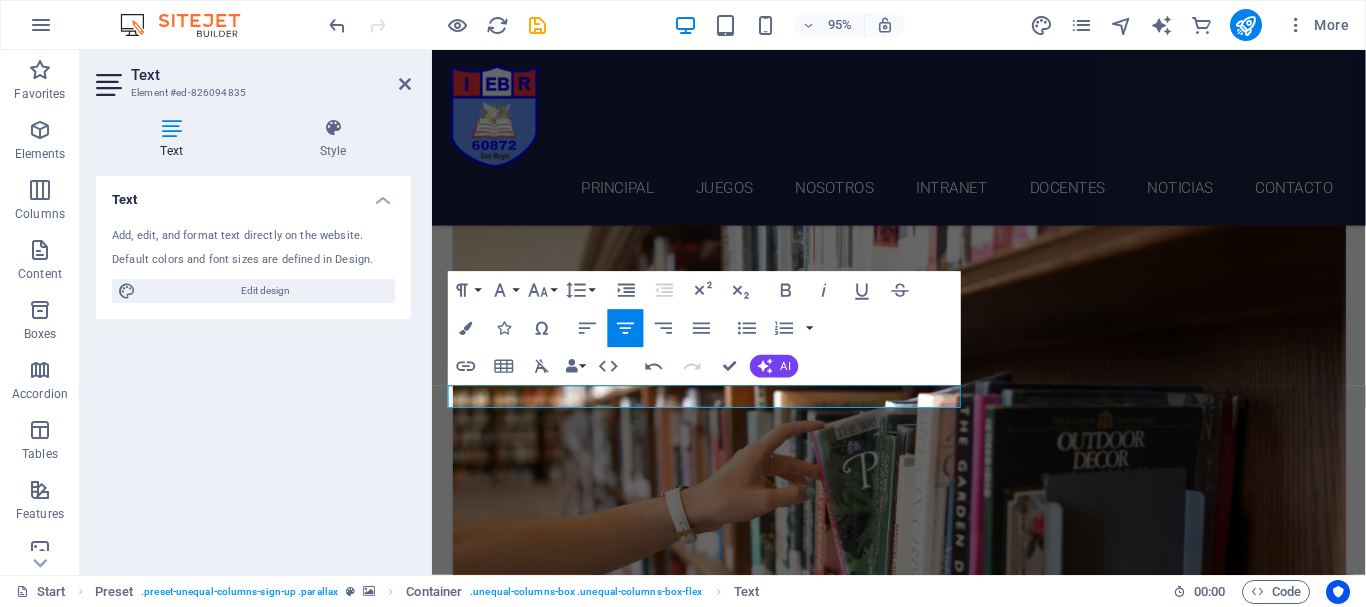 click at bounding box center (923, 5017) 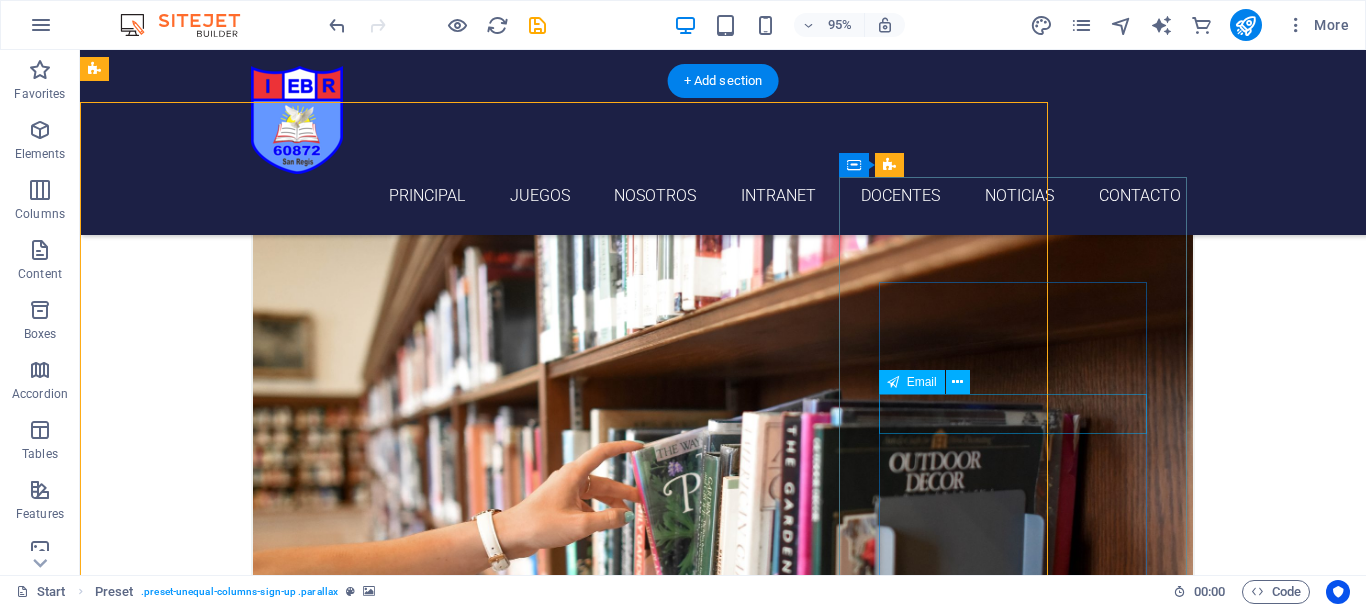 scroll, scrollTop: 4007, scrollLeft: 0, axis: vertical 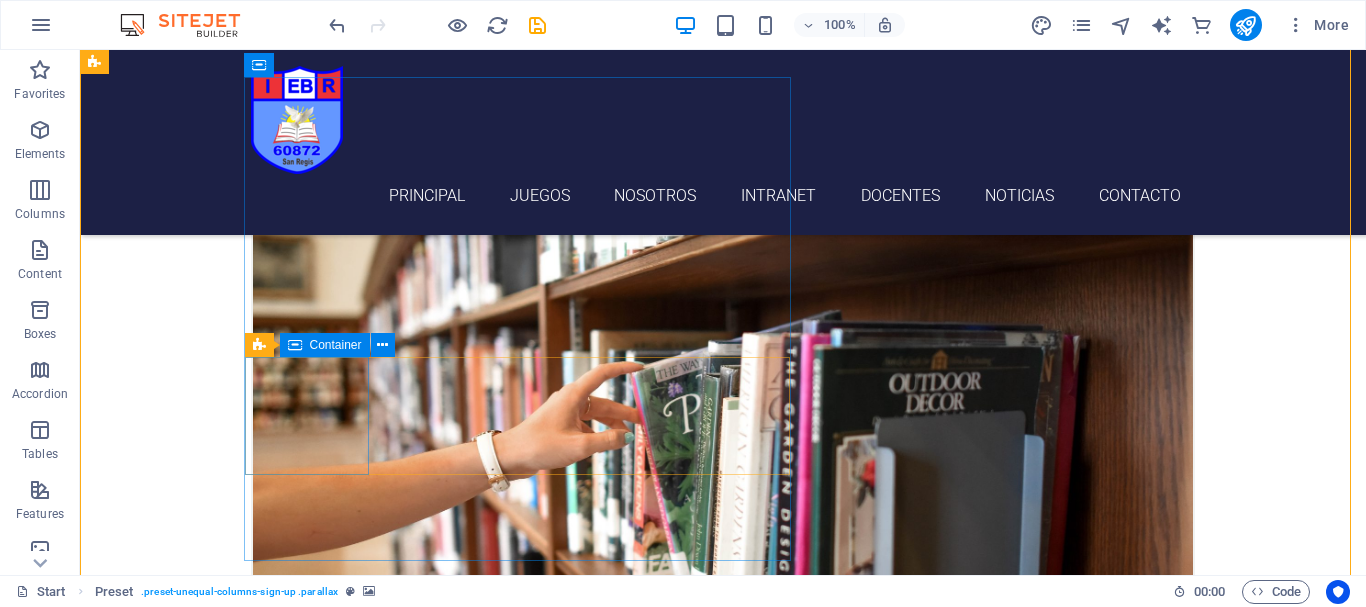 click on "524 Days" at bounding box center (209, 5534) 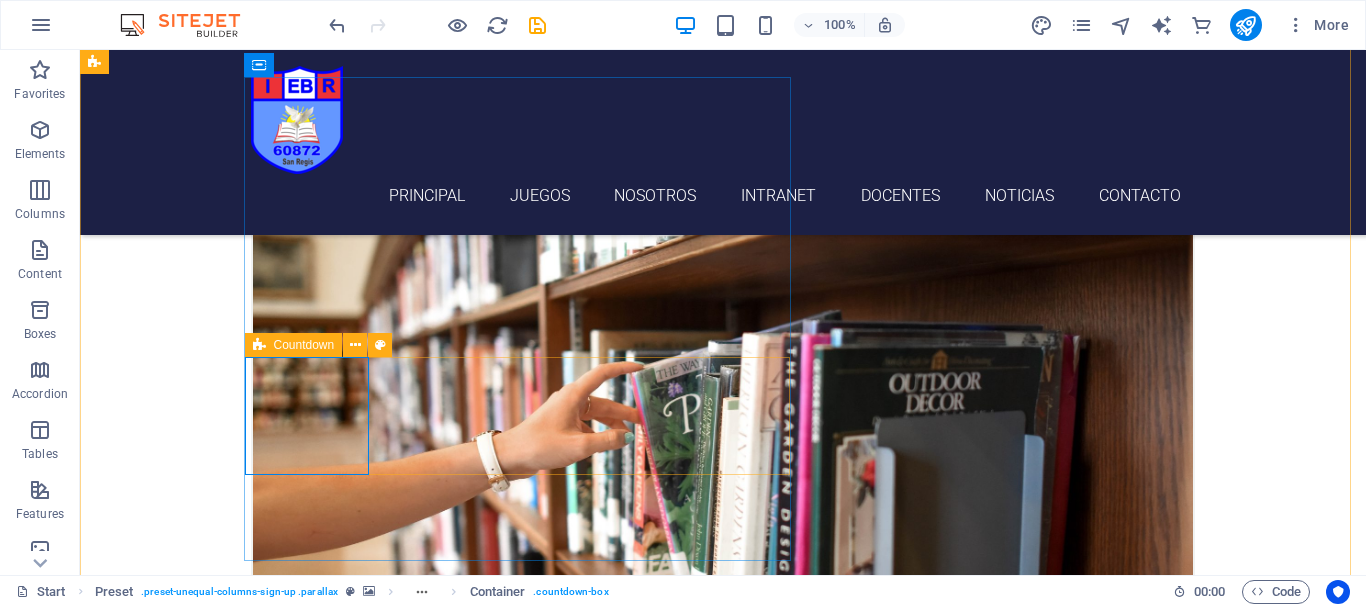 click on "[NUMBER] Days [NUMBER] Hours [NUMBER] Minutes [NUMBER] Seconds" at bounding box center [568, 5723] 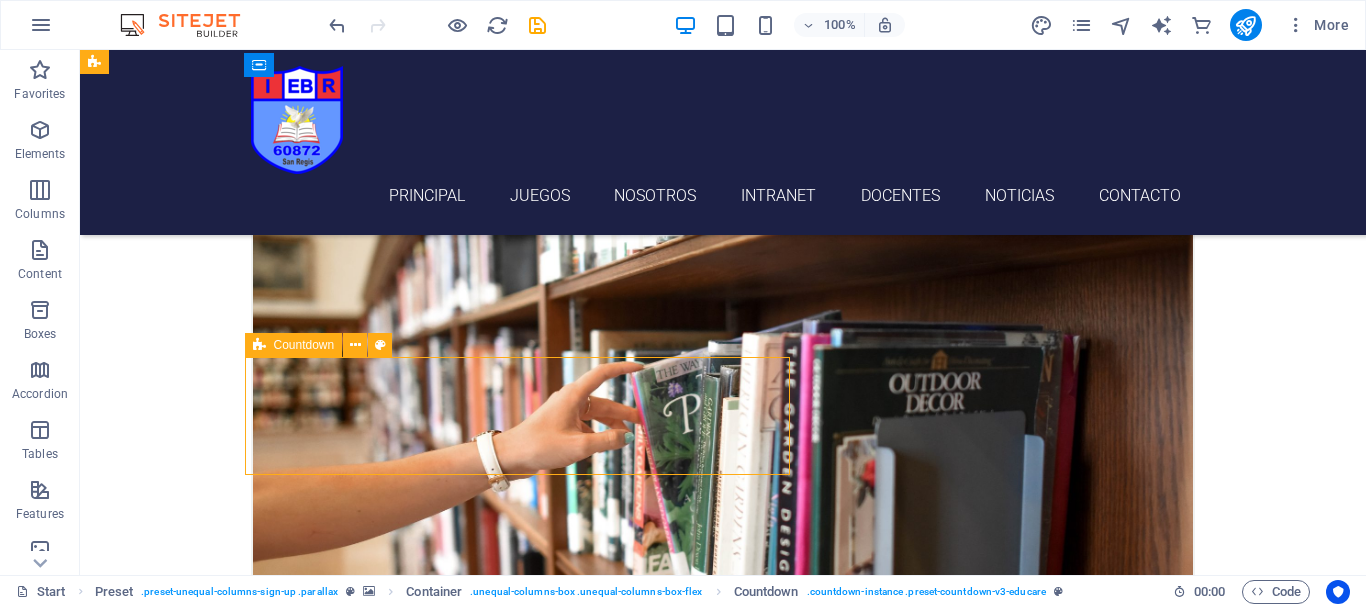 click on "[DAYS] Days [HOURS] Hours [MINUTES] Minutes [SECONDS] Seconds" at bounding box center [568, 5723] 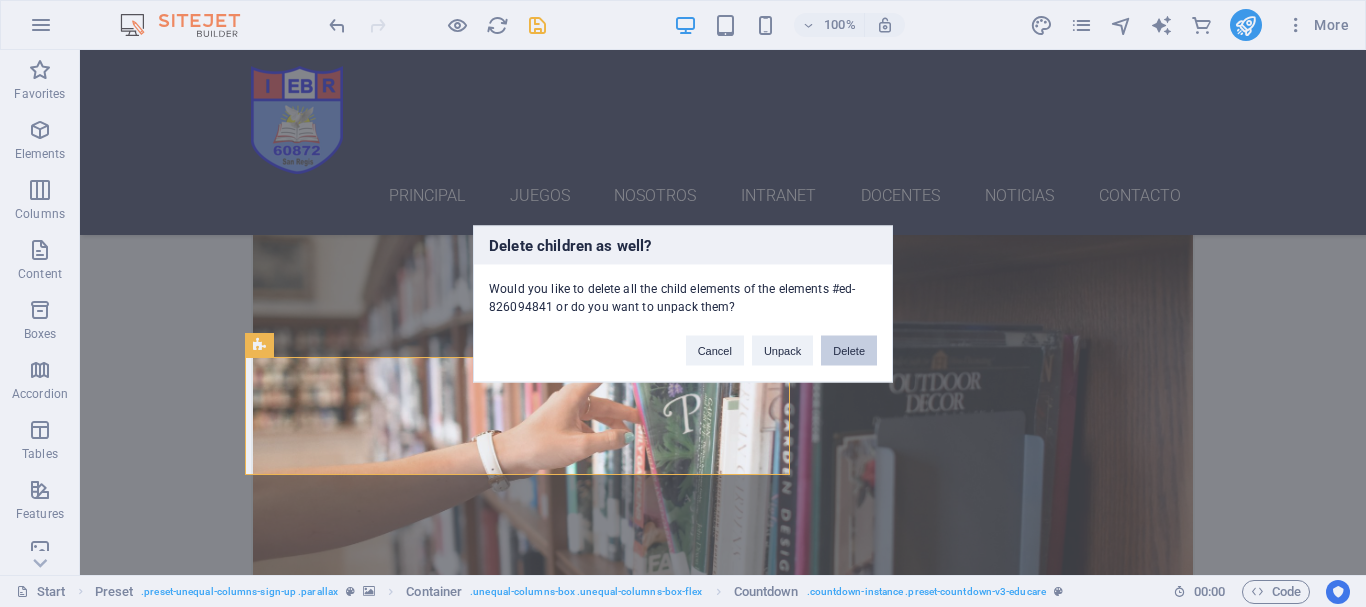 click on "Delete" at bounding box center (849, 350) 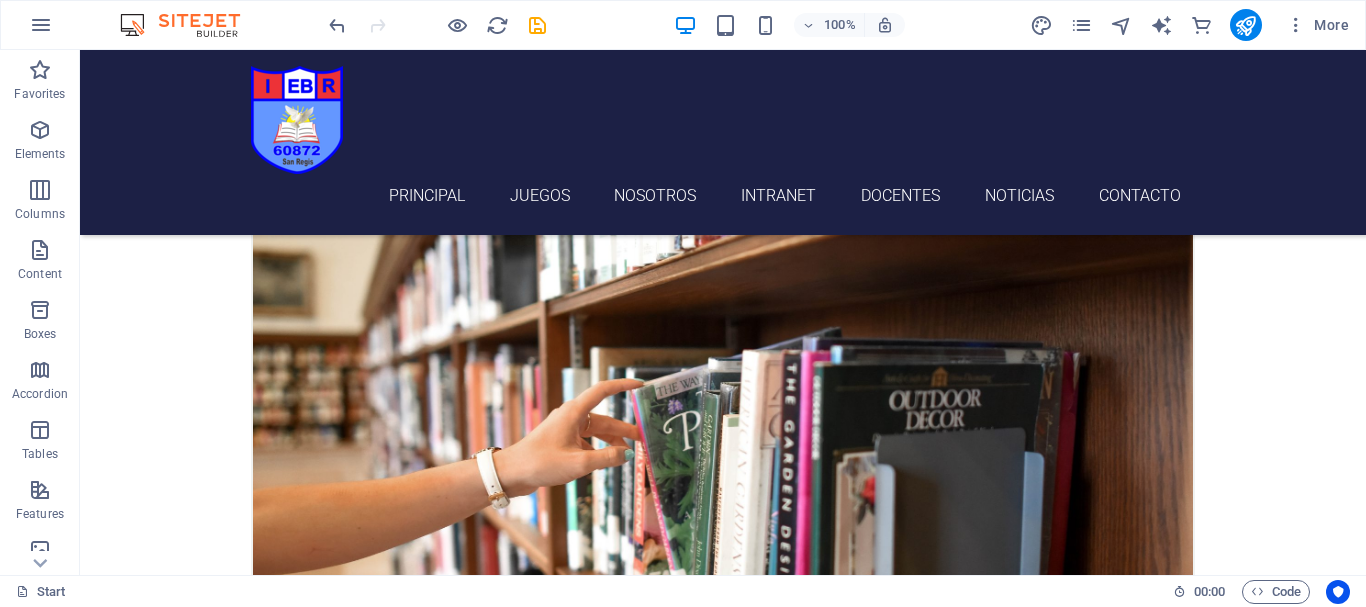 scroll, scrollTop: 4123, scrollLeft: 0, axis: vertical 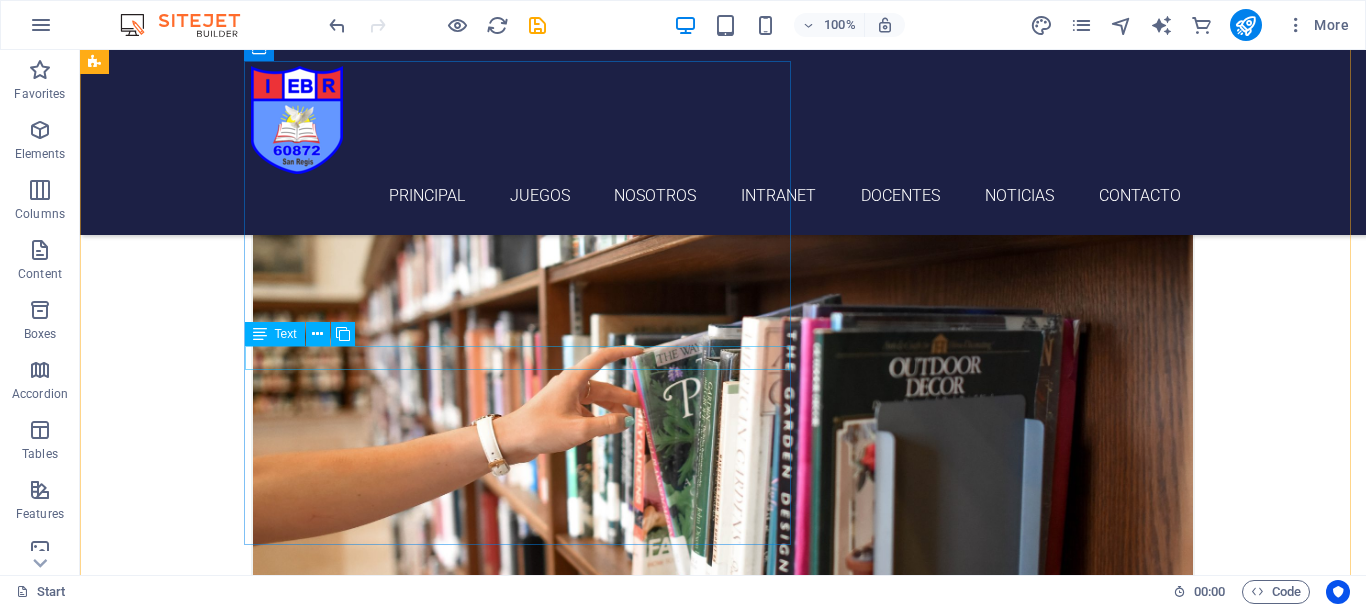 click on "Acceso a materiales, tareas, calificaciones, etc." at bounding box center [568, 5417] 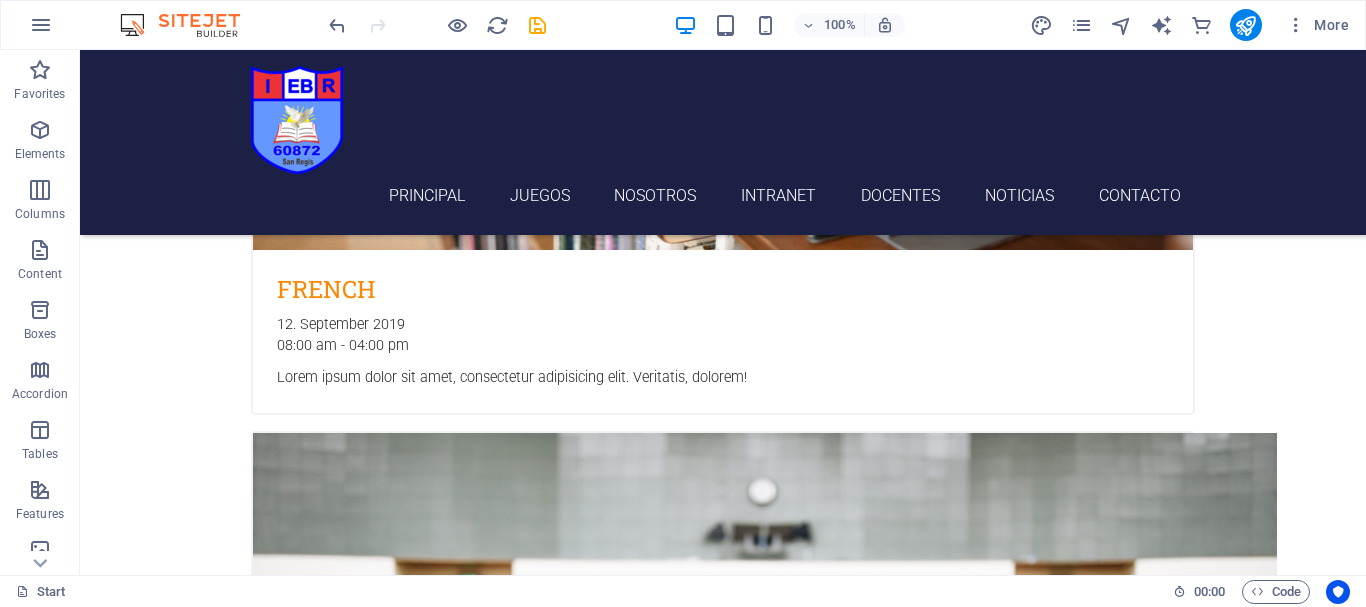 scroll, scrollTop: 4620, scrollLeft: 0, axis: vertical 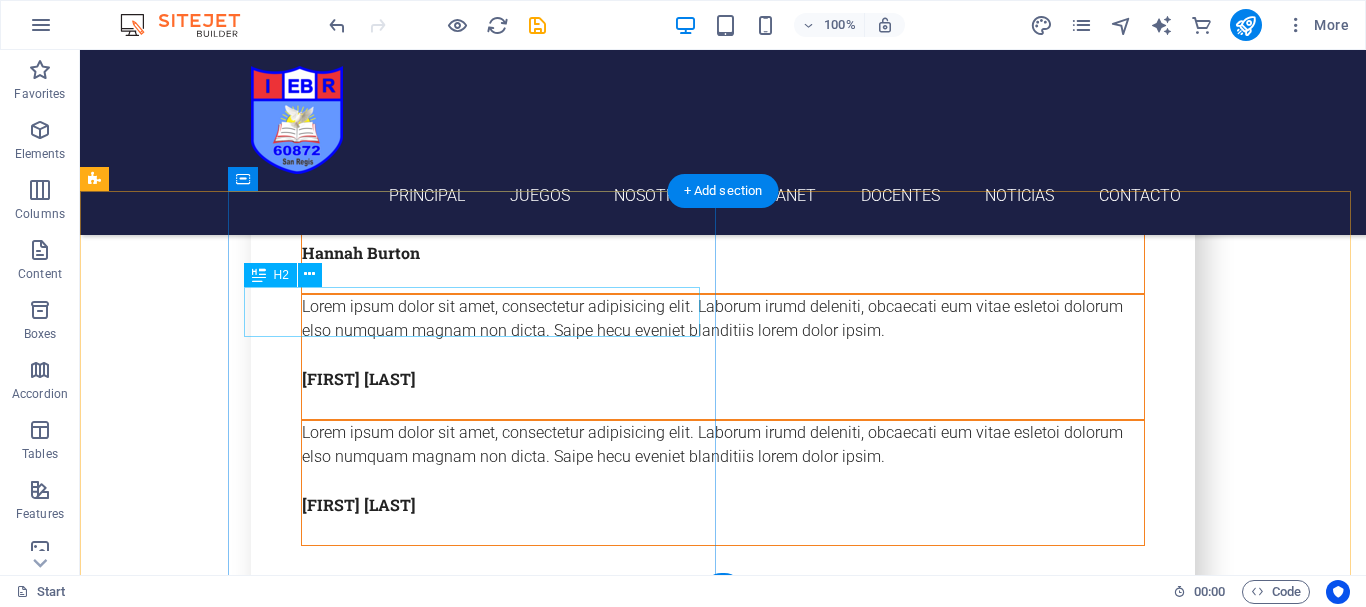 click on "Get in touch" at bounding box center [479, 5871] 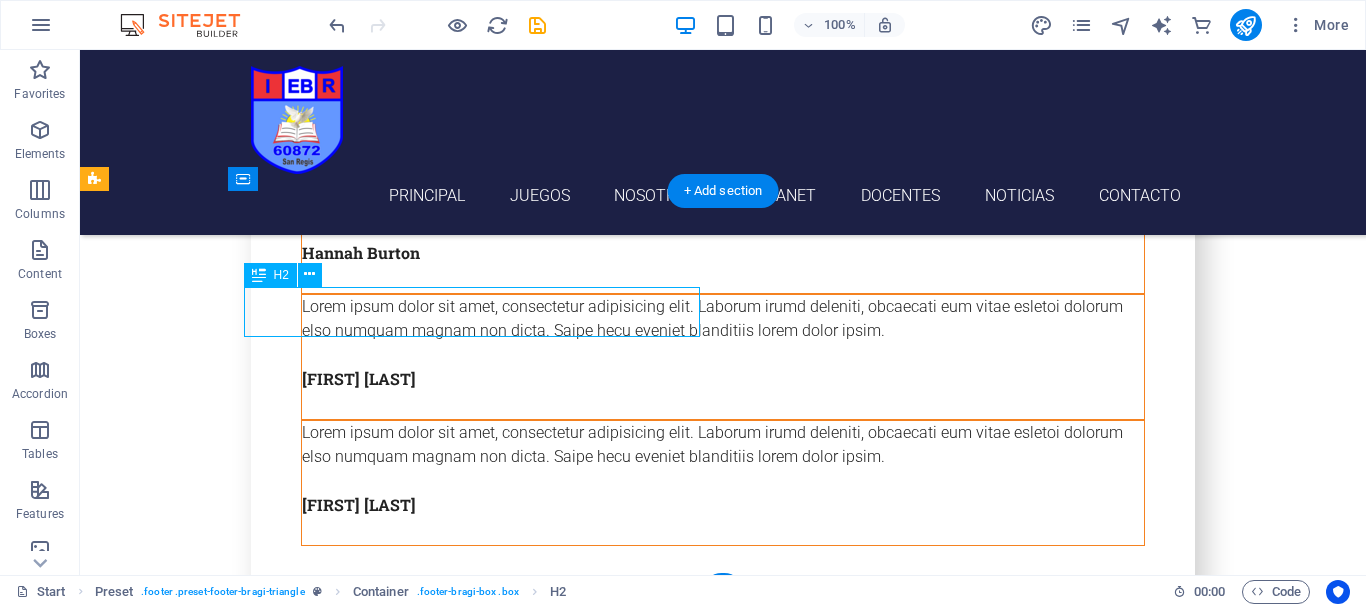 click on "Get in touch" at bounding box center (479, 5871) 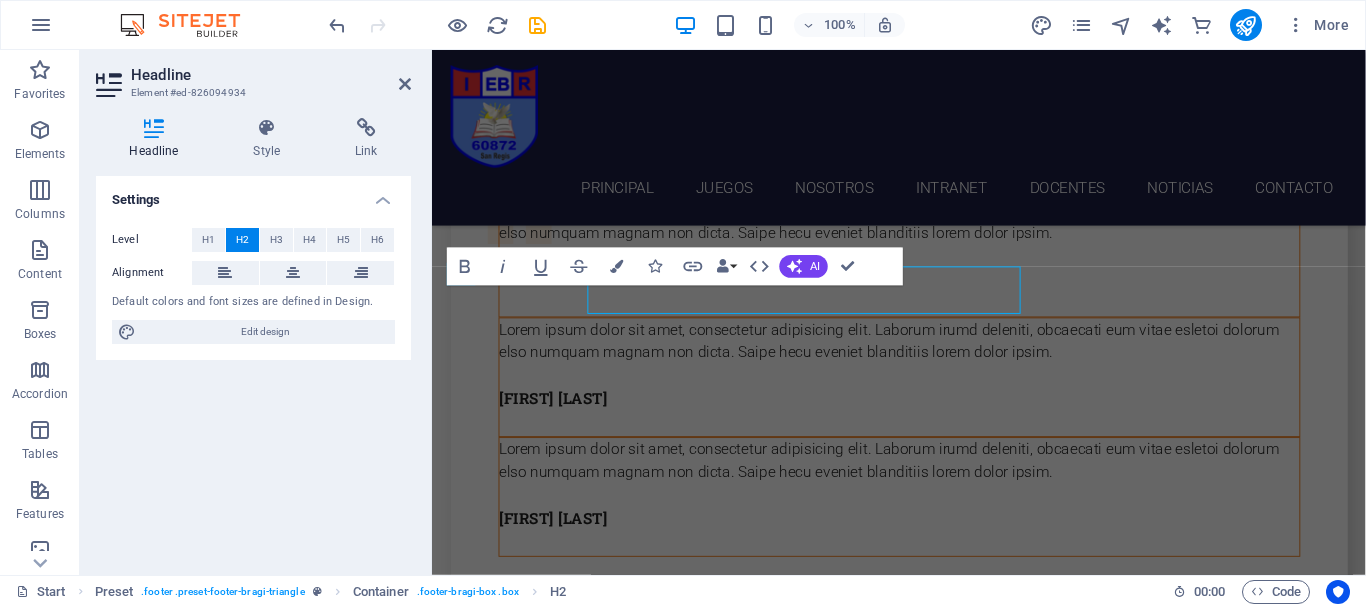 scroll, scrollTop: 7559, scrollLeft: 0, axis: vertical 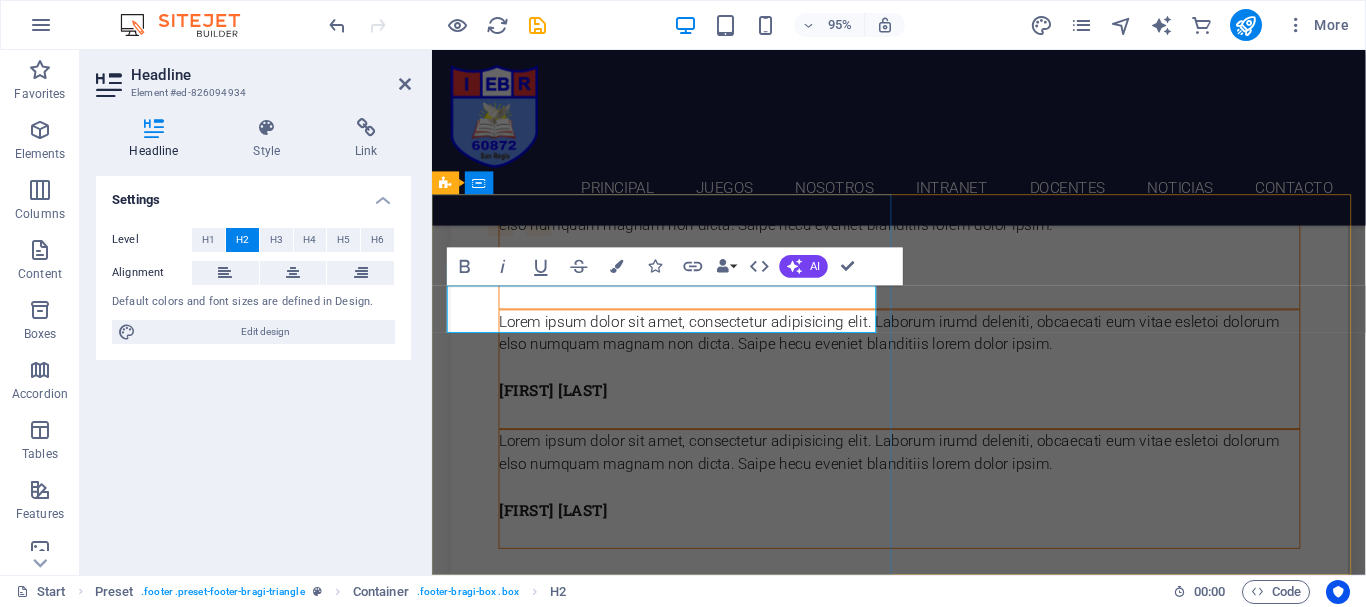 type 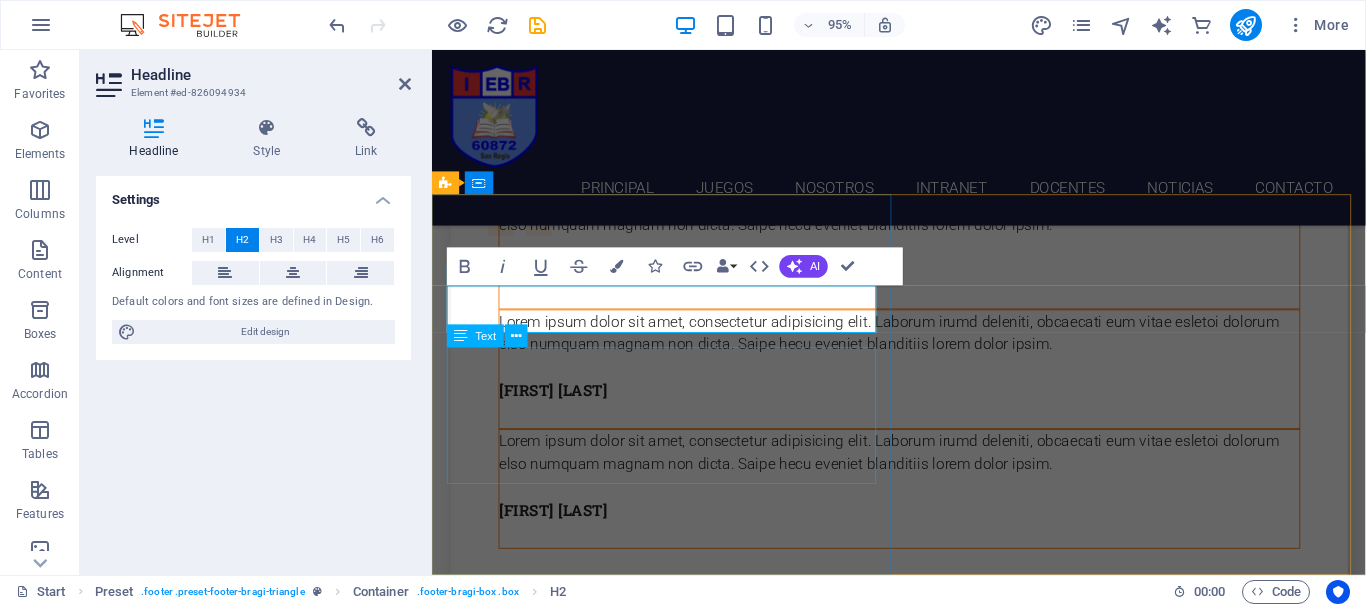 click on "ie60872rmsn.com [NUMBER] [STREET] , [CITY], [STATE] [ZIP CODE] [EMAIL] [PHONE] [HASH]" at bounding box center [680, 6026] 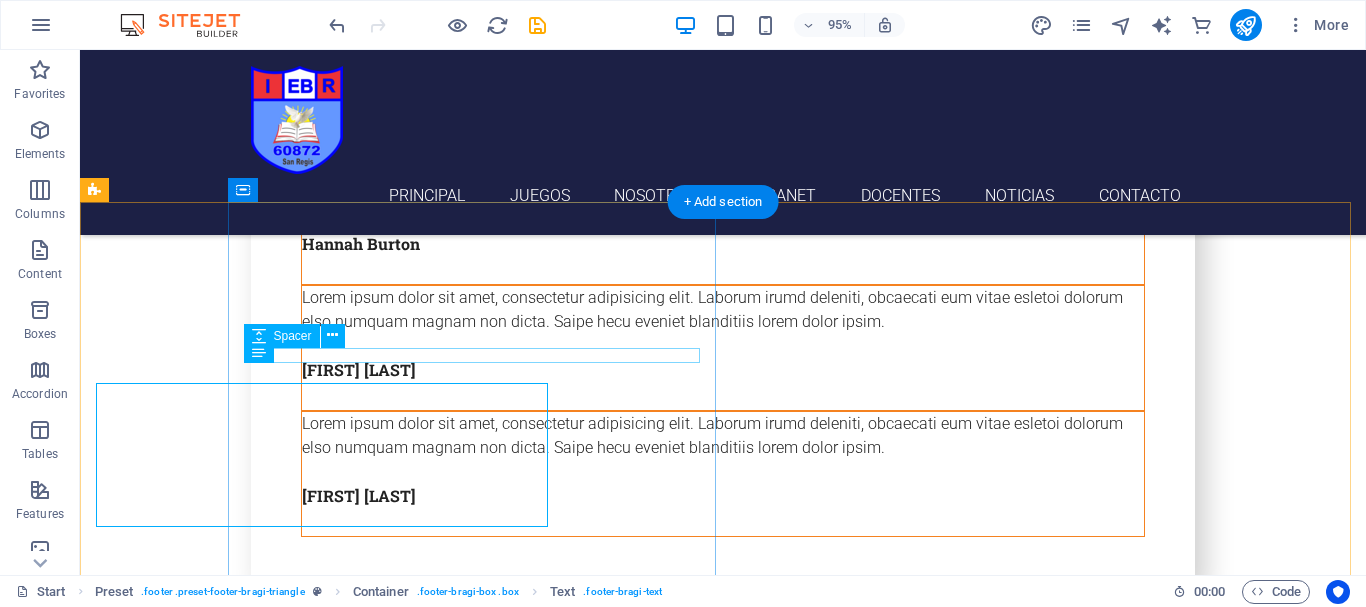 scroll, scrollTop: 7539, scrollLeft: 0, axis: vertical 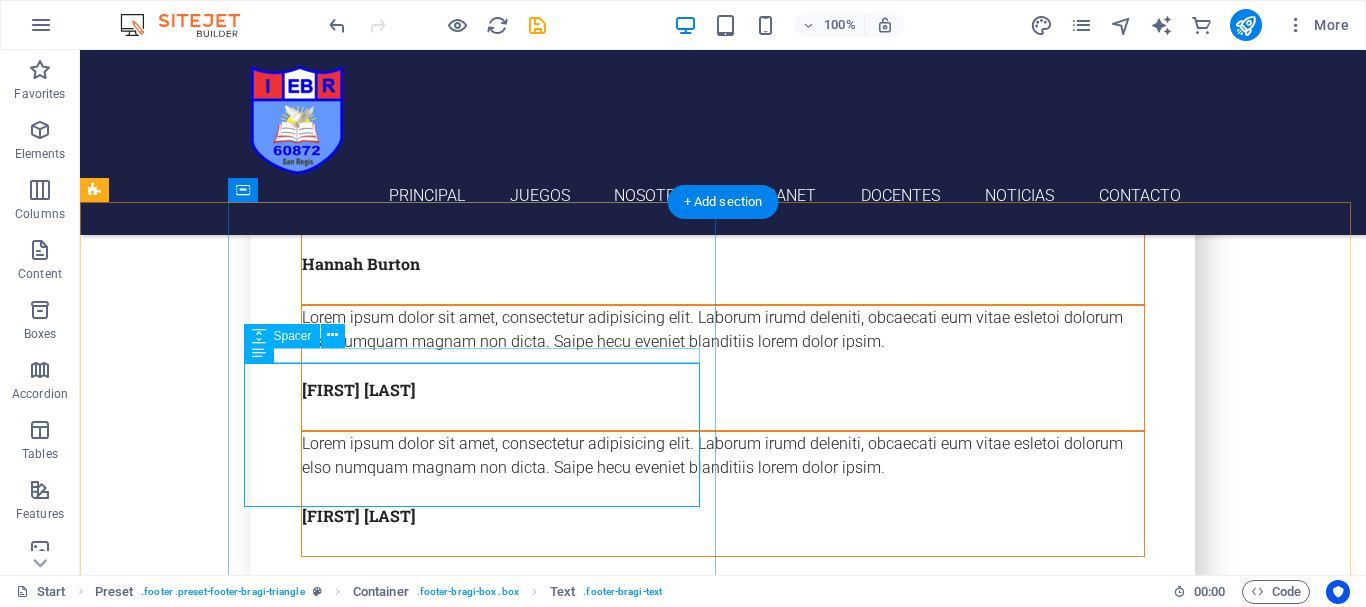 click at bounding box center (479, 5914) 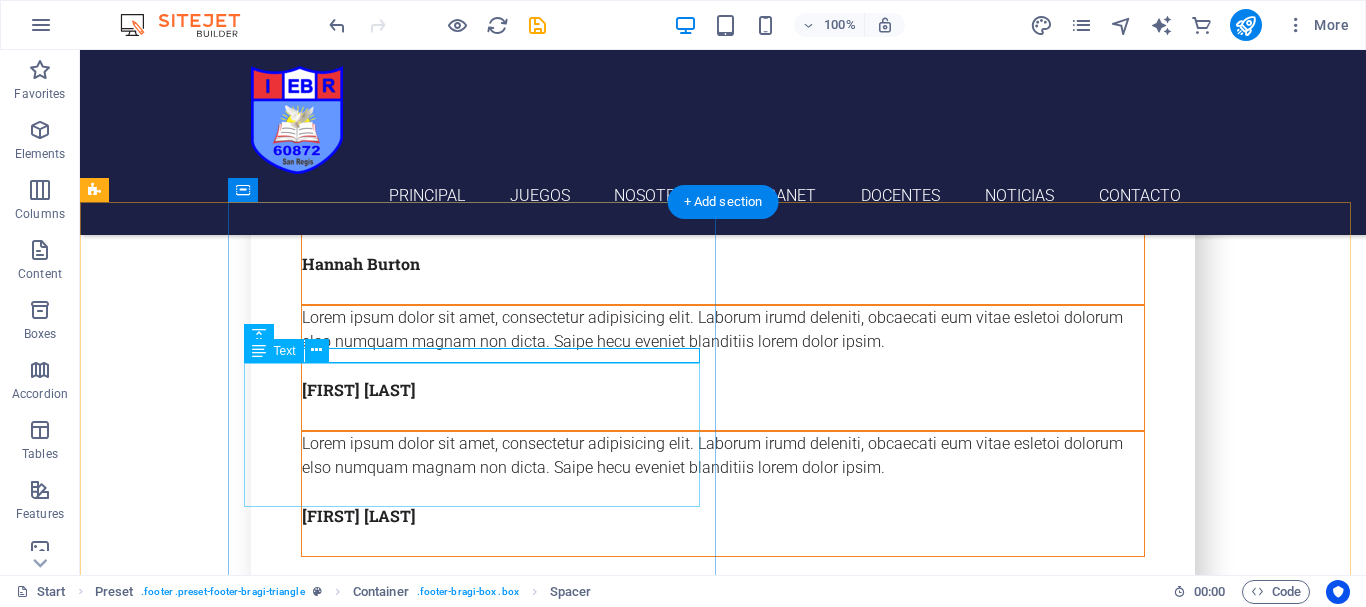 click on "ie60872rmsn.com [NUMBER] [STREET] , [CITY], [STATE] [ZIP CODE] [EMAIL] [PHONE] [HASH]" at bounding box center (479, 5994) 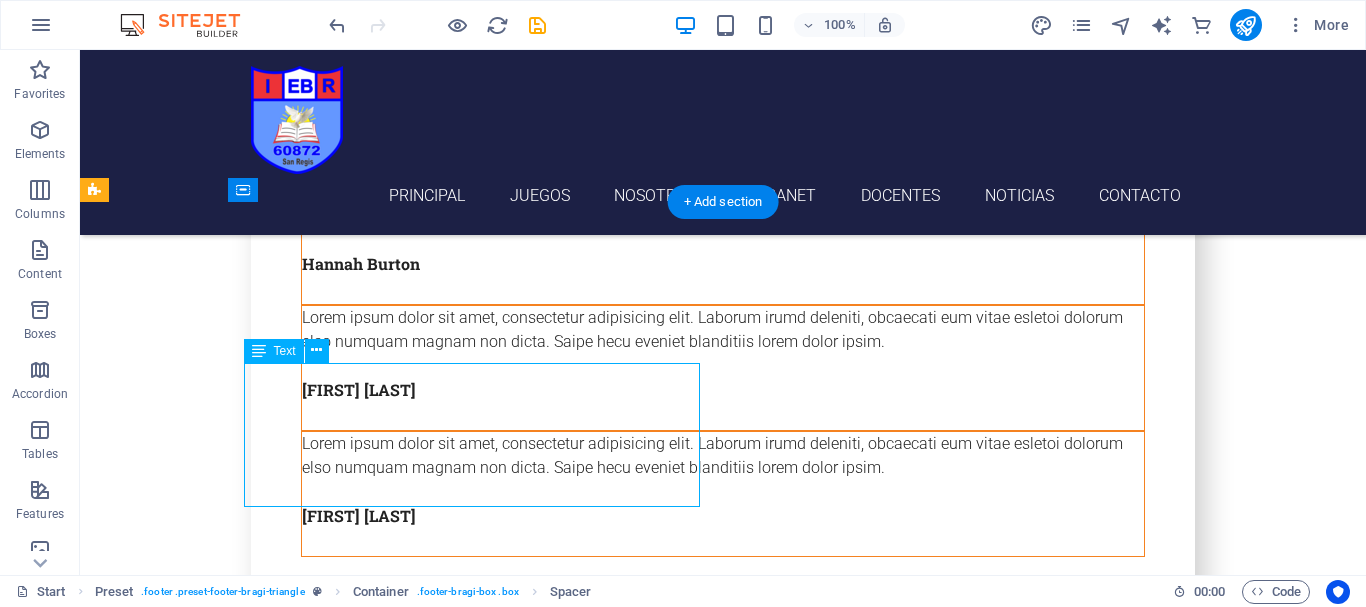click on "ie60872rmsn.com [NUMBER] [STREET] , [CITY], [STATE] [ZIP CODE] [EMAIL] [PHONE] [HASH]" at bounding box center (479, 5994) 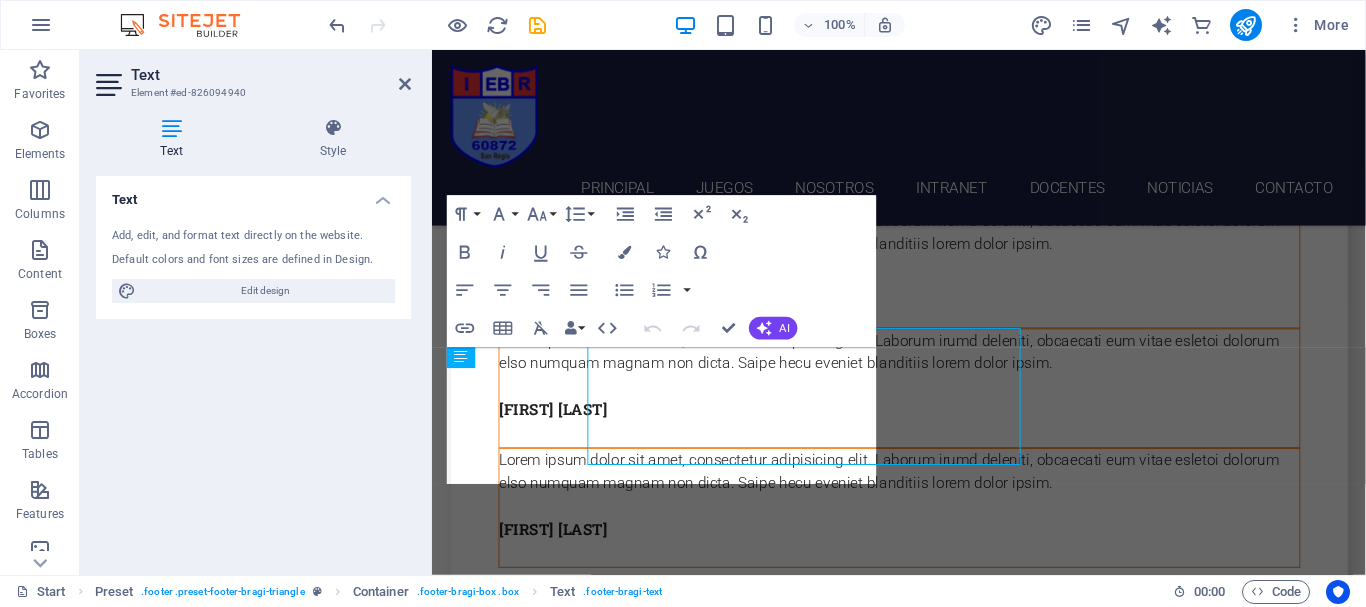 scroll, scrollTop: 7559, scrollLeft: 0, axis: vertical 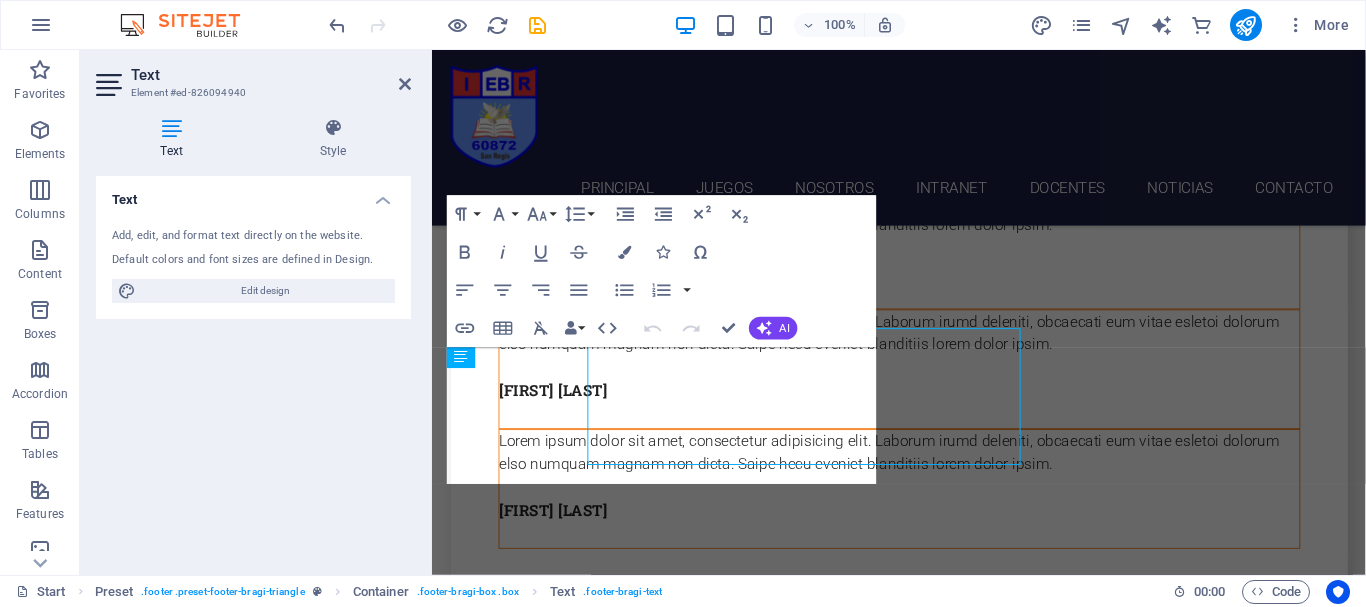 click on "300 Alamo Plaza" at bounding box center (512, 5989) 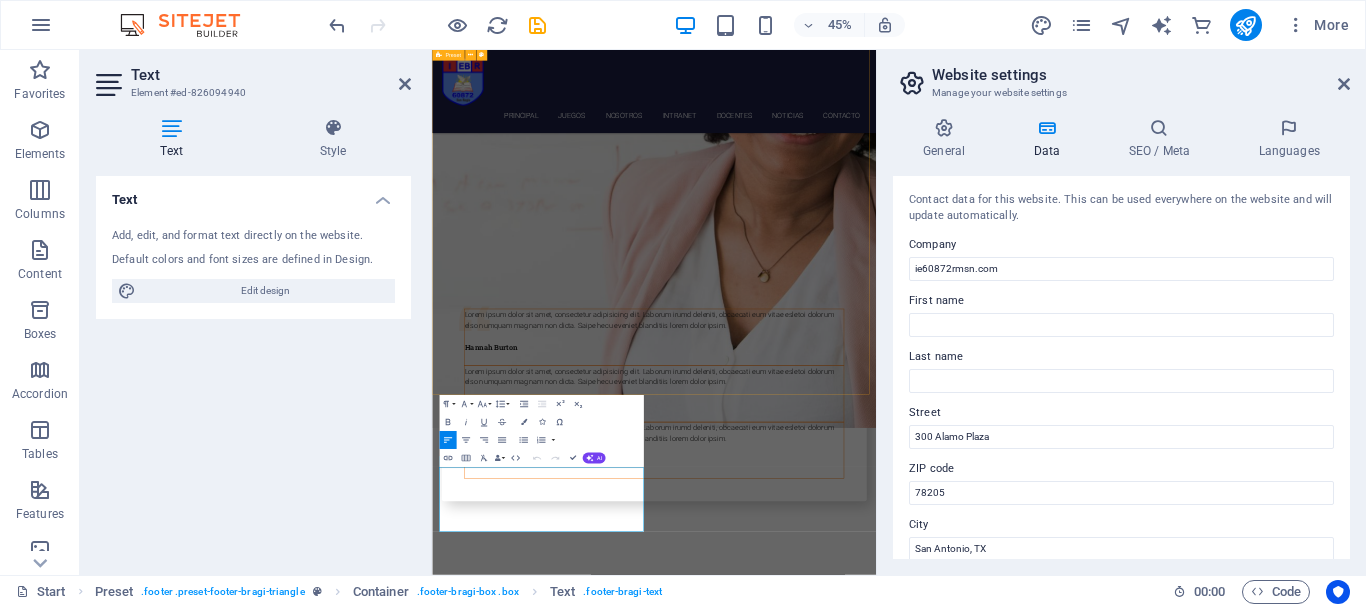 scroll, scrollTop: 7518, scrollLeft: 0, axis: vertical 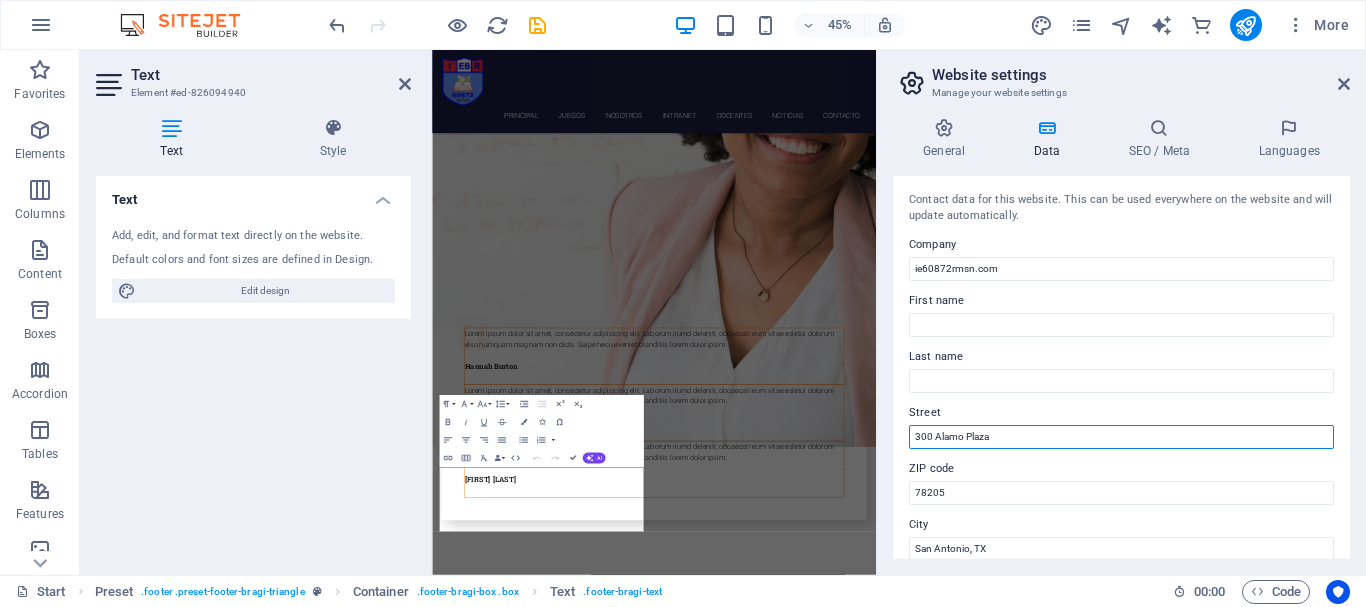 click on "300 Alamo Plaza" at bounding box center [1121, 437] 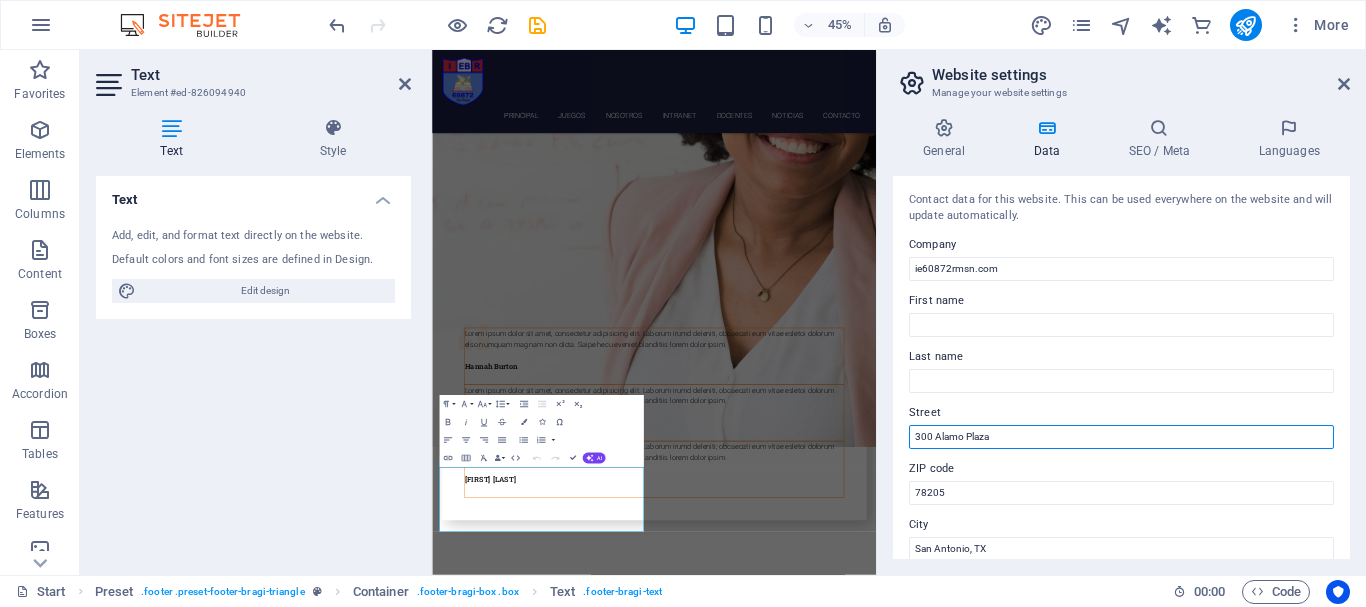 drag, startPoint x: 1013, startPoint y: 433, endPoint x: 912, endPoint y: 441, distance: 101.31634 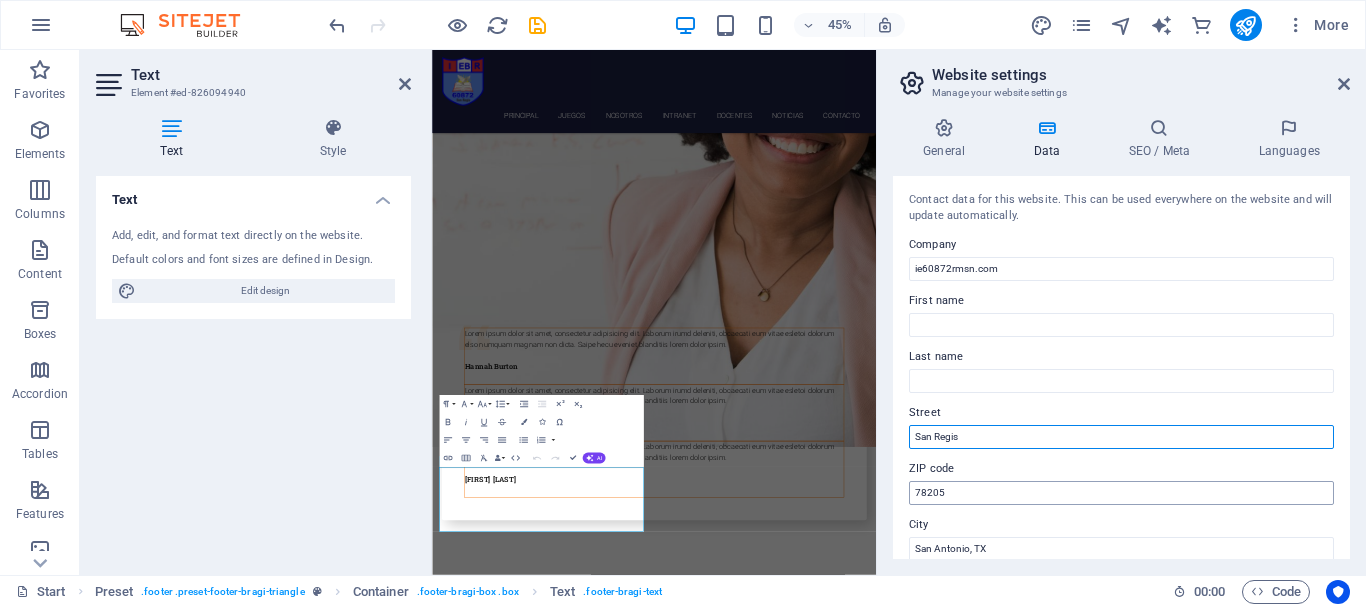 type on "San Regis" 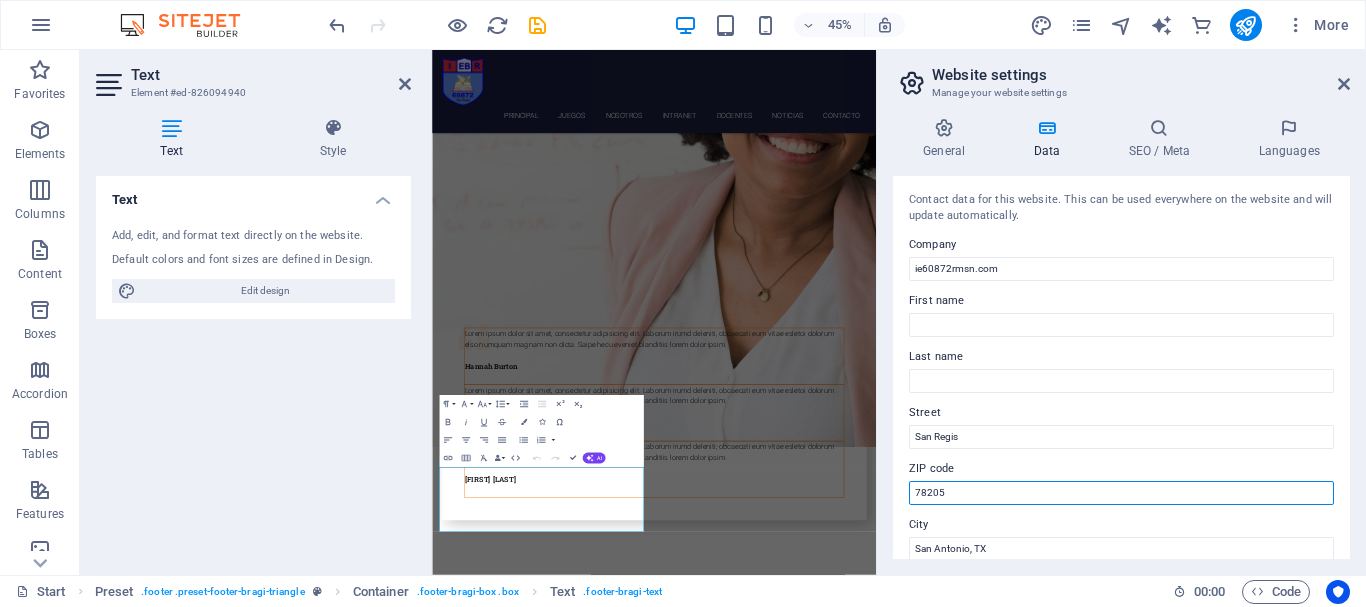 click on "78205" at bounding box center [1121, 493] 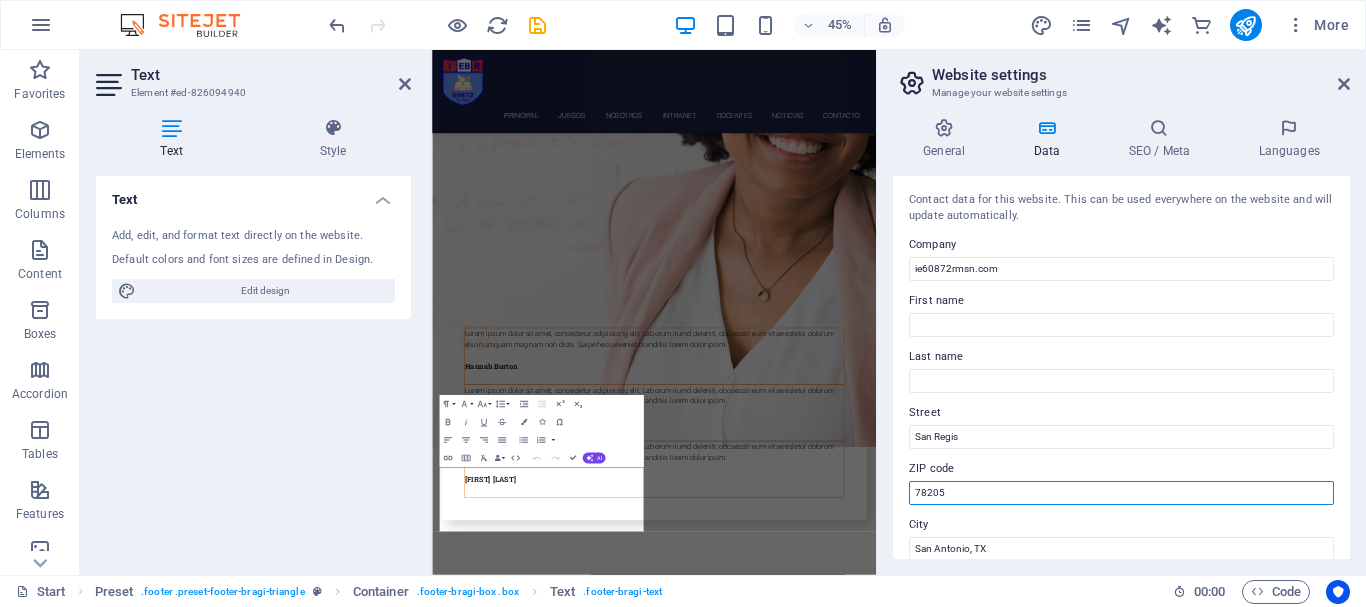 click on "78205" at bounding box center [1121, 493] 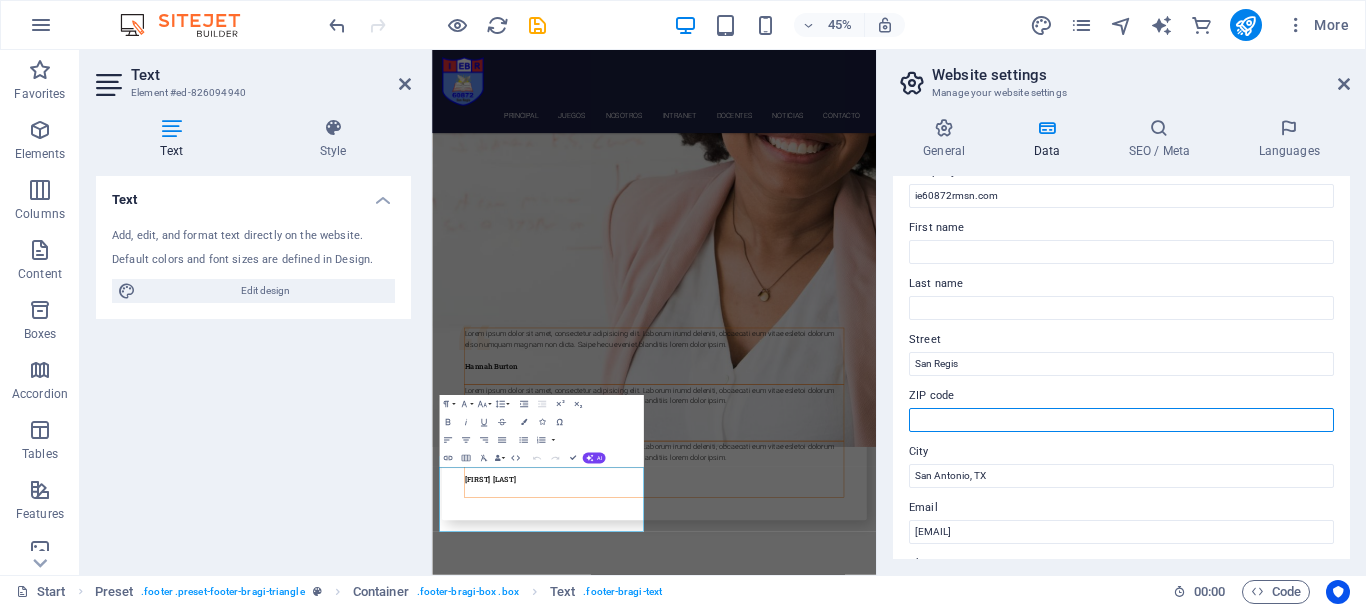 scroll, scrollTop: 166, scrollLeft: 0, axis: vertical 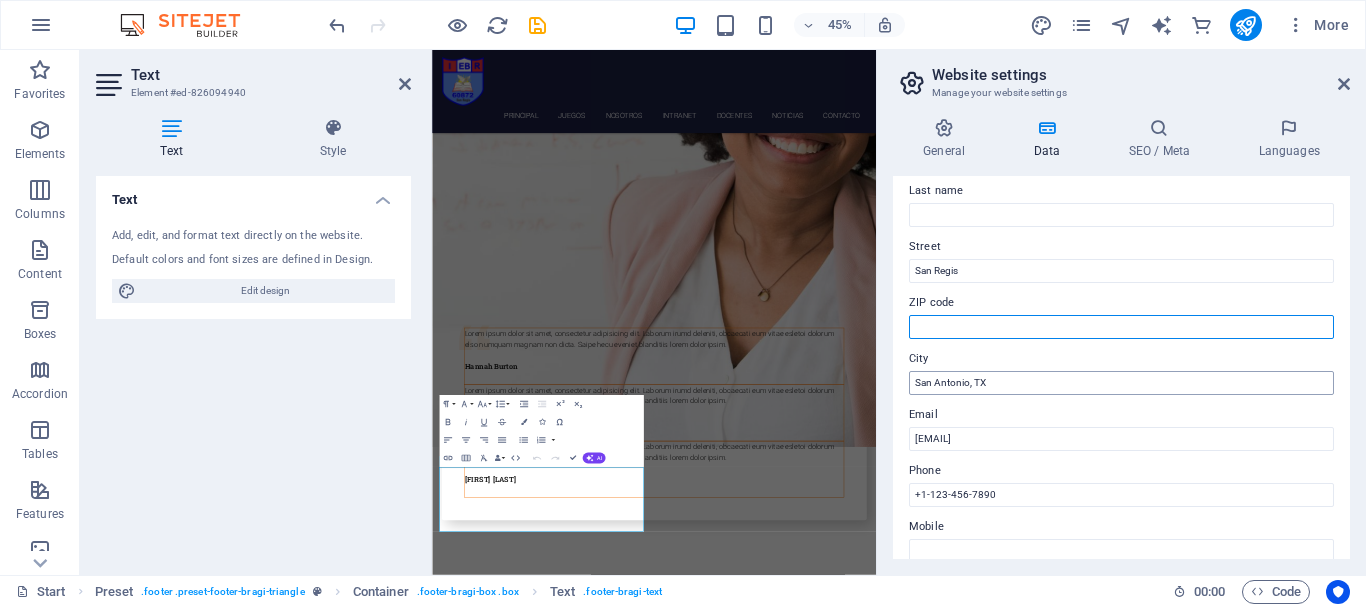 type 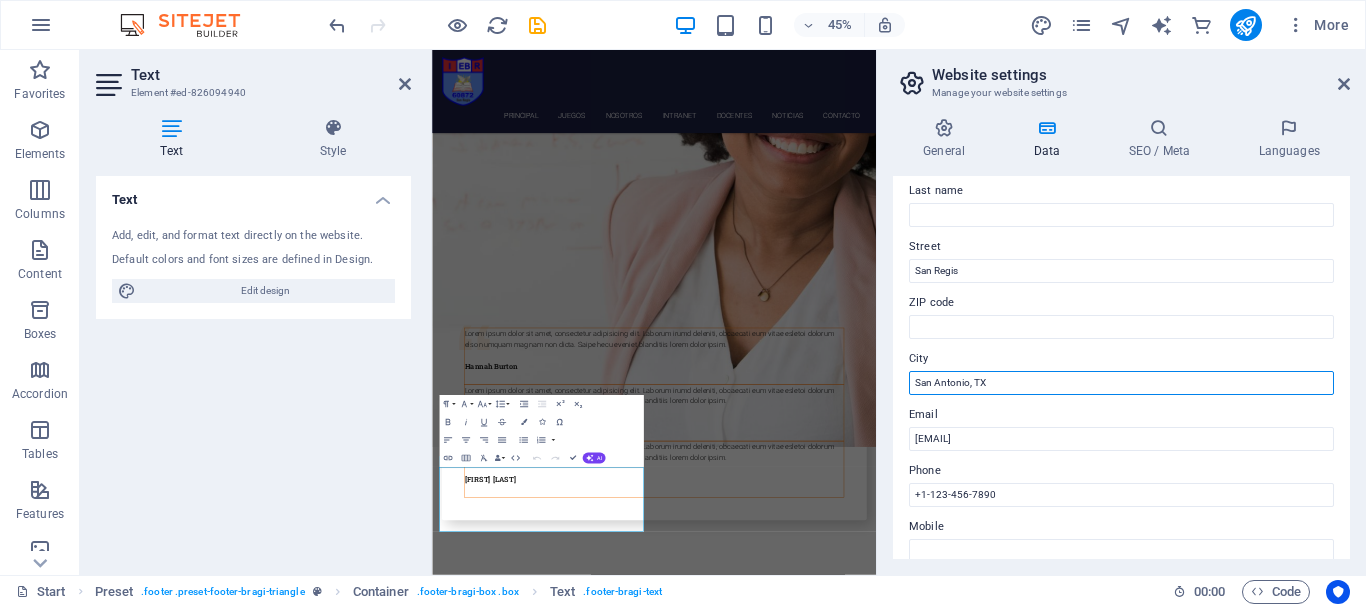 drag, startPoint x: 1001, startPoint y: 387, endPoint x: 896, endPoint y: 389, distance: 105.01904 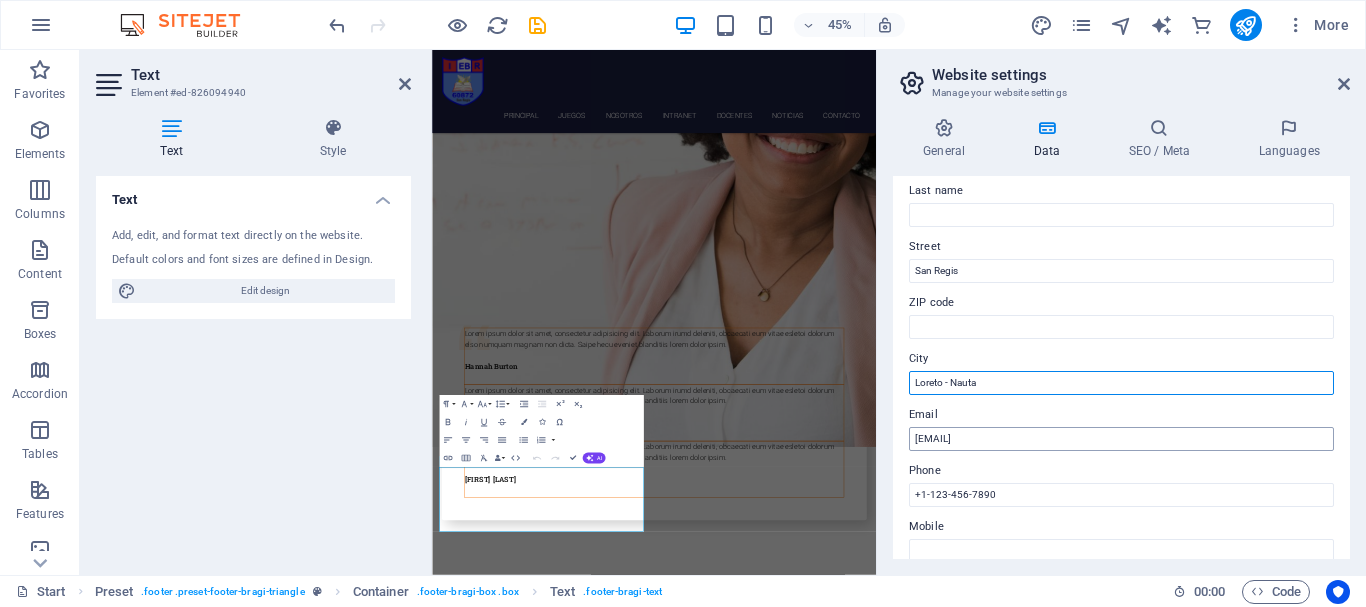 type on "Loreto - Nauta" 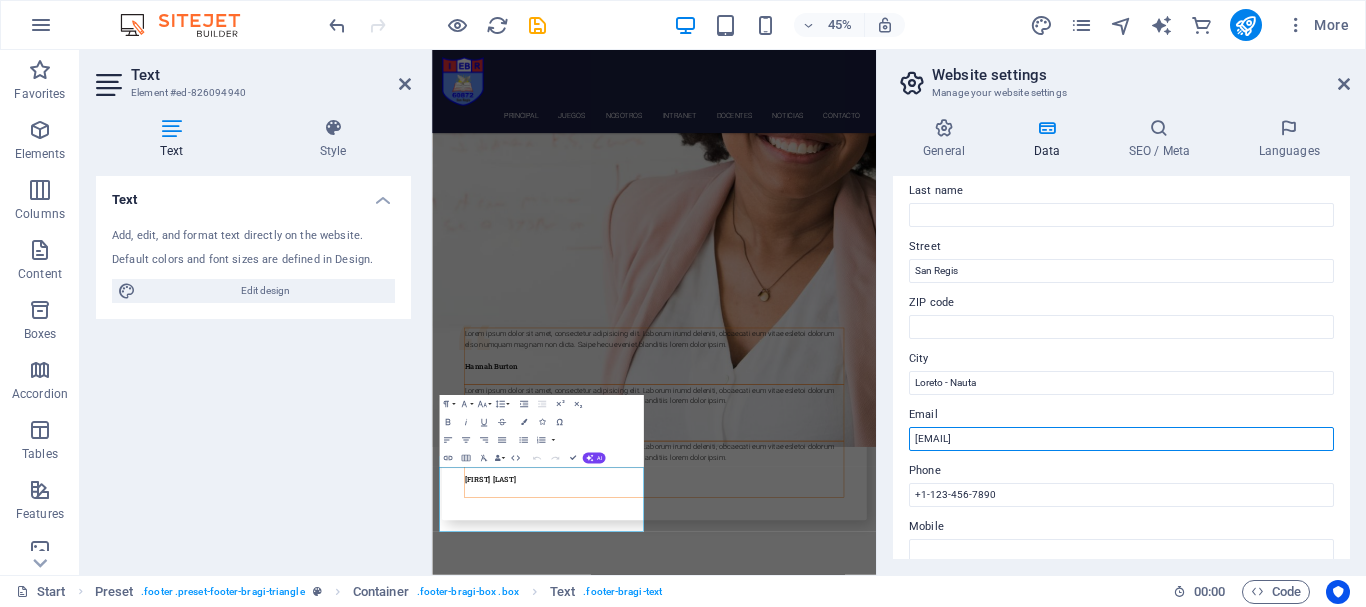 drag, startPoint x: 1084, startPoint y: 439, endPoint x: 899, endPoint y: 440, distance: 185.0027 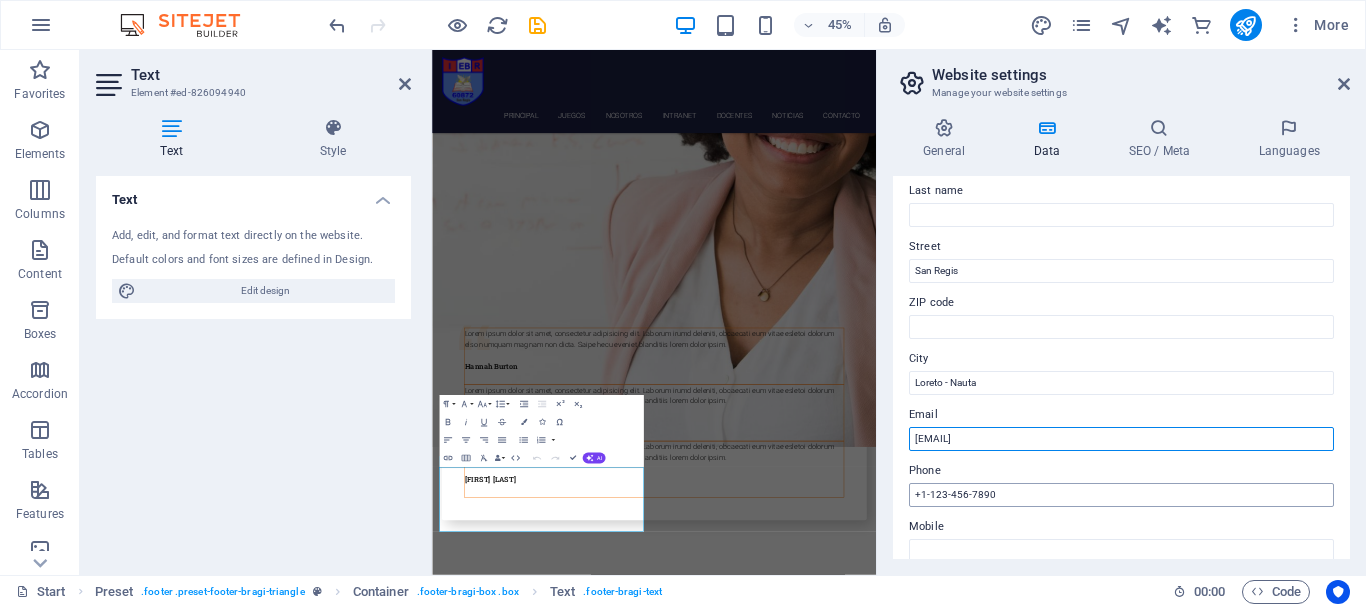 type on "[EMAIL]" 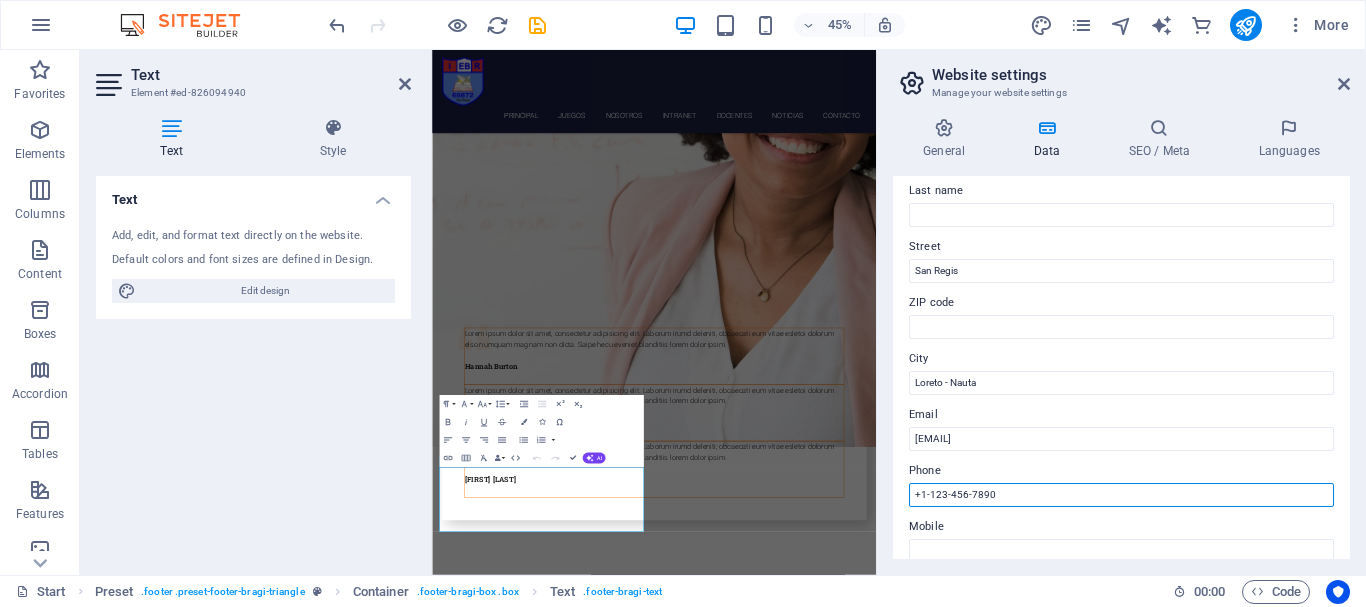 click on "+1-123-456-7890" at bounding box center [1121, 495] 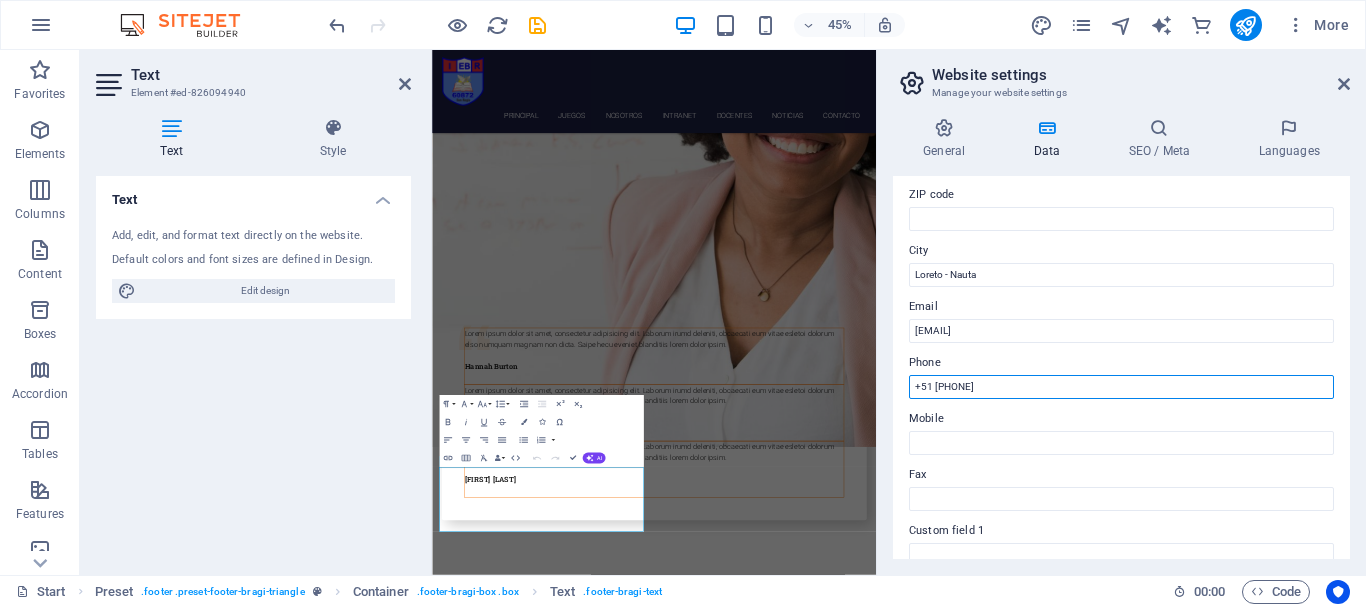 scroll, scrollTop: 286, scrollLeft: 0, axis: vertical 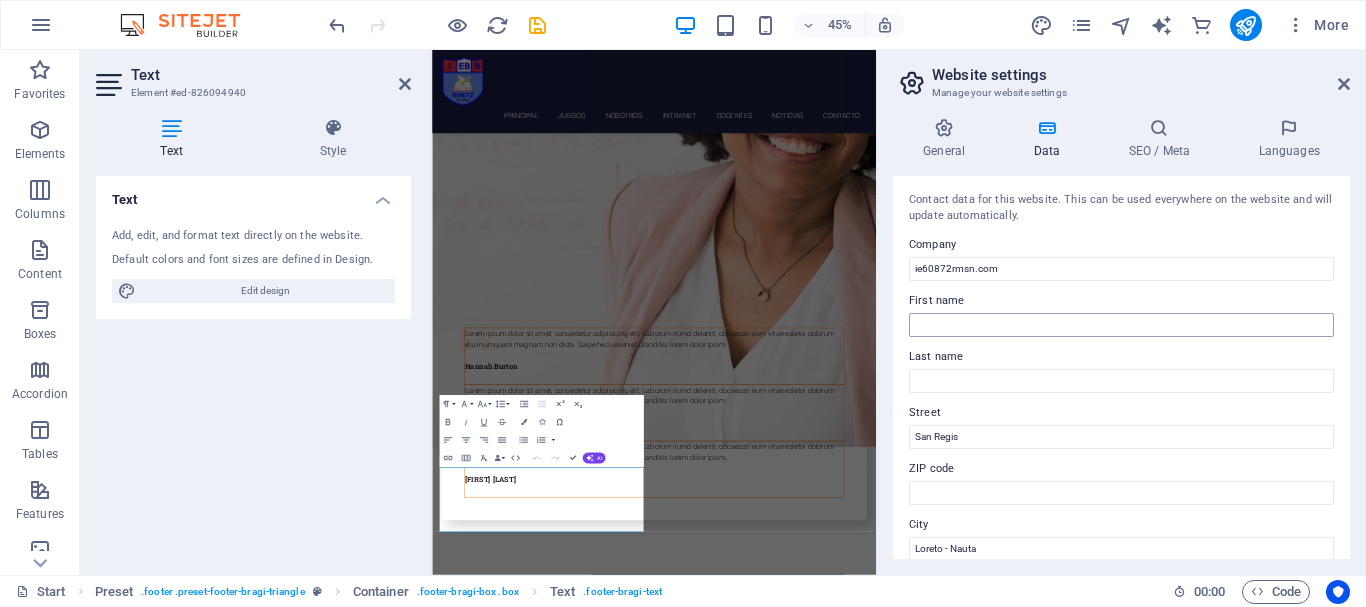 type on "+51 [PHONE]" 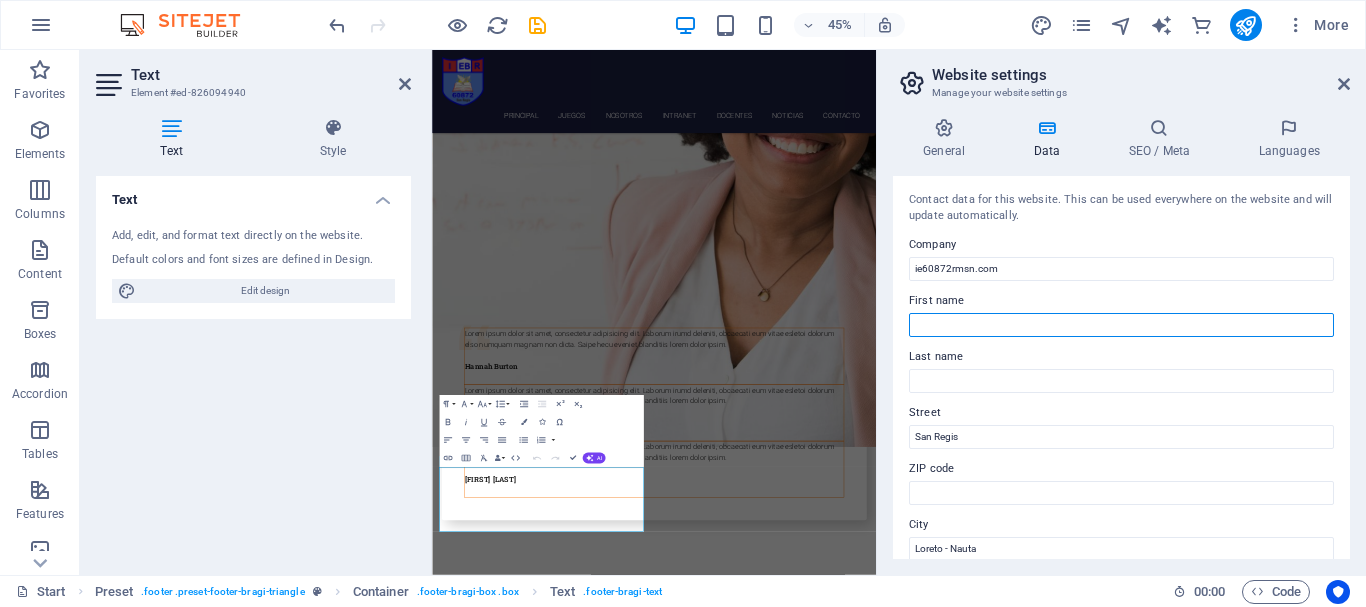 click on "First name" at bounding box center (1121, 325) 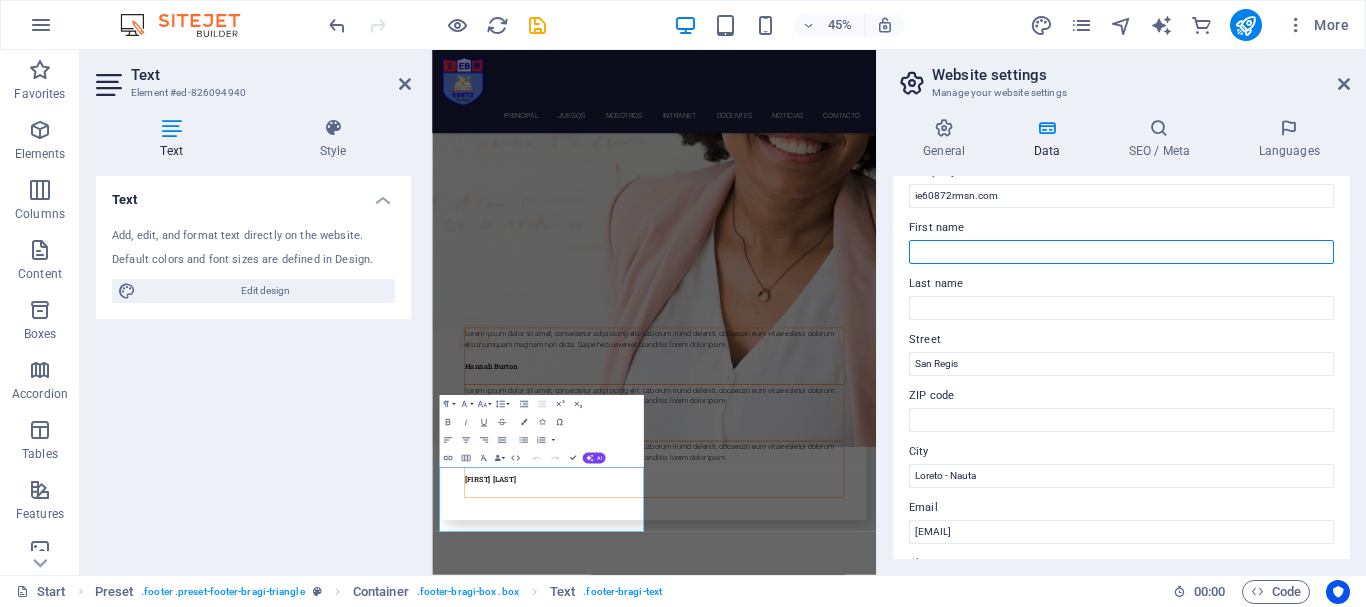 scroll, scrollTop: 0, scrollLeft: 0, axis: both 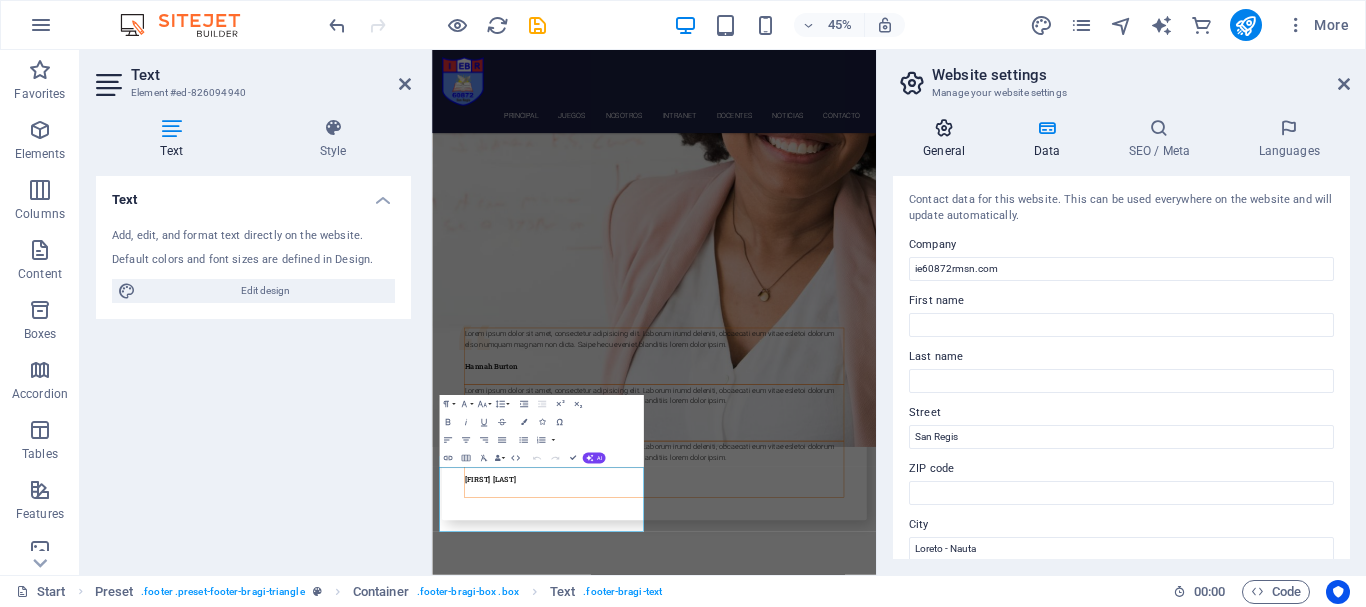 click on "General" at bounding box center [948, 139] 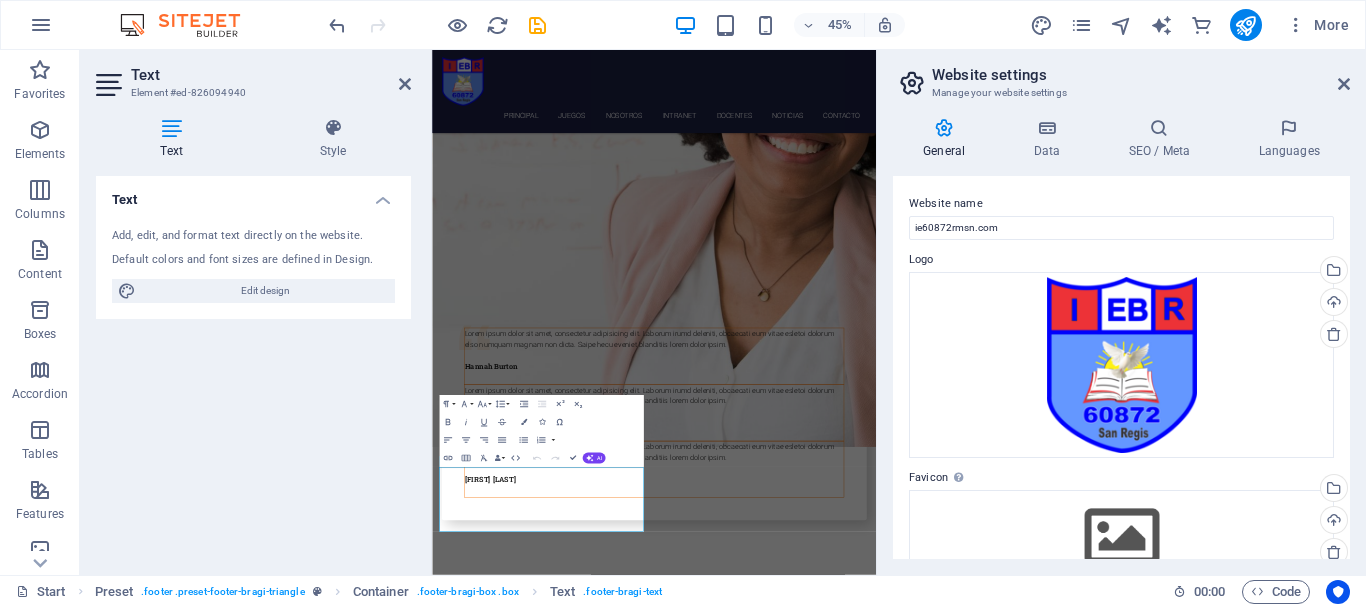 drag, startPoint x: 1350, startPoint y: 232, endPoint x: 1350, endPoint y: 264, distance: 32 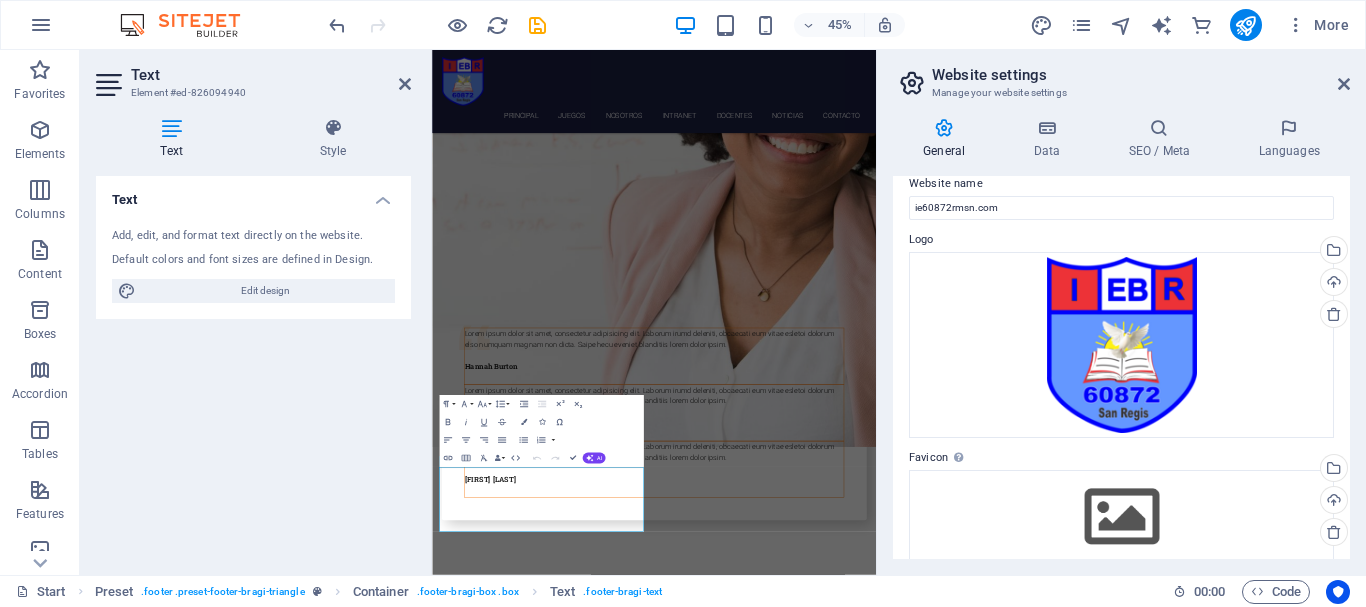 scroll, scrollTop: 58, scrollLeft: 0, axis: vertical 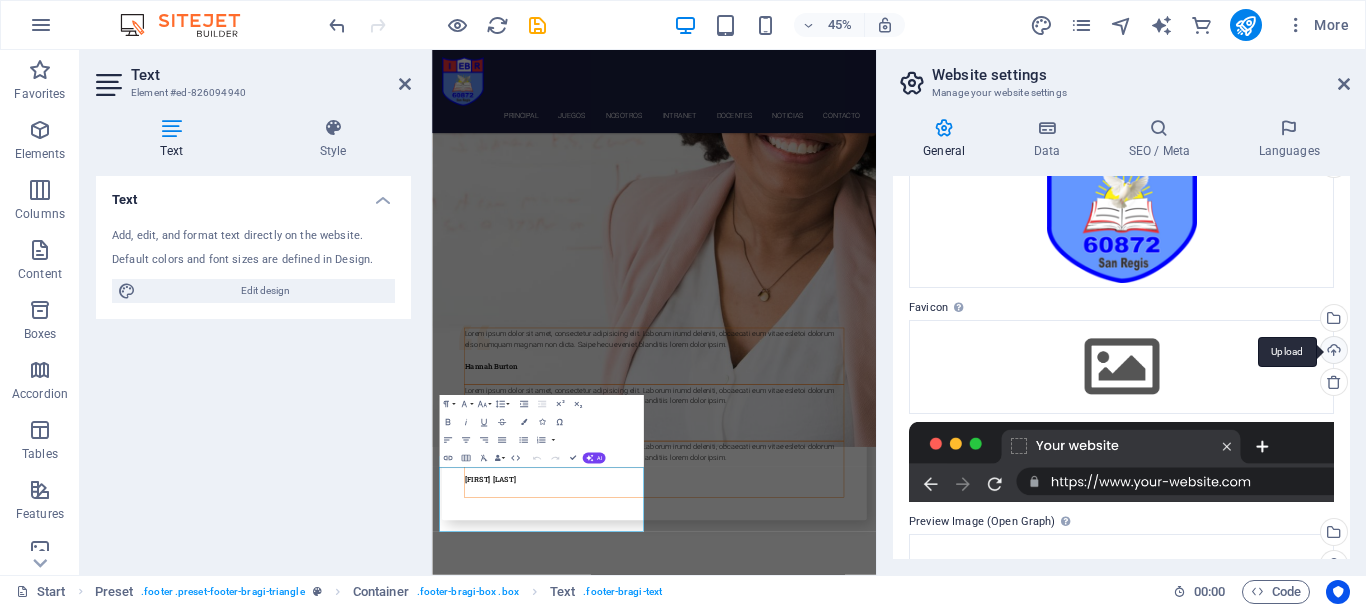 click on "Upload" at bounding box center [1332, 352] 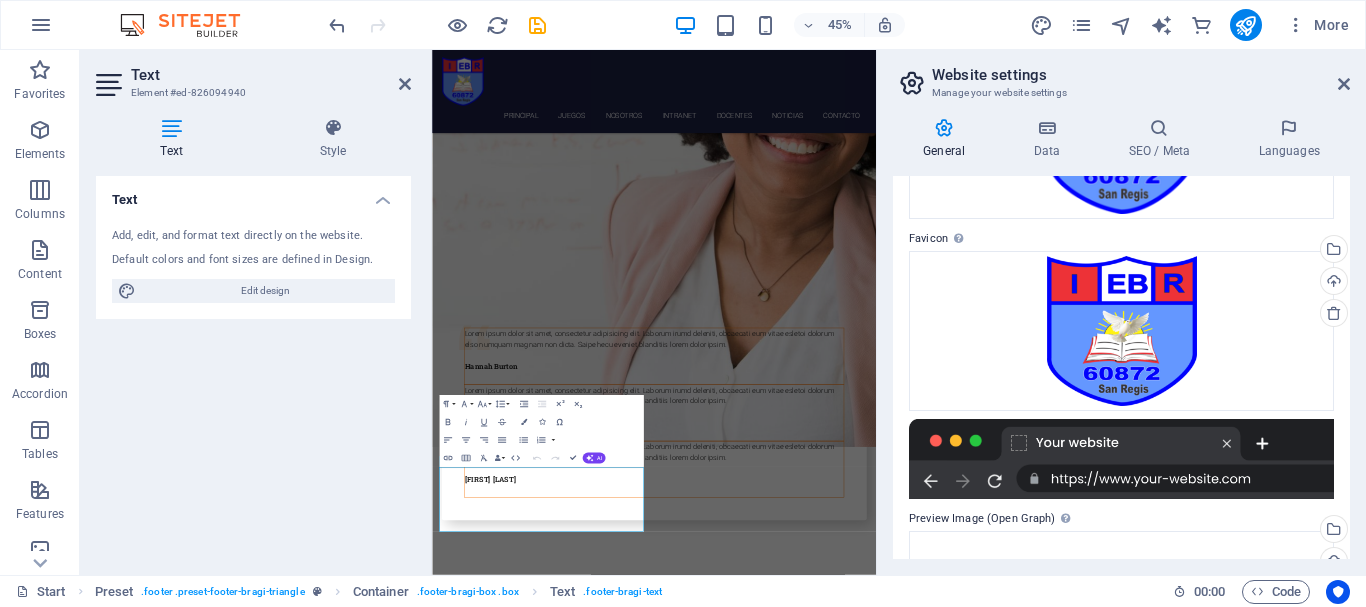 scroll, scrollTop: 242, scrollLeft: 0, axis: vertical 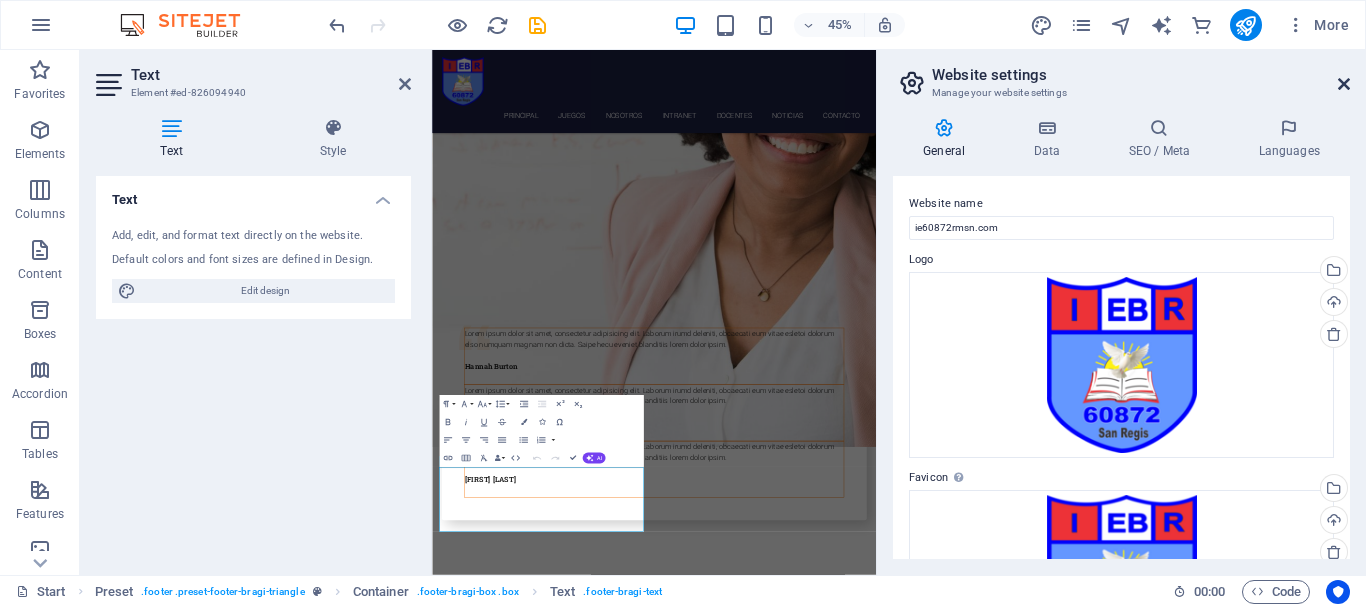 click at bounding box center (1344, 84) 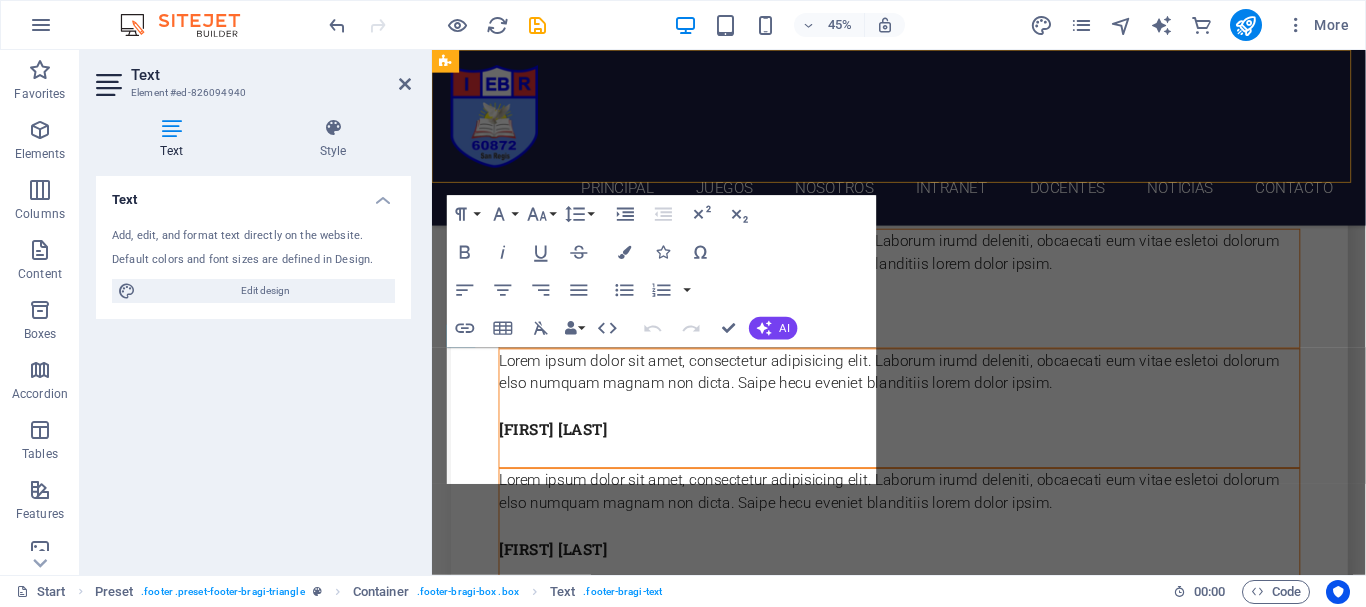scroll, scrollTop: 7559, scrollLeft: 0, axis: vertical 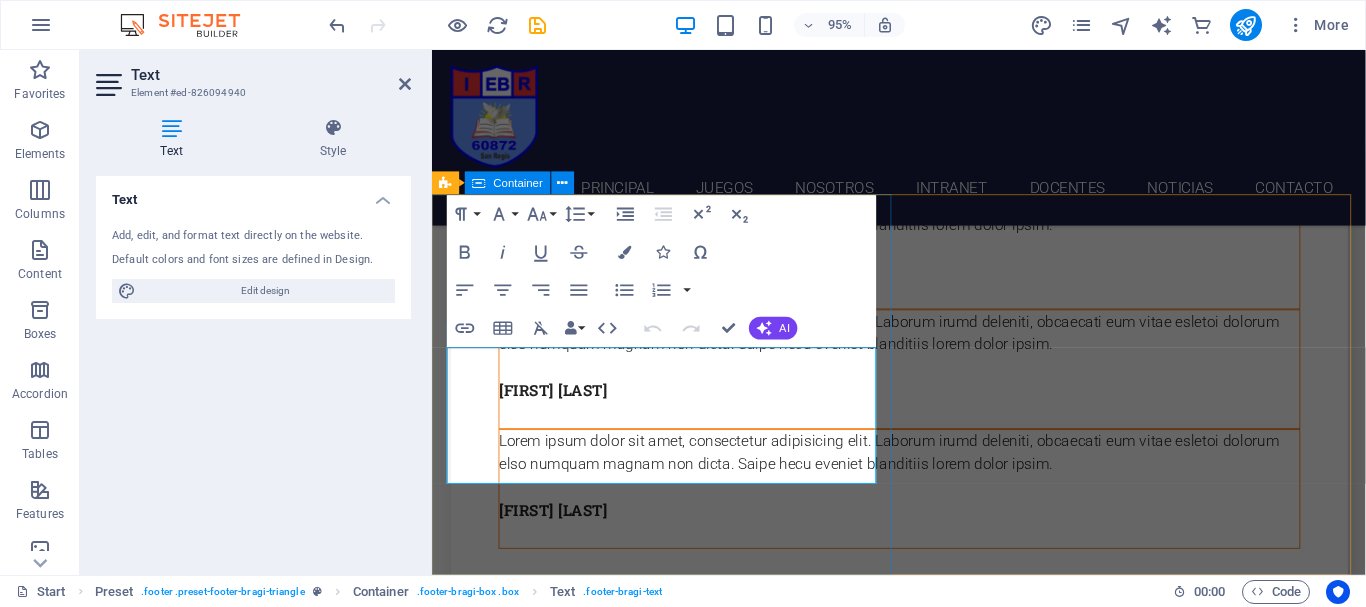 click on "CONTACTO [EMAIL] [ADDRESS] , [STATE] - [CITY] +51 [PHONE] [EMAIL] Legal Notice  |  Privacy" at bounding box center (680, 5993) 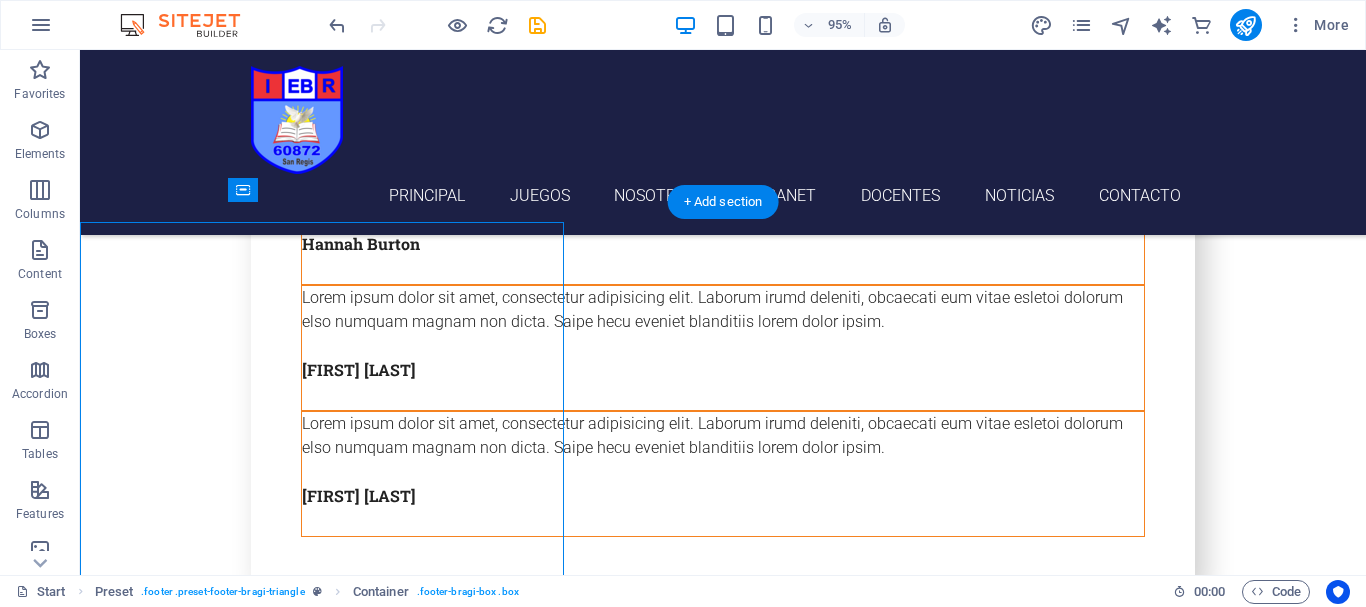 scroll, scrollTop: 7539, scrollLeft: 0, axis: vertical 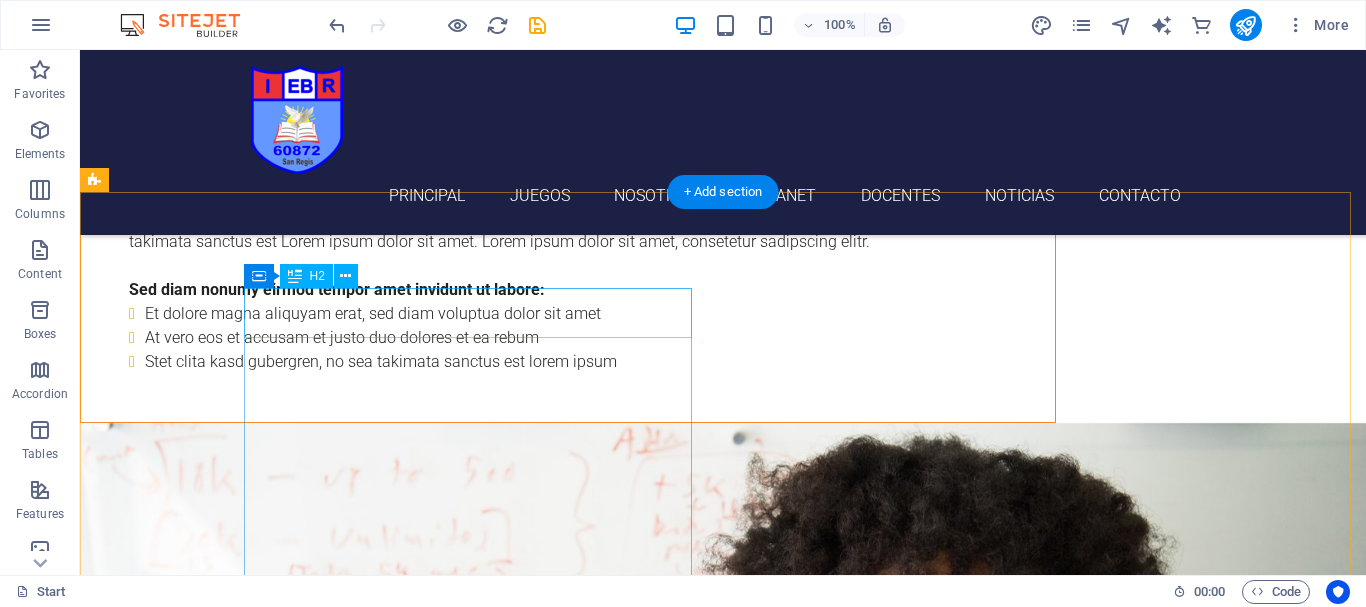 click on "FAQ" at bounding box center [568, 5960] 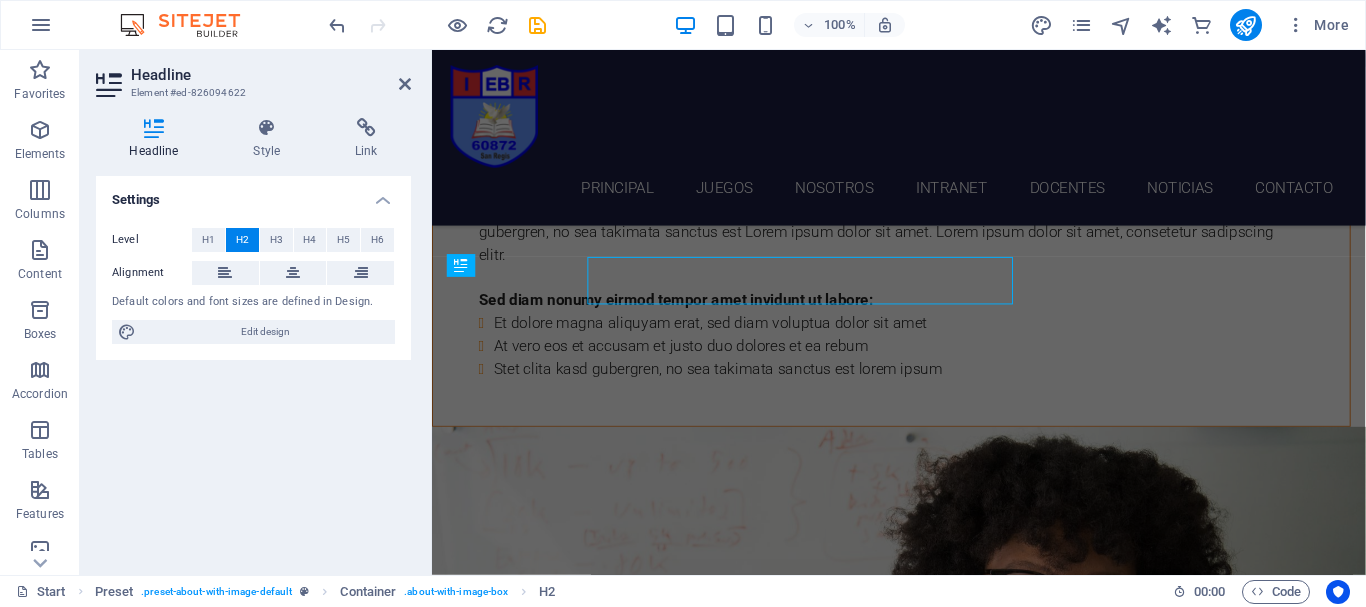 scroll, scrollTop: 6427, scrollLeft: 0, axis: vertical 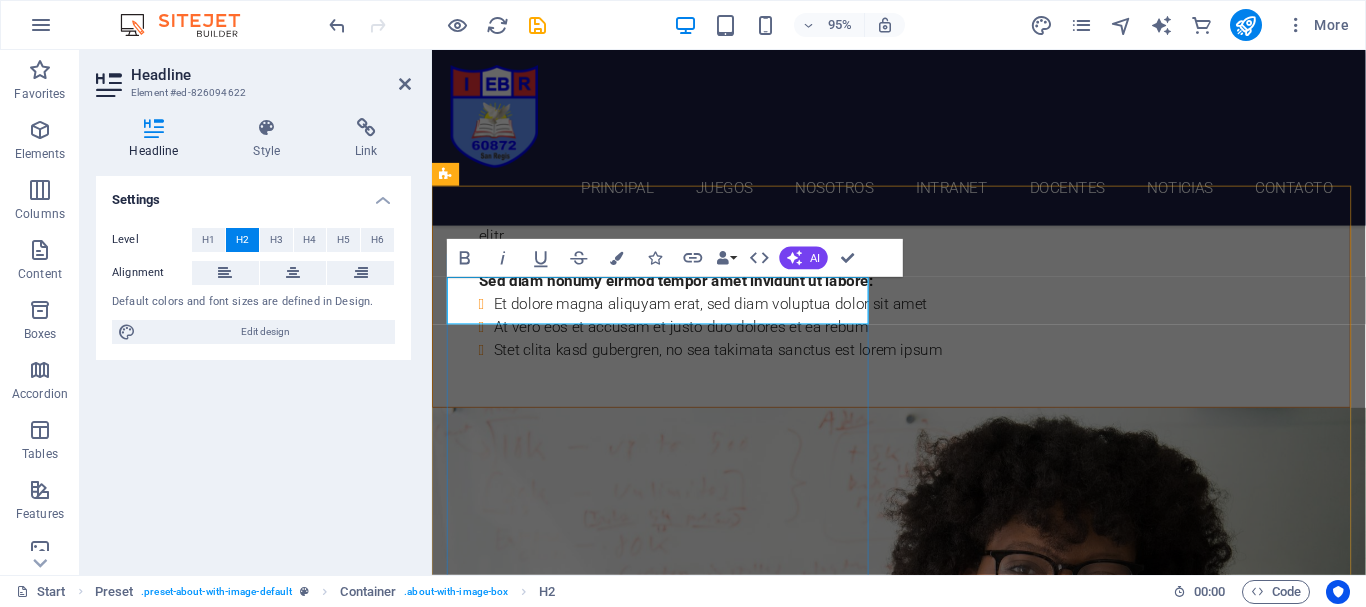 type 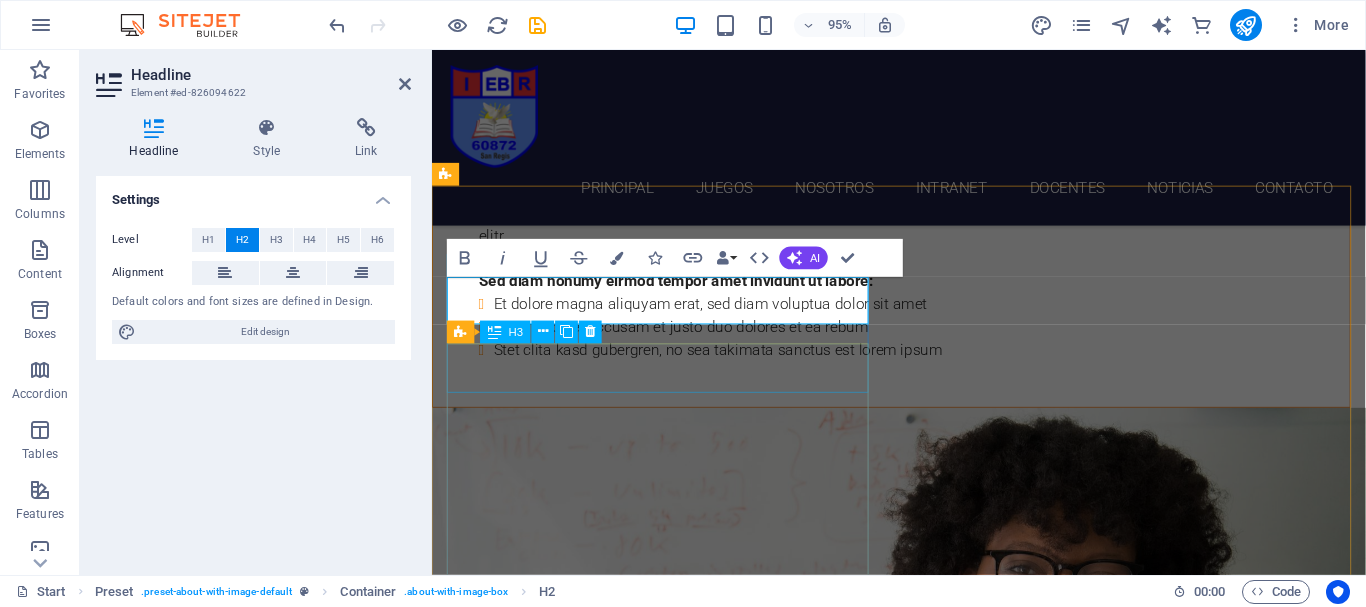 click on "Lorem ipsum dolor sit amet" at bounding box center [920, 6063] 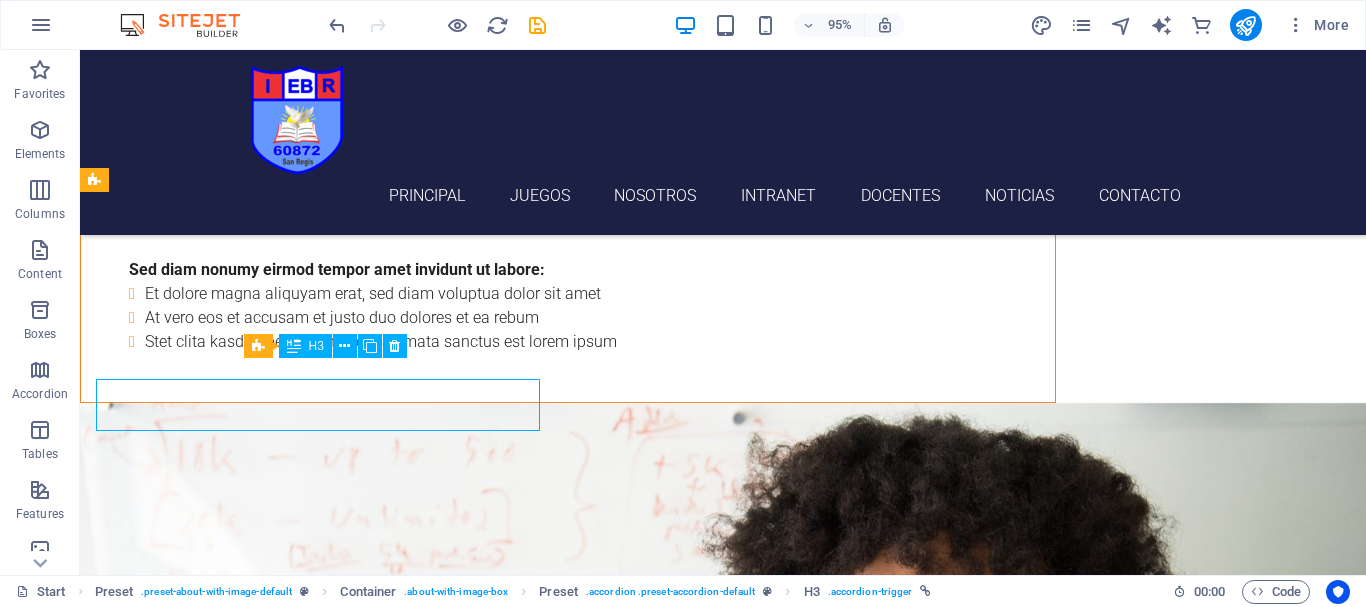 scroll, scrollTop: 6407, scrollLeft: 0, axis: vertical 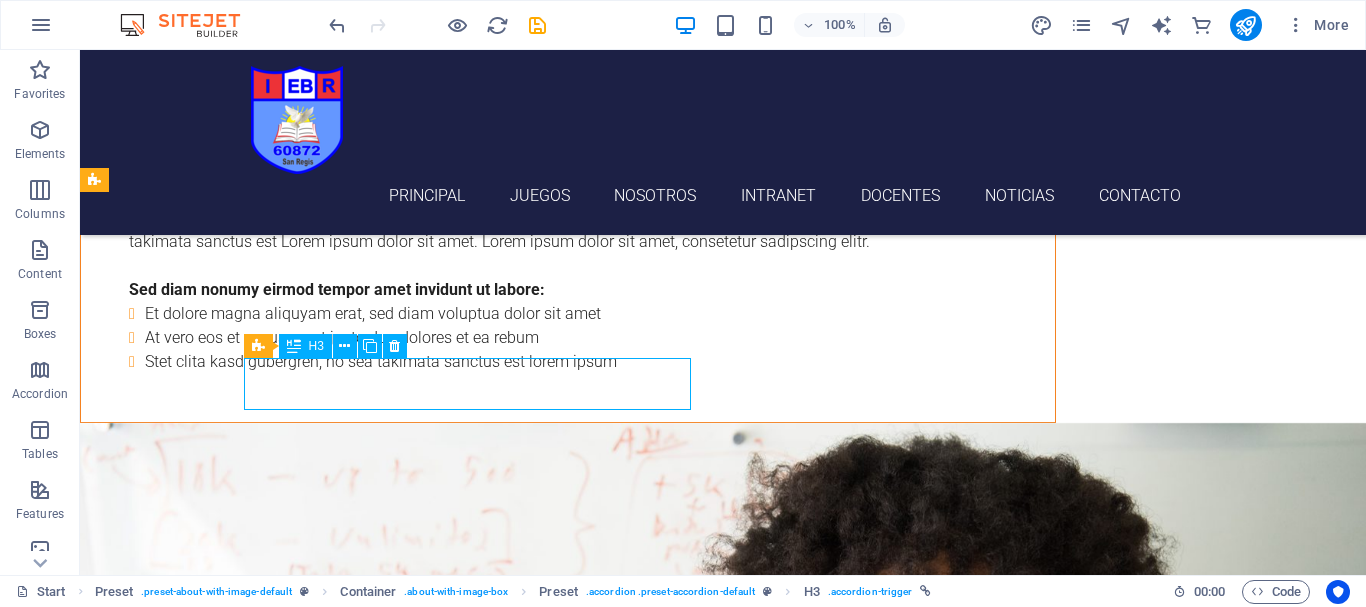 click on "Lorem ipsum dolor sit amet" at bounding box center [568, 6031] 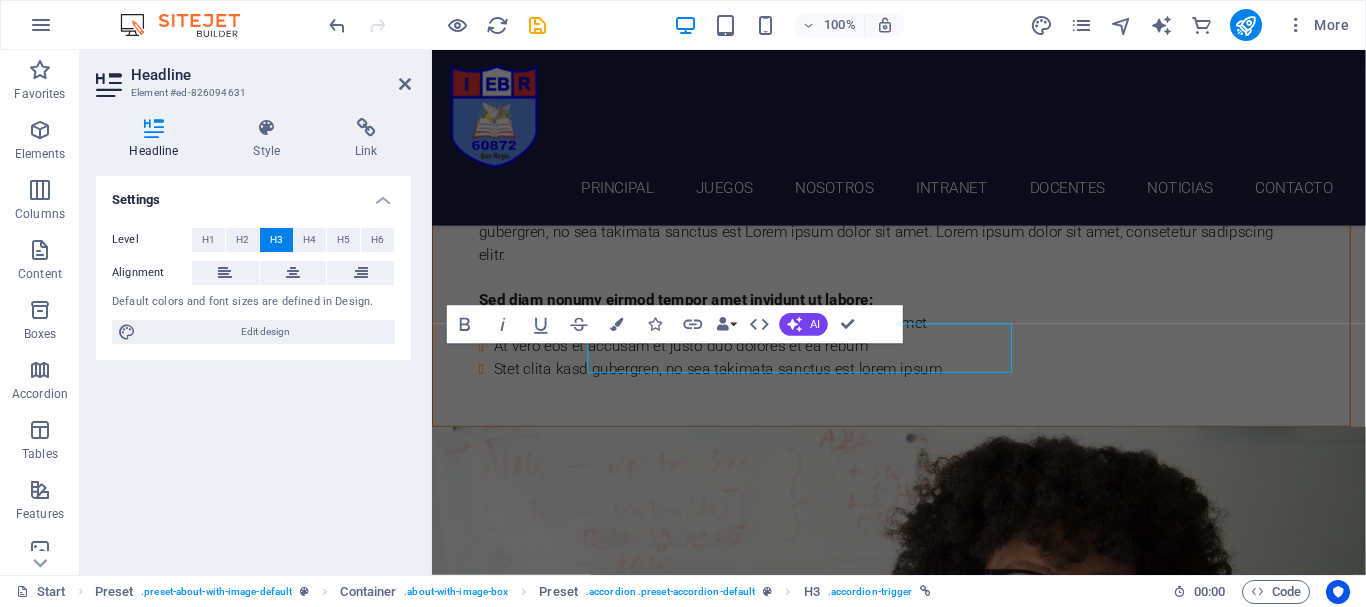 scroll, scrollTop: 6427, scrollLeft: 0, axis: vertical 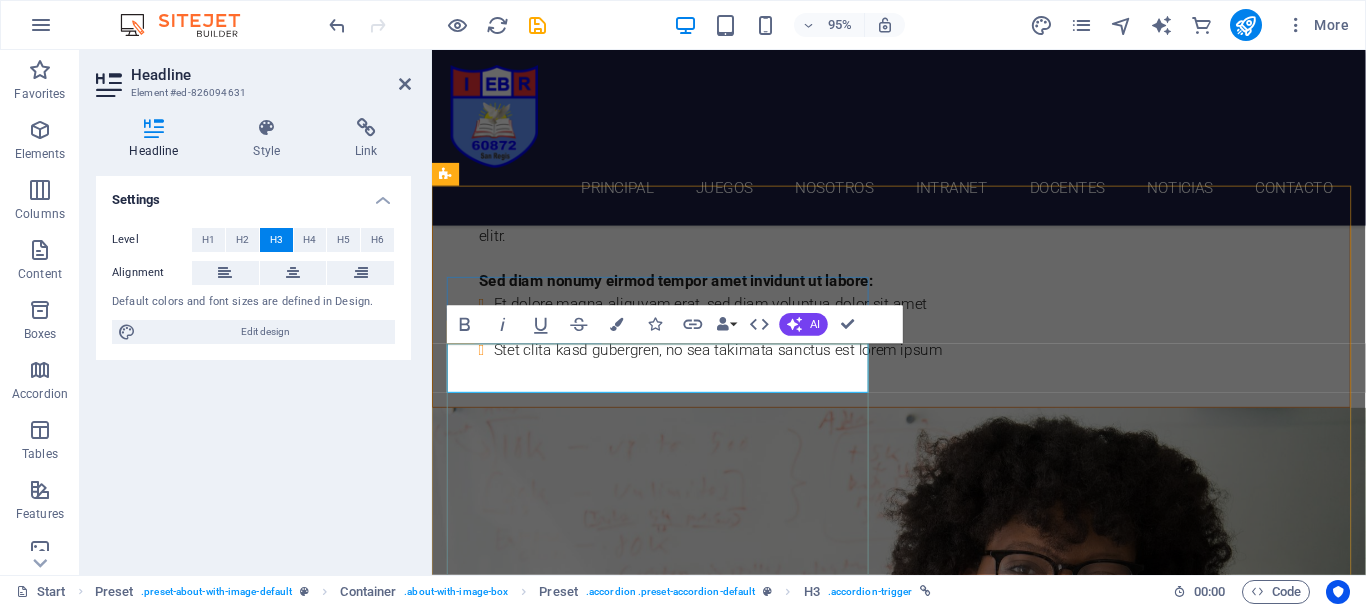 type 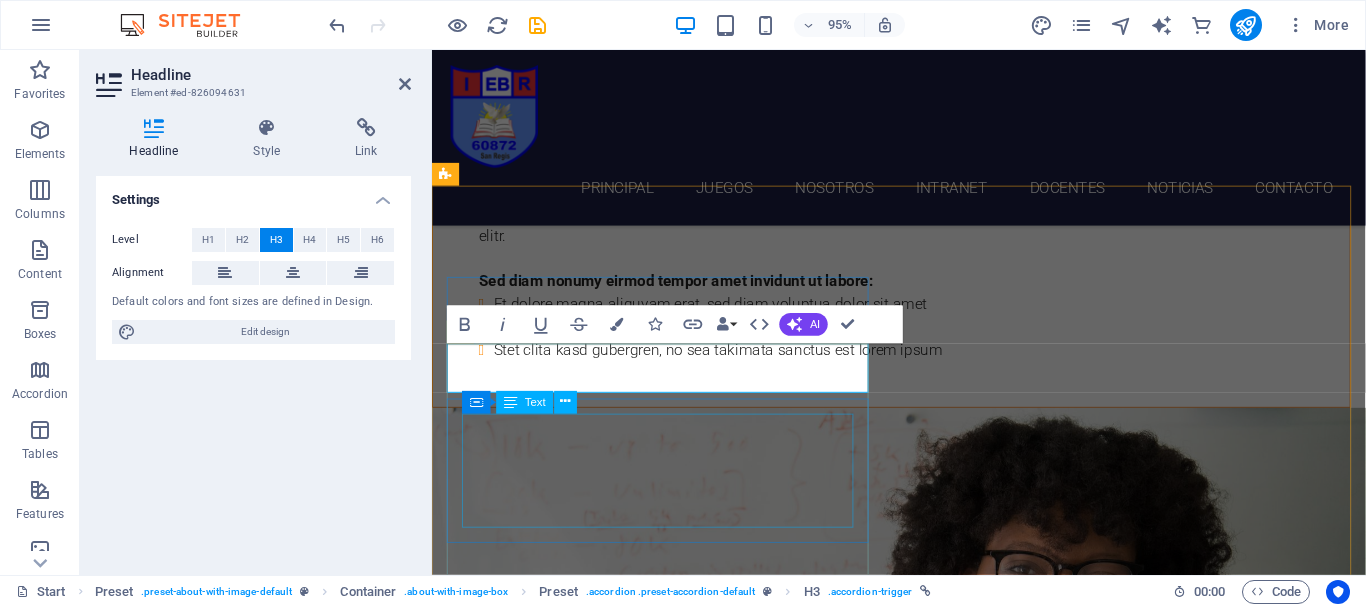 click on "Lorem ipsum dolor sit amet, consectetur adipisicing elit. Maiores ipsum repellat minus nihil. Labore, delectus, nam dignissimos ea repudiandae minima voluptatum magni pariatur possimus quia accusamus harum facilis corporis animi nisi. Enim, pariatur, impedit quia repellat harum." at bounding box center [920, 6147] 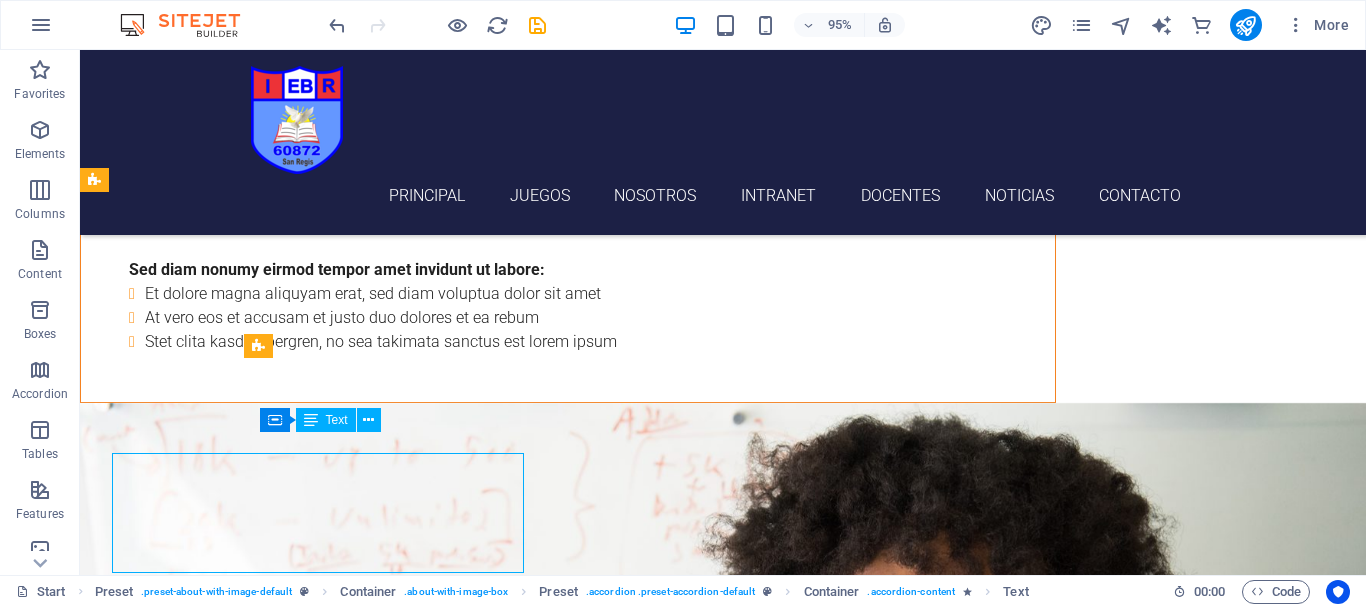 scroll, scrollTop: 6407, scrollLeft: 0, axis: vertical 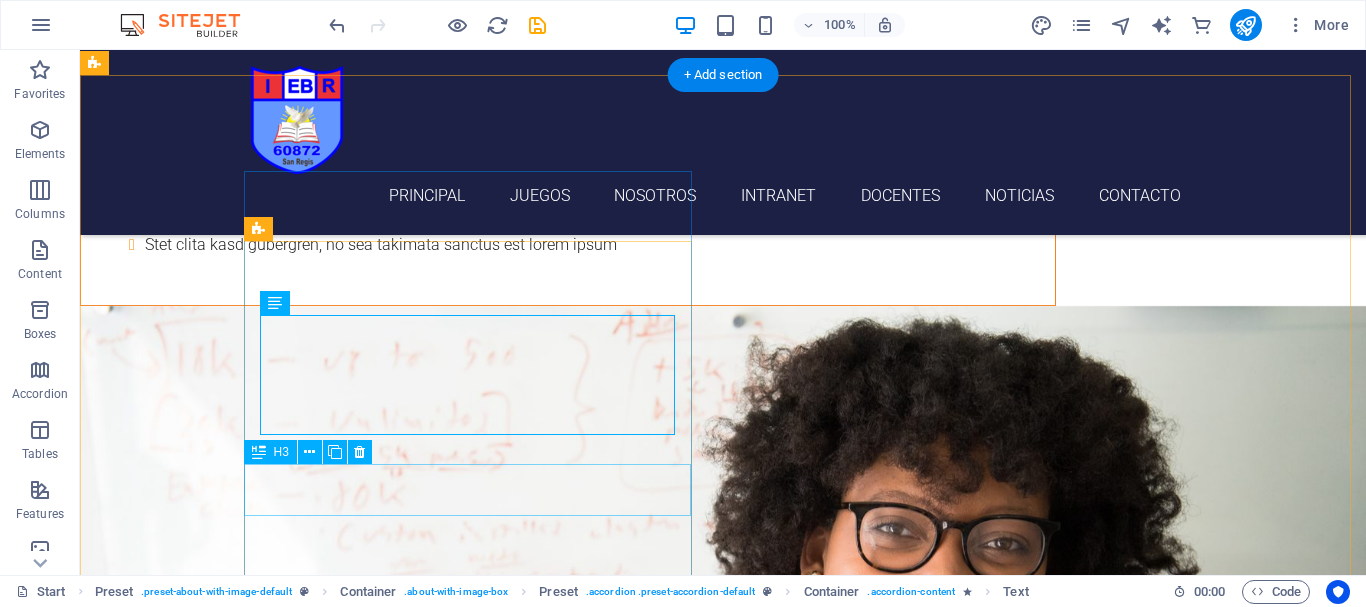 click on "Harum facilis corporis animi" at bounding box center (568, 6082) 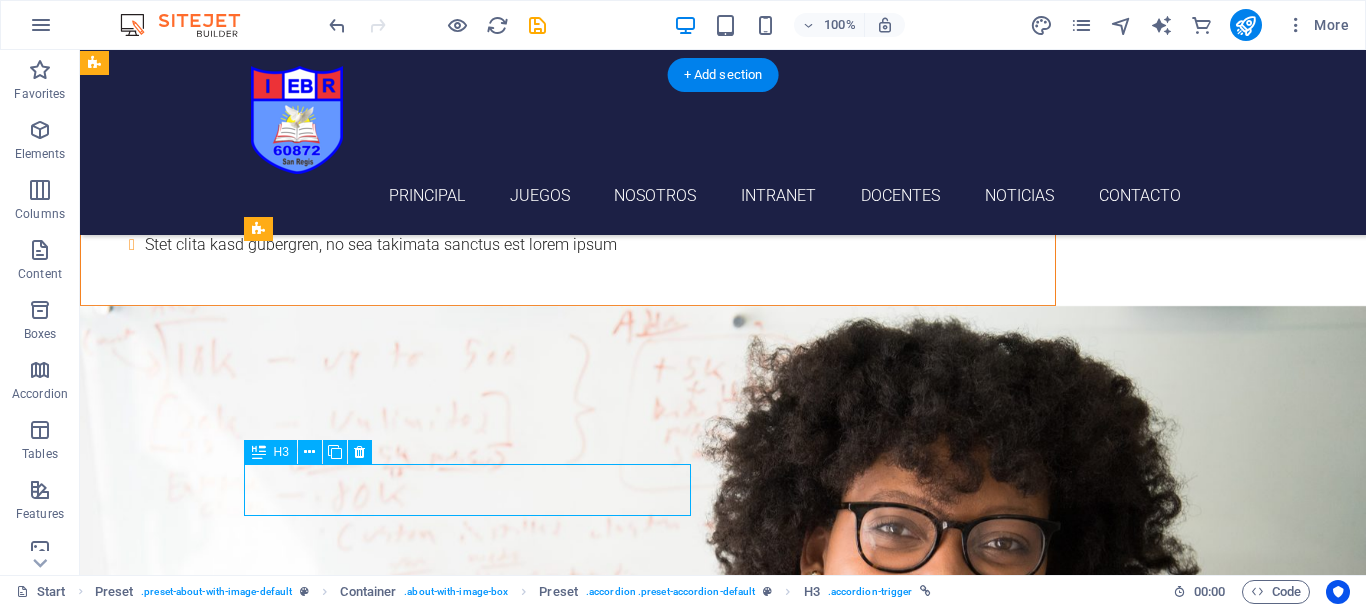 click on "Harum facilis corporis animi" at bounding box center (568, 6082) 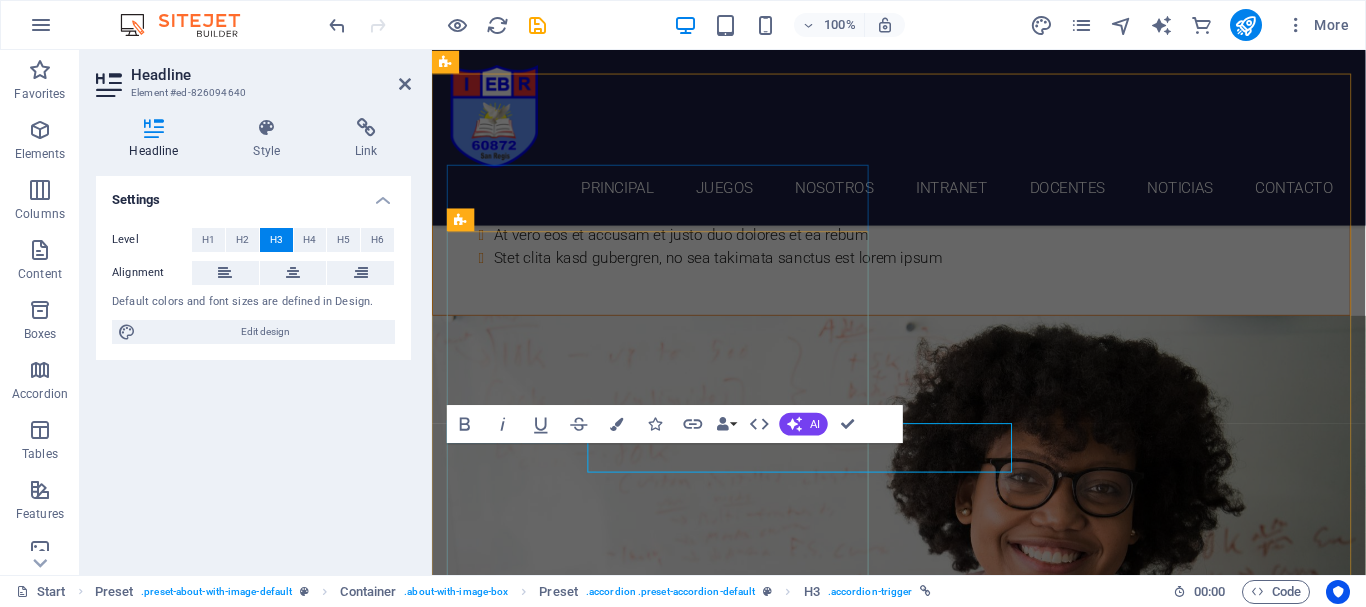 scroll, scrollTop: 6545, scrollLeft: 0, axis: vertical 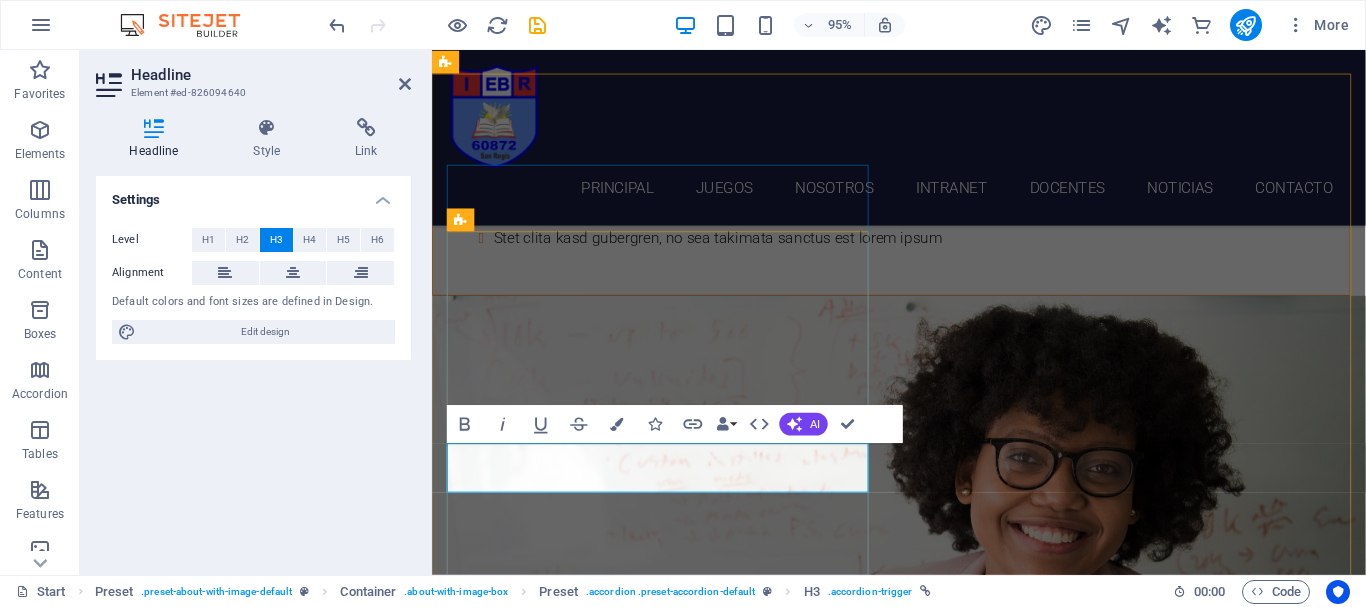 type 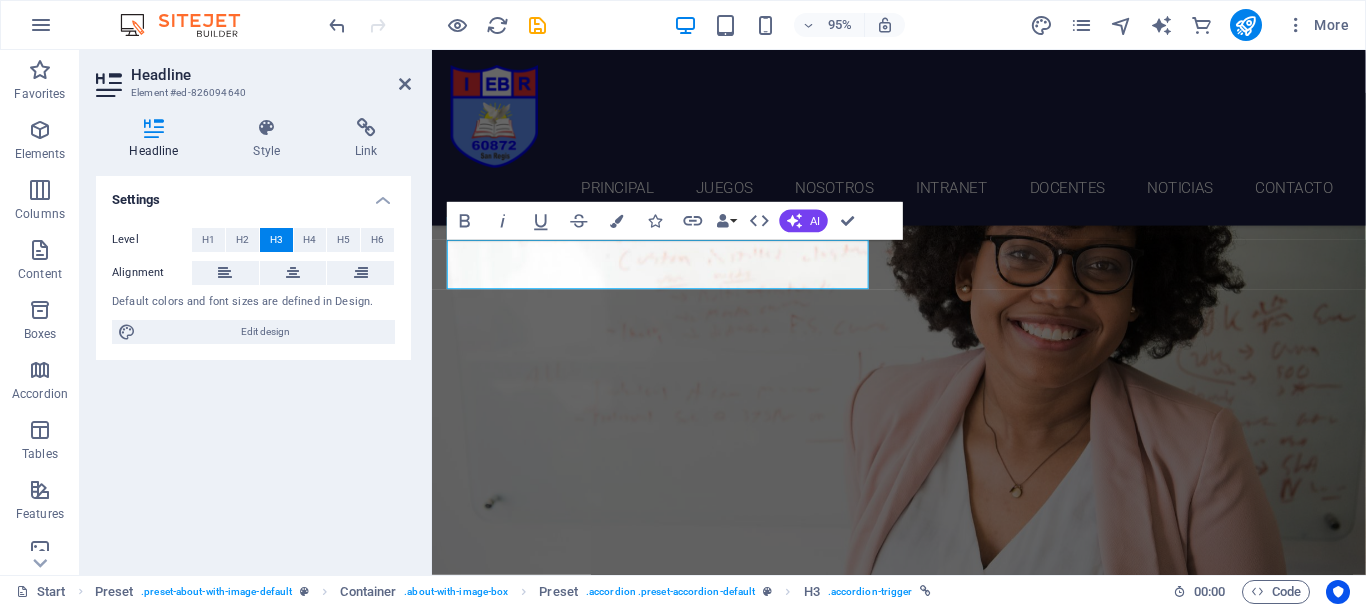 scroll, scrollTop: 6775, scrollLeft: 0, axis: vertical 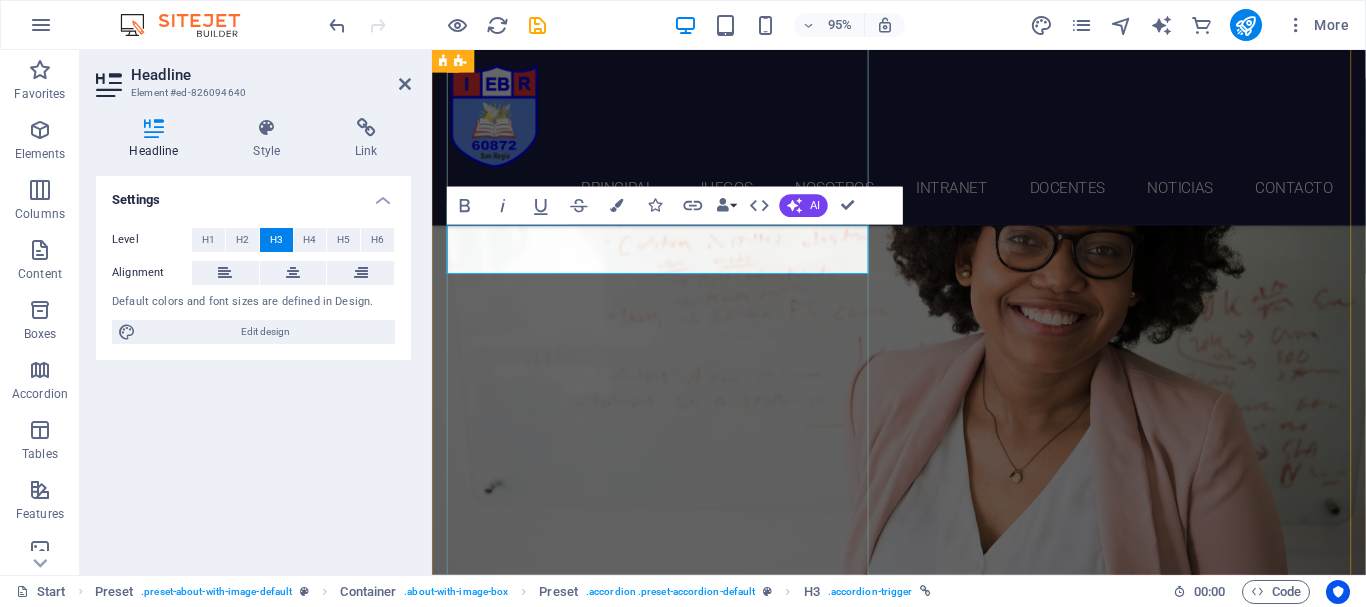 click on "nacional" at bounding box center [920, 5883] 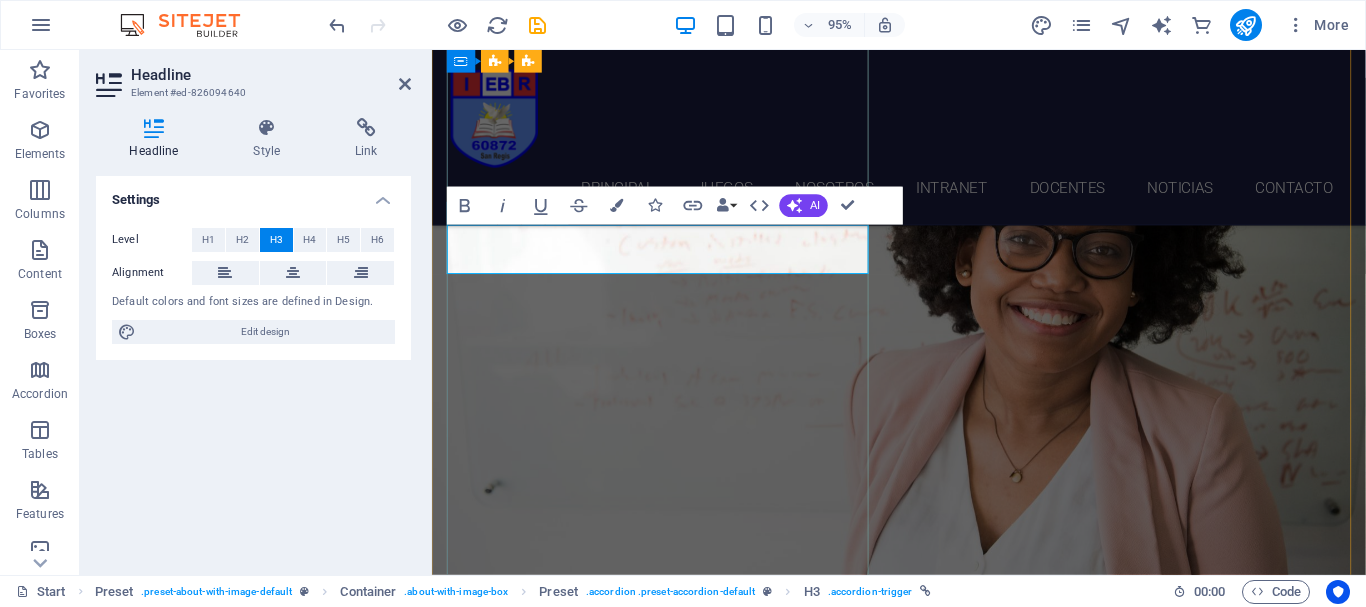 click on "regional" at bounding box center (920, 5883) 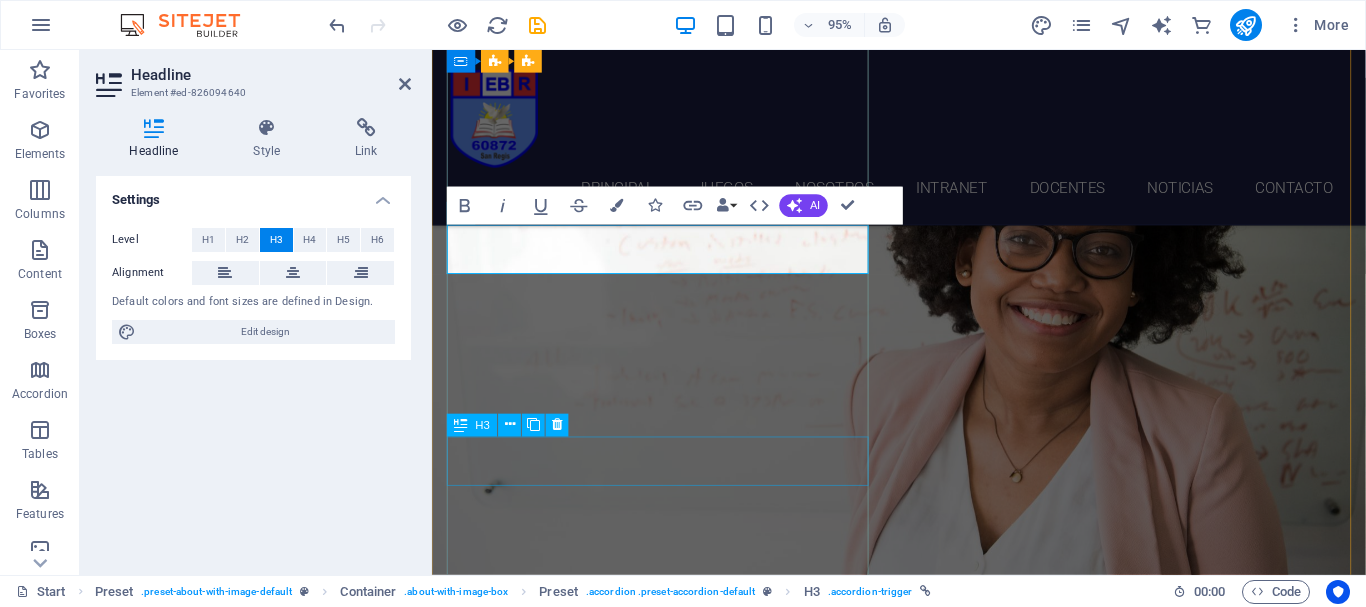 click on "Enim pariatur impedit quia" at bounding box center (920, 6052) 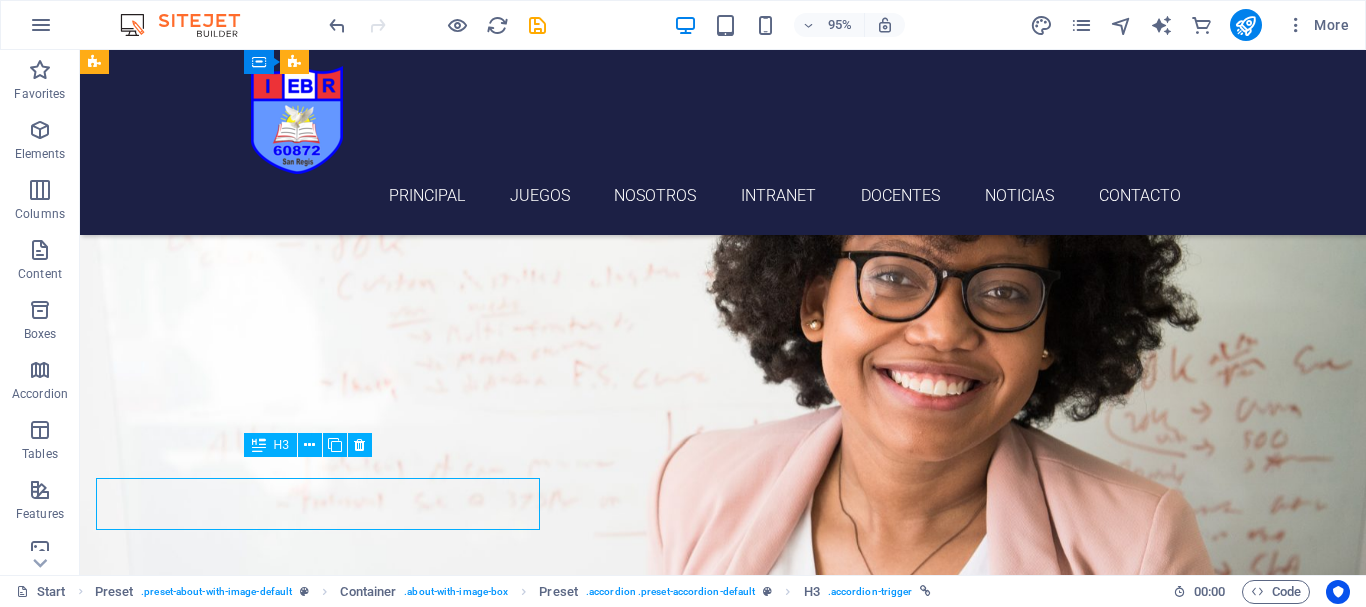 scroll, scrollTop: 6754, scrollLeft: 0, axis: vertical 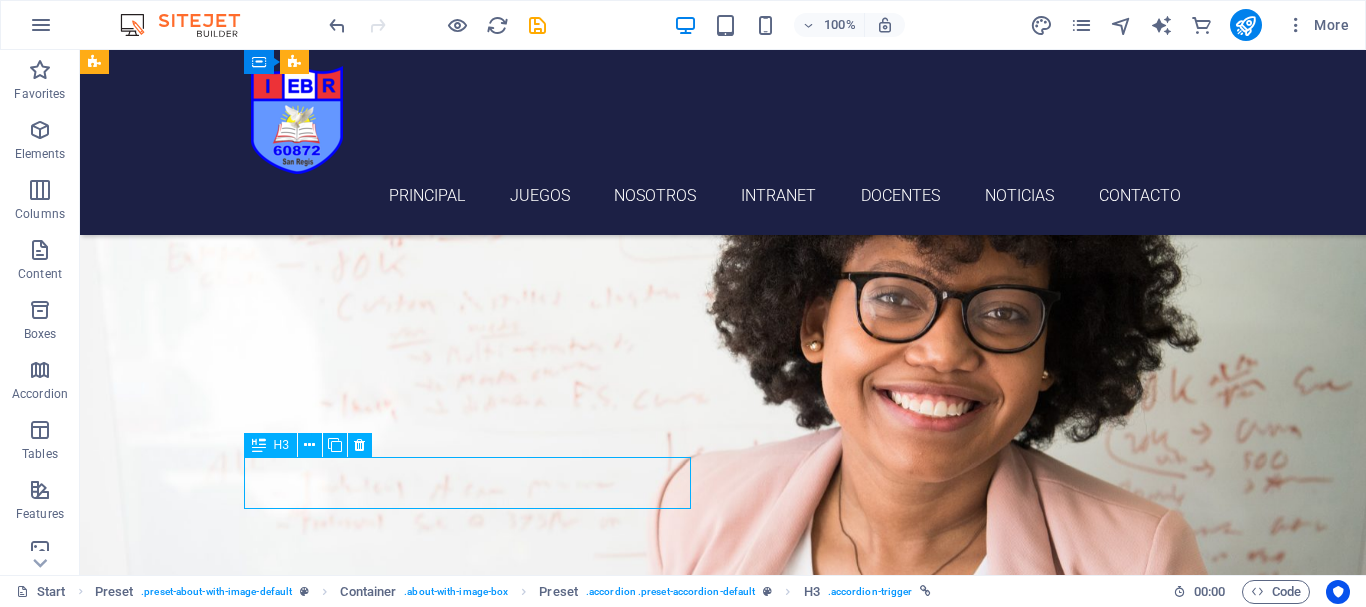 click on "Enim pariatur impedit quia" at bounding box center [568, 6021] 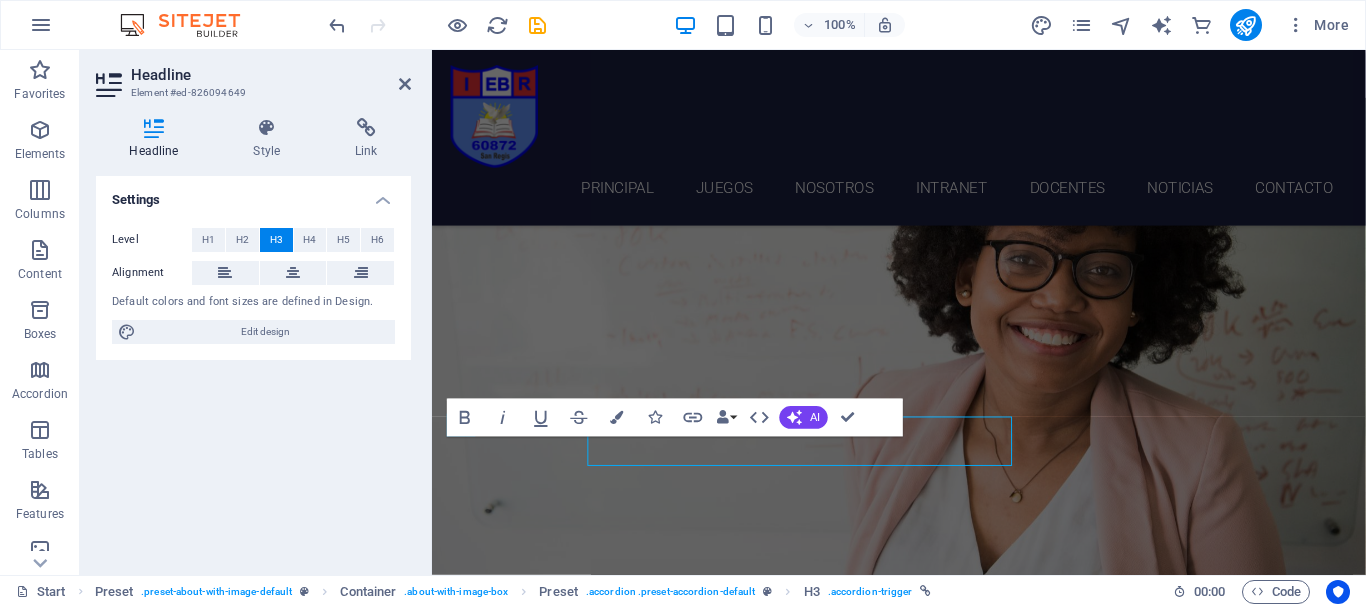 scroll, scrollTop: 6775, scrollLeft: 0, axis: vertical 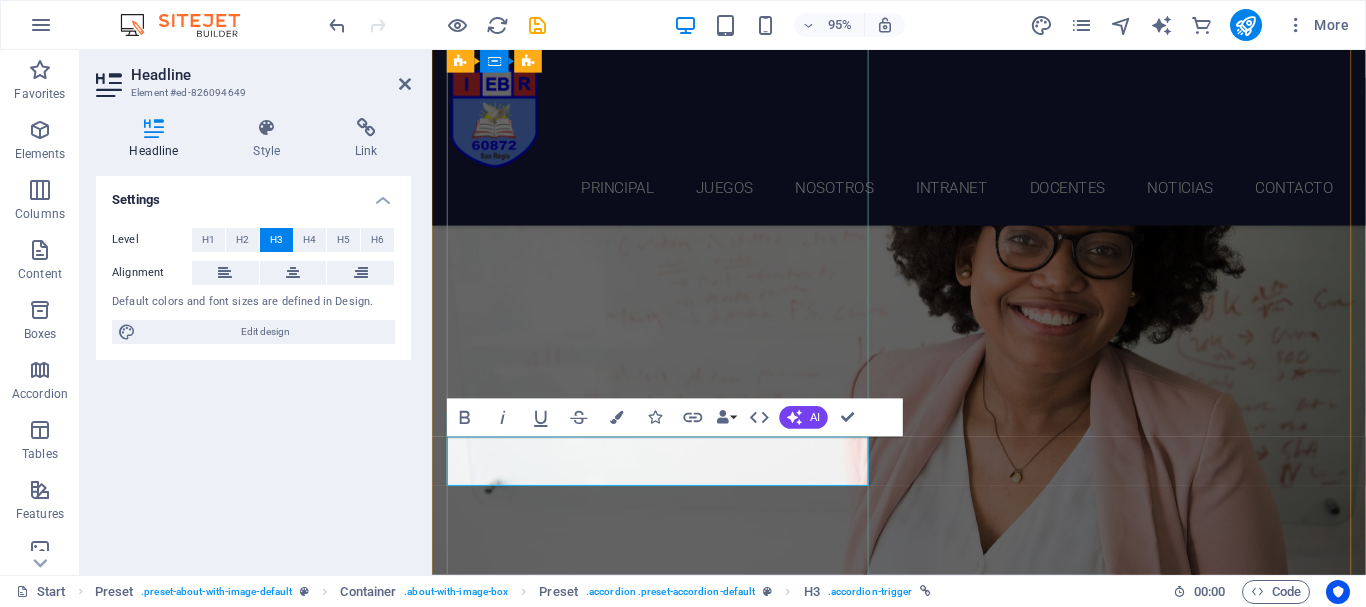 type 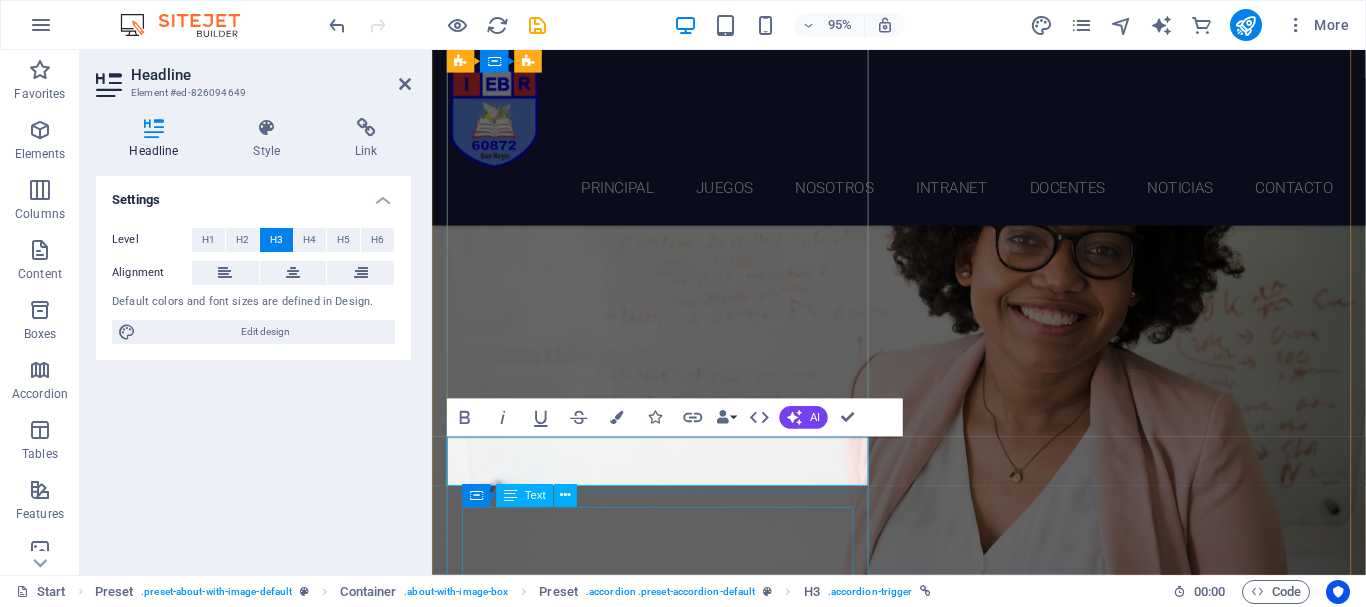 click on "Lorem ipsum dolor sit amet, consectetur adipisicing elit. Maiores ipsum repellat minus nihil. Labore, delectus, nam dignissimos ea repudiandae minima voluptatum magni pariatur possimus quia accusamus harum facilis corporis animi nisi. Enim, pariatur, impedit quia repellat harum." at bounding box center [920, 6137] 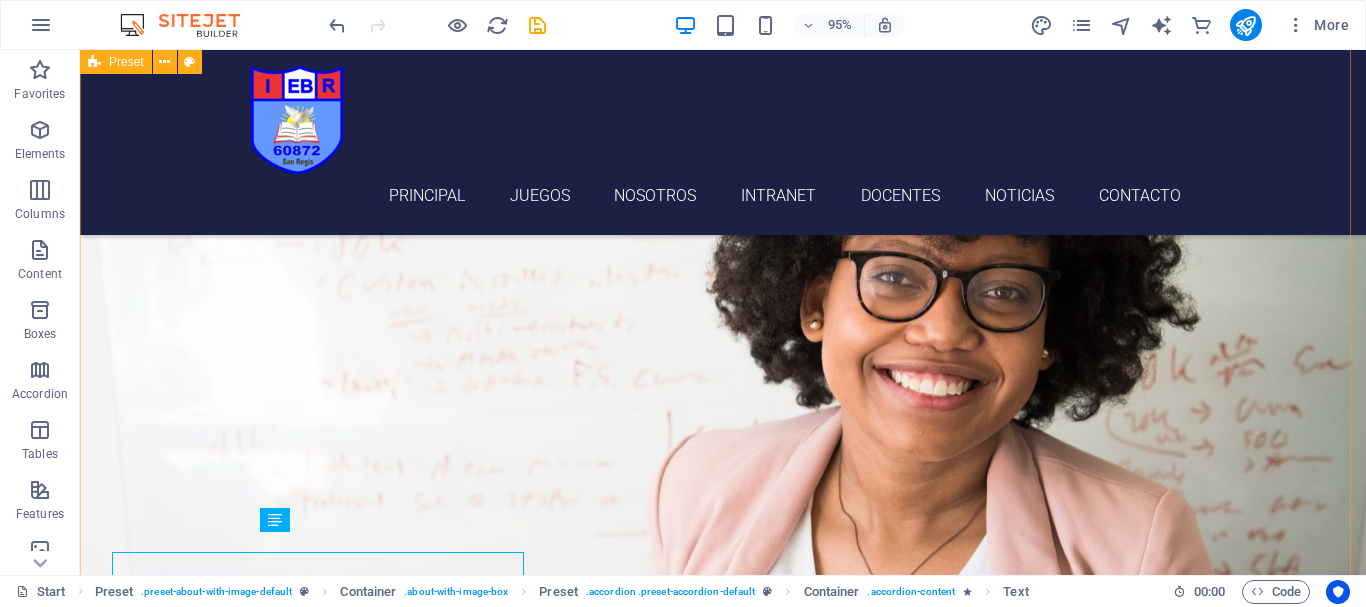 scroll, scrollTop: 6754, scrollLeft: 0, axis: vertical 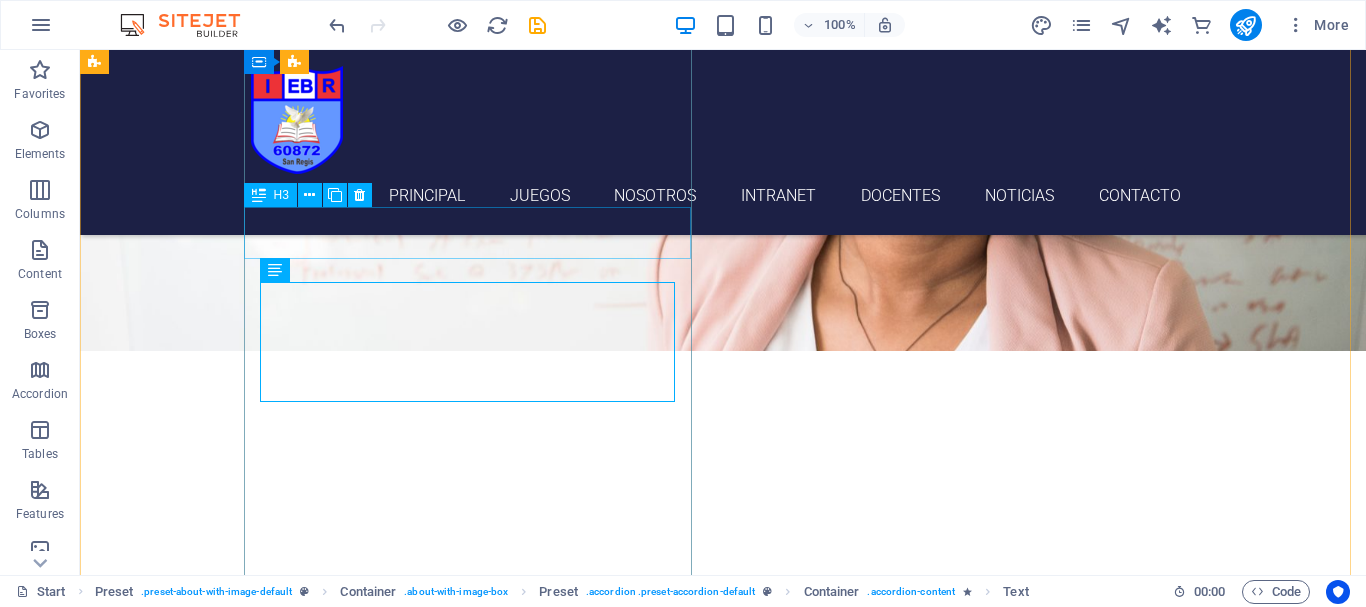 click on "internacional" at bounding box center [568, 5771] 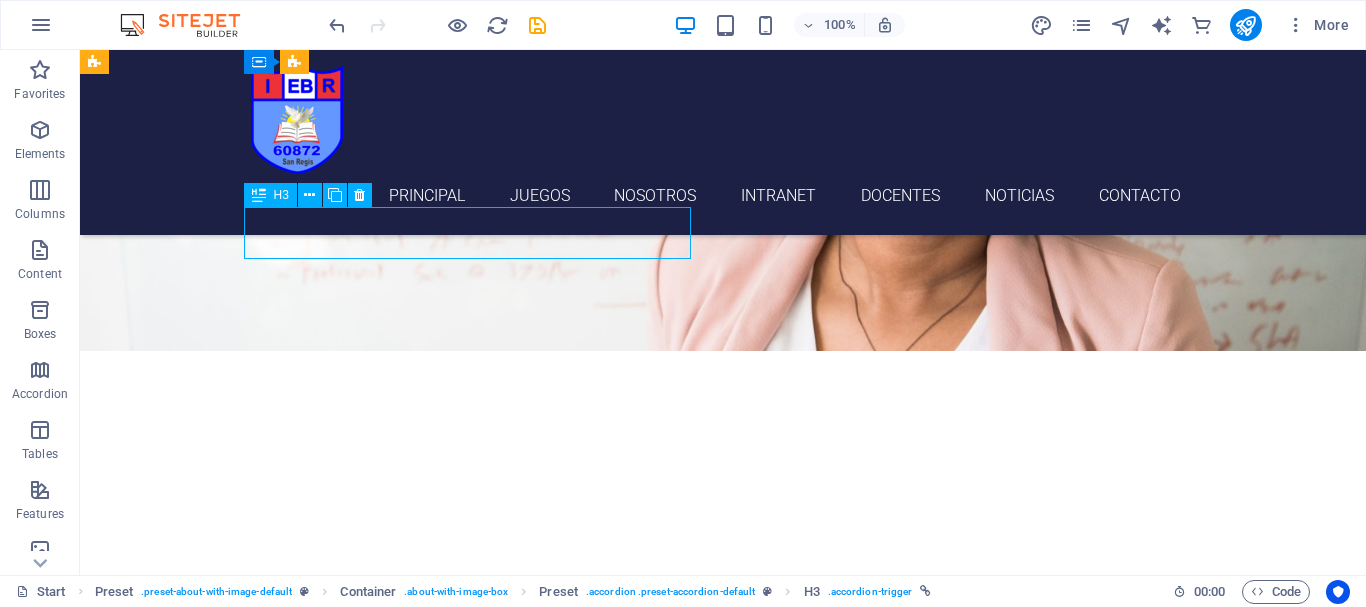 click on "internacional" at bounding box center [568, 5771] 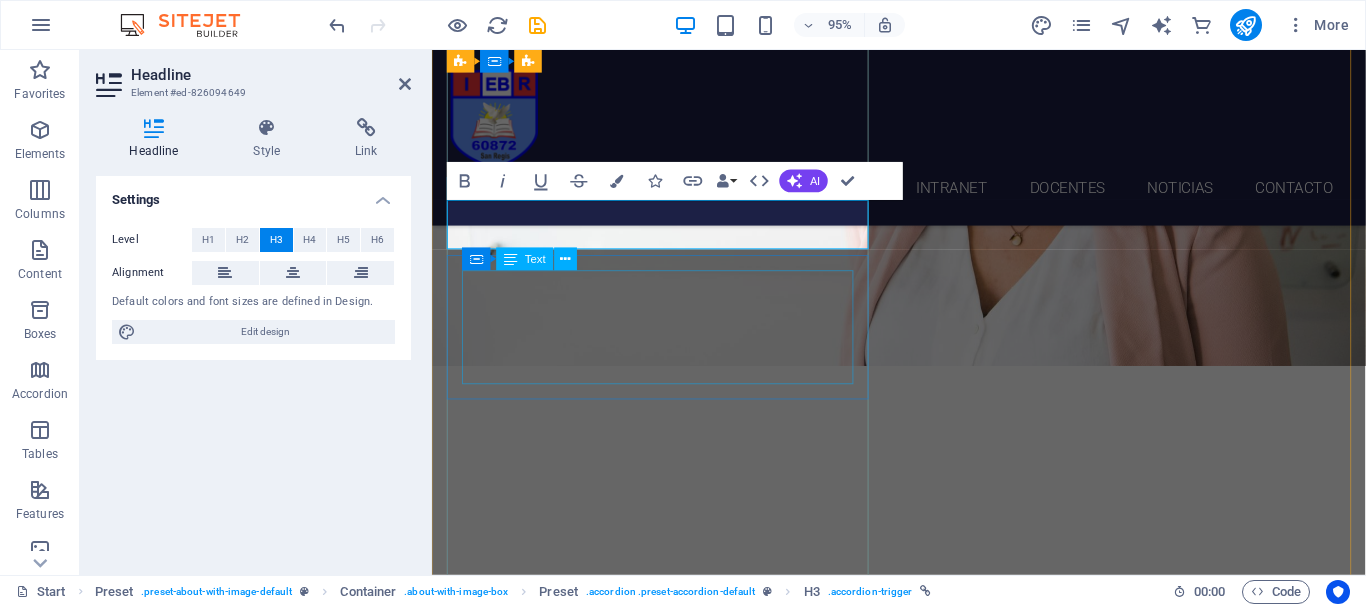 type 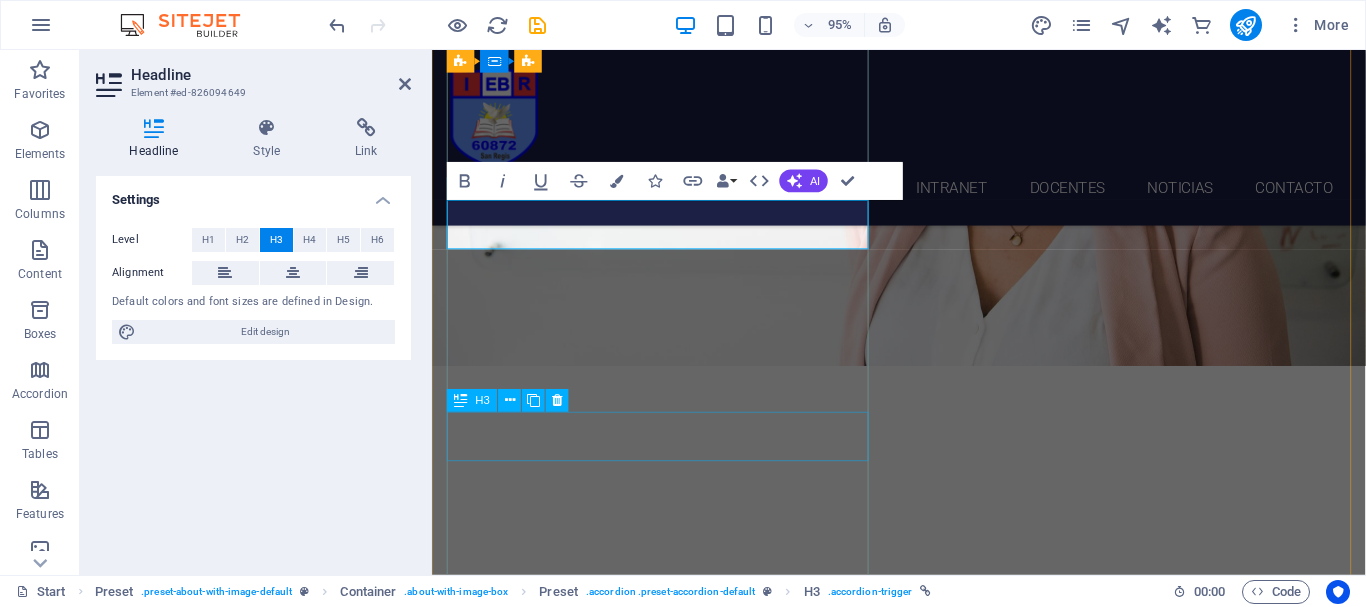 click on "Labore delectus Kepudiandae" at bounding box center [920, 5972] 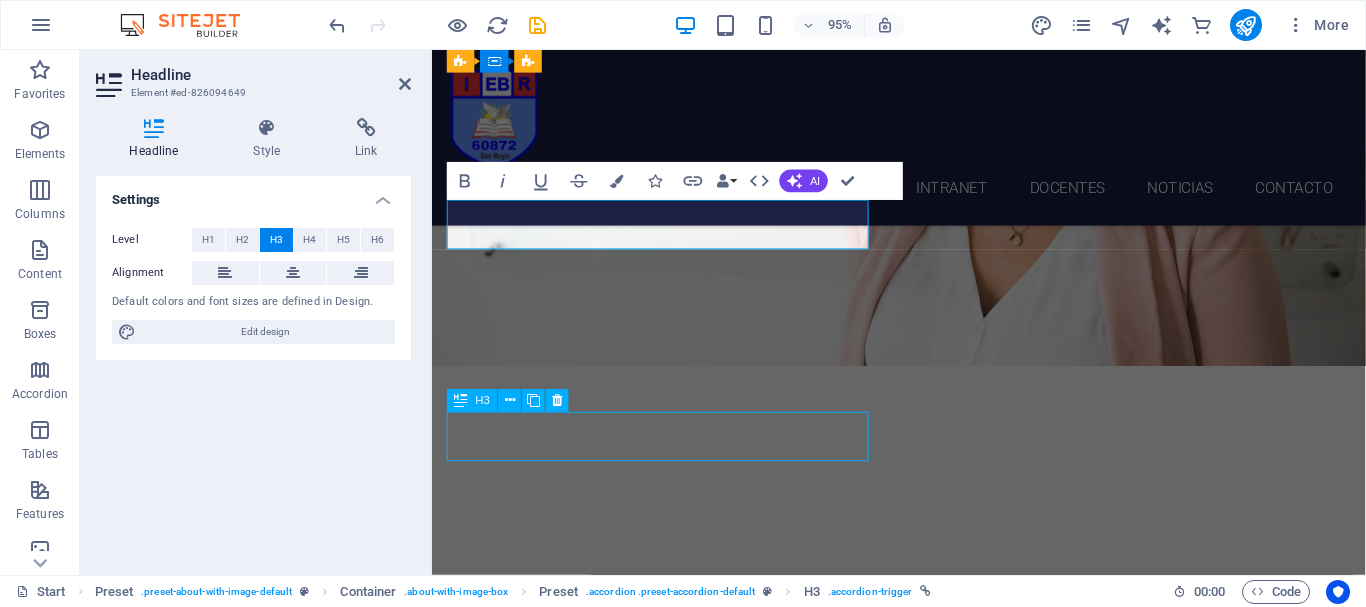 click on "Labore delectus Kepudiandae" at bounding box center [920, 5972] 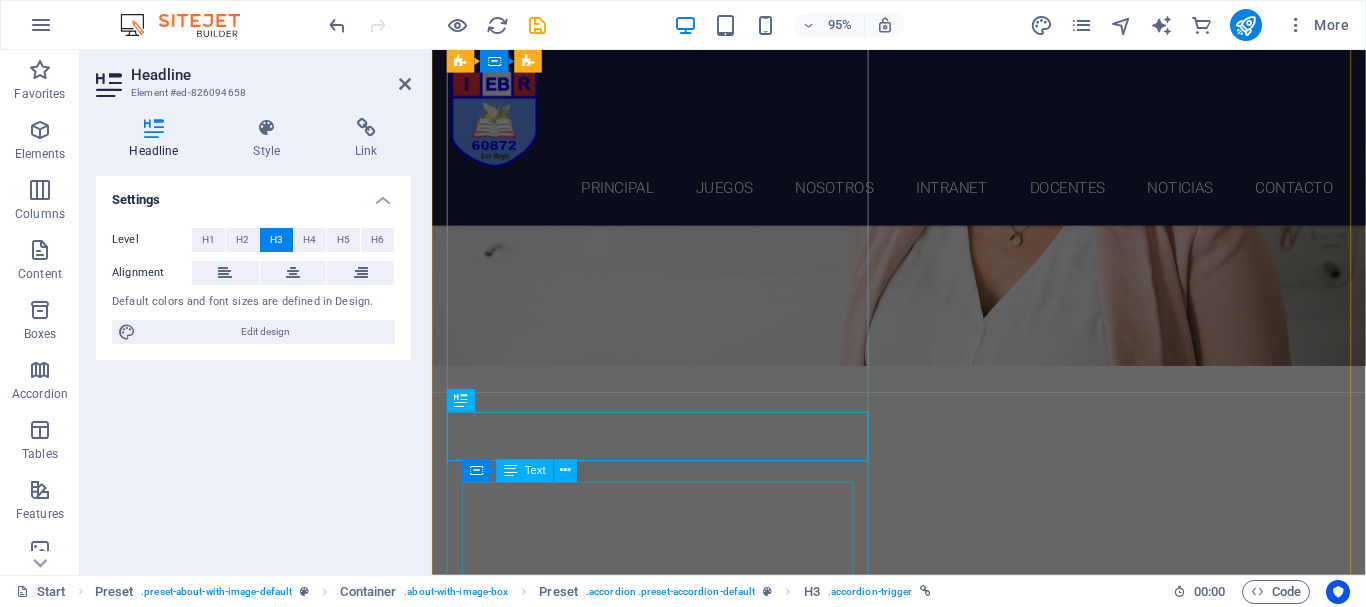type 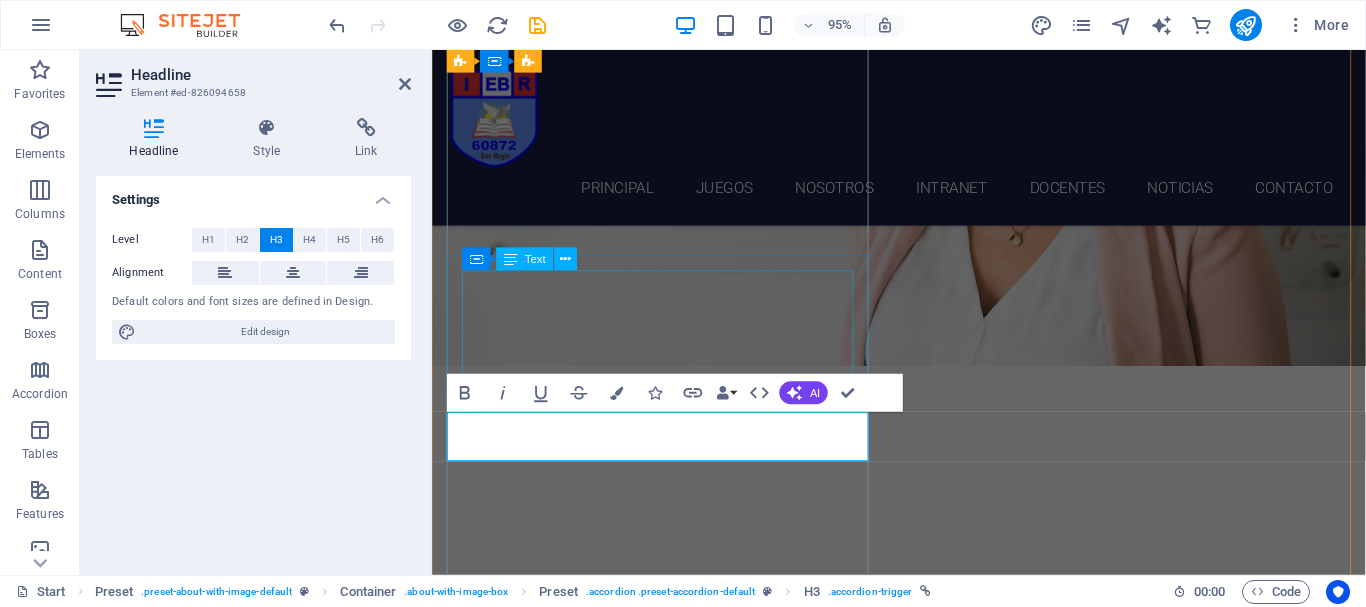 click on "Lorem ipsum dolor sit amet, consectetur adipisicing elit. Maiores ipsum repellat minus nihil. Labore, delectus, nam dignissimos ea repudiandae minima voluptatum magni pariatur possimus quia accusamus harum facilis corporis animi nisi. Enim, pariatur, impedit quia repellat harum." at bounding box center [920, 5888] 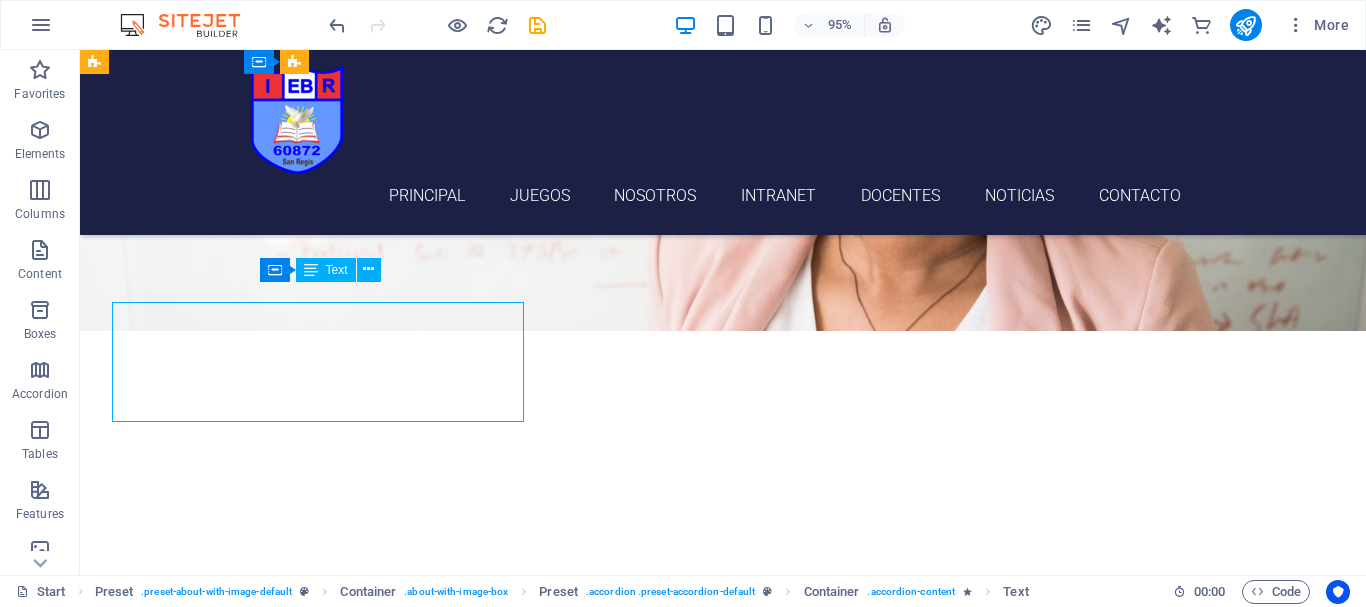 scroll, scrollTop: 7004, scrollLeft: 0, axis: vertical 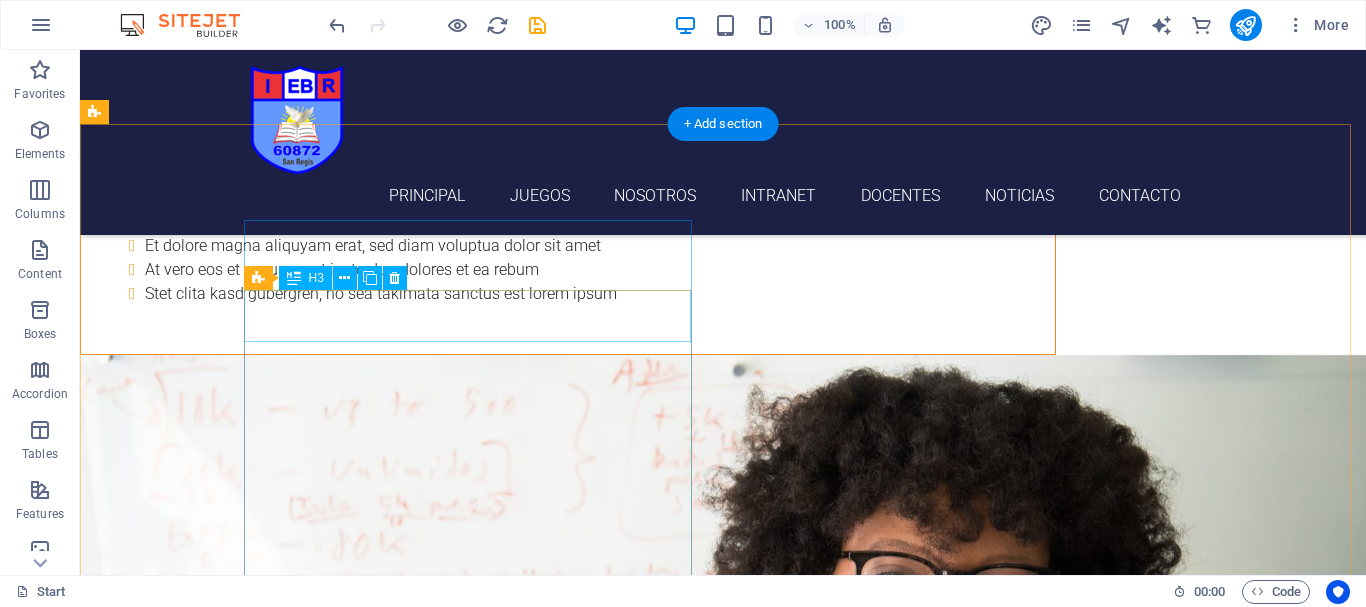 click on "educación" at bounding box center (568, 5963) 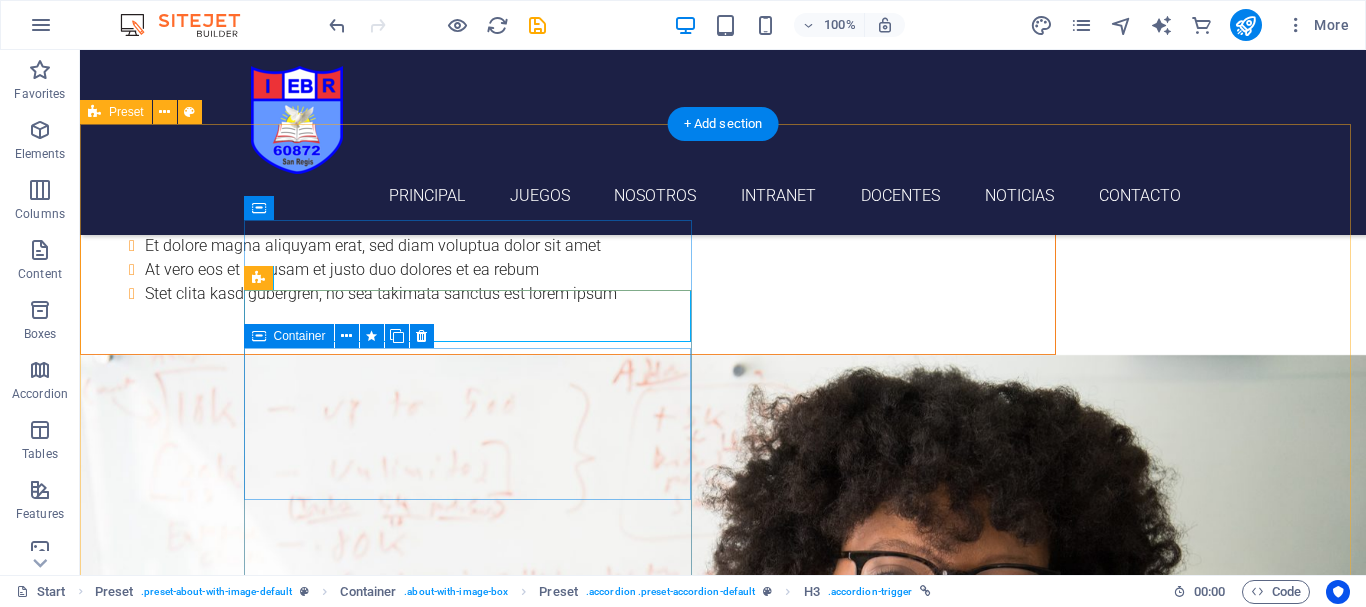 click on "noticias educación Lorem ipsum dolor sit amet, consectetur adipisicing elit. Maiores ipsum repellat minus nihil. Labore, delectus, nam dignissimos ea repudiandae minima voluptatum magni pariatur possimus quia accusamus harum facilis corporis animi nisi. Enim, pariatur, impedit quia repellat harum. cultura Lorem ipsum dolor sit amet, consectetur adipisicing elit. Maiores ipsum repellat minus nihil. Labore, delectus, nam dignissimos ea repudiandae minima voluptatum magni pariatur possimus quia accusamus harum facilis corporis animi nisi. Enim, pariatur, impedit quia repellat harum. nacional Lorem ipsum dolor sit amet, consectetur adipisicing elit. Maiores ipsum repellat minus nihil. Labore, delectus, nam dignissimos ea repudiandae minima voluptatum magni pariatur possimus quia accusamus harum facilis corporis animi nisi. Enim, pariatur, impedit quia repellat harum. internacional" at bounding box center (723, 6298) 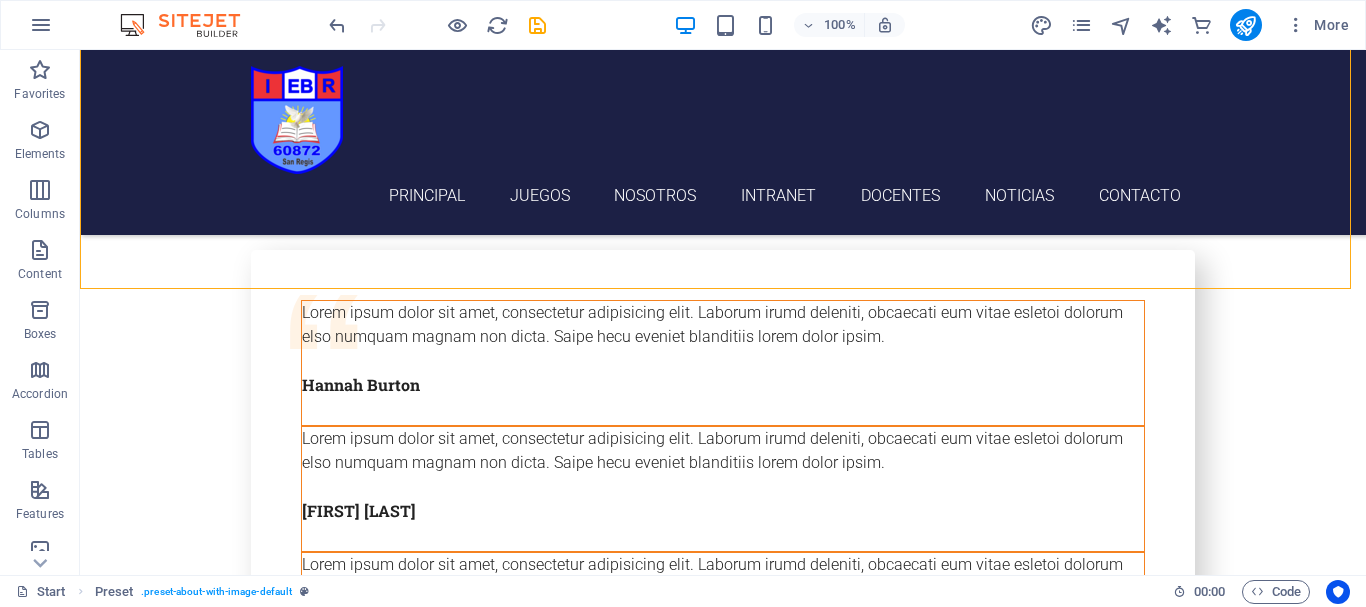 scroll, scrollTop: 7567, scrollLeft: 0, axis: vertical 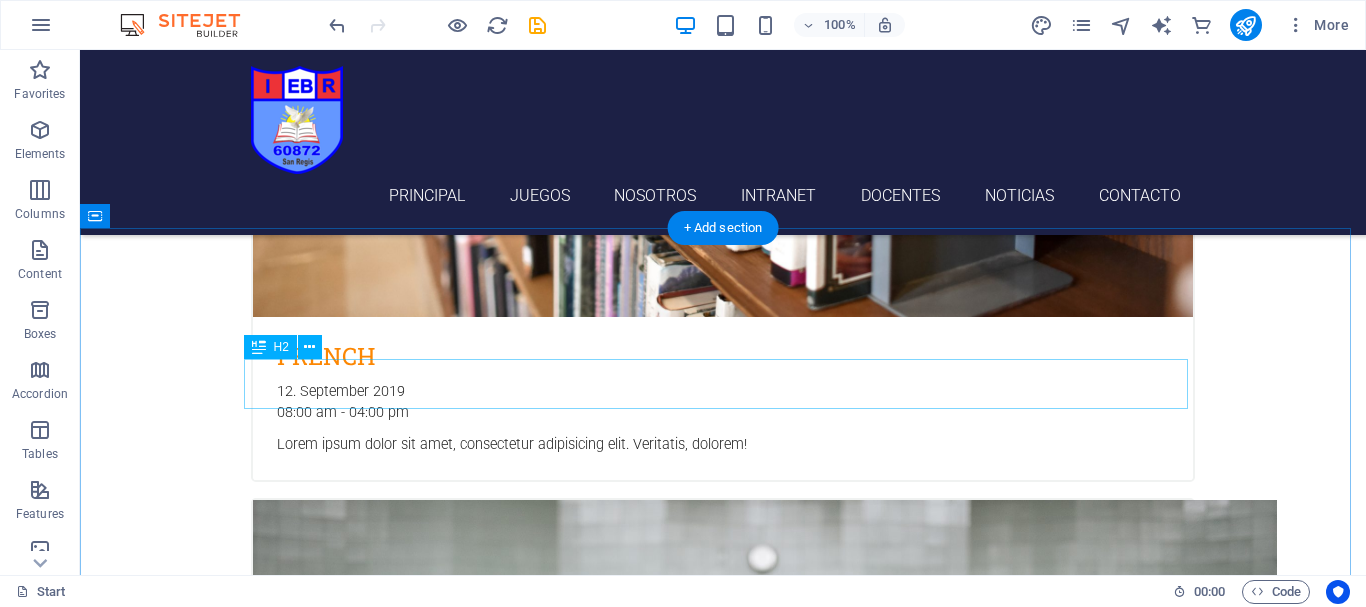 click on "Our Teachers" at bounding box center (723, 5807) 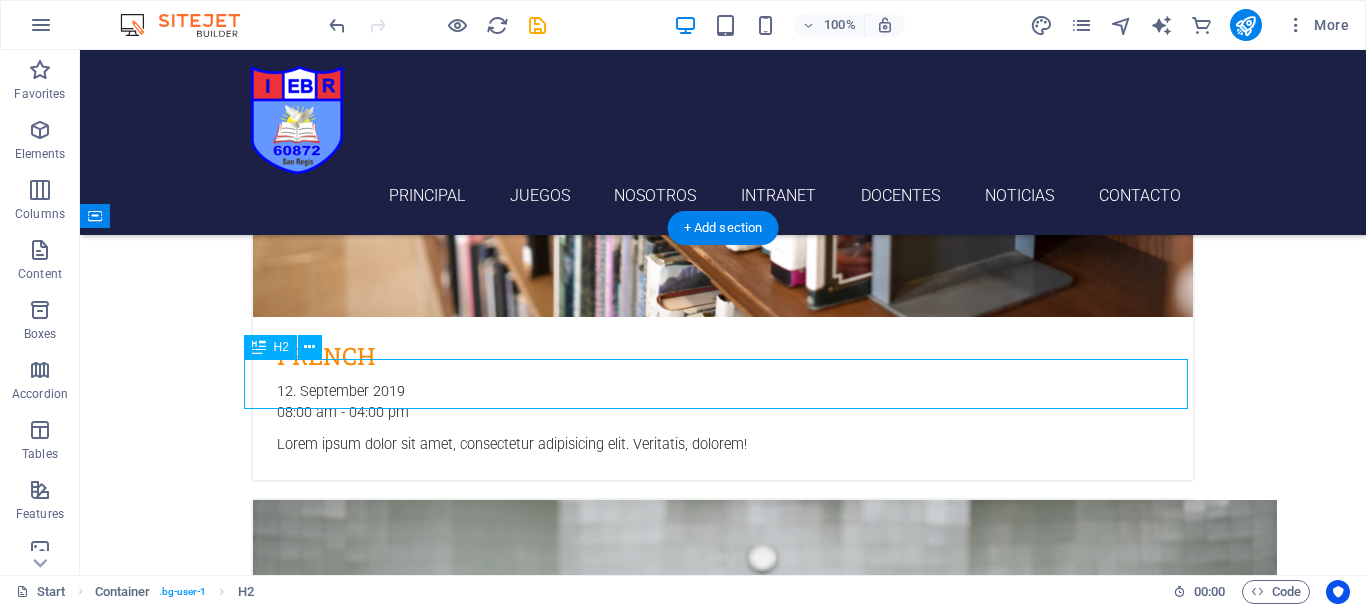 click on "Our Teachers" at bounding box center (723, 5807) 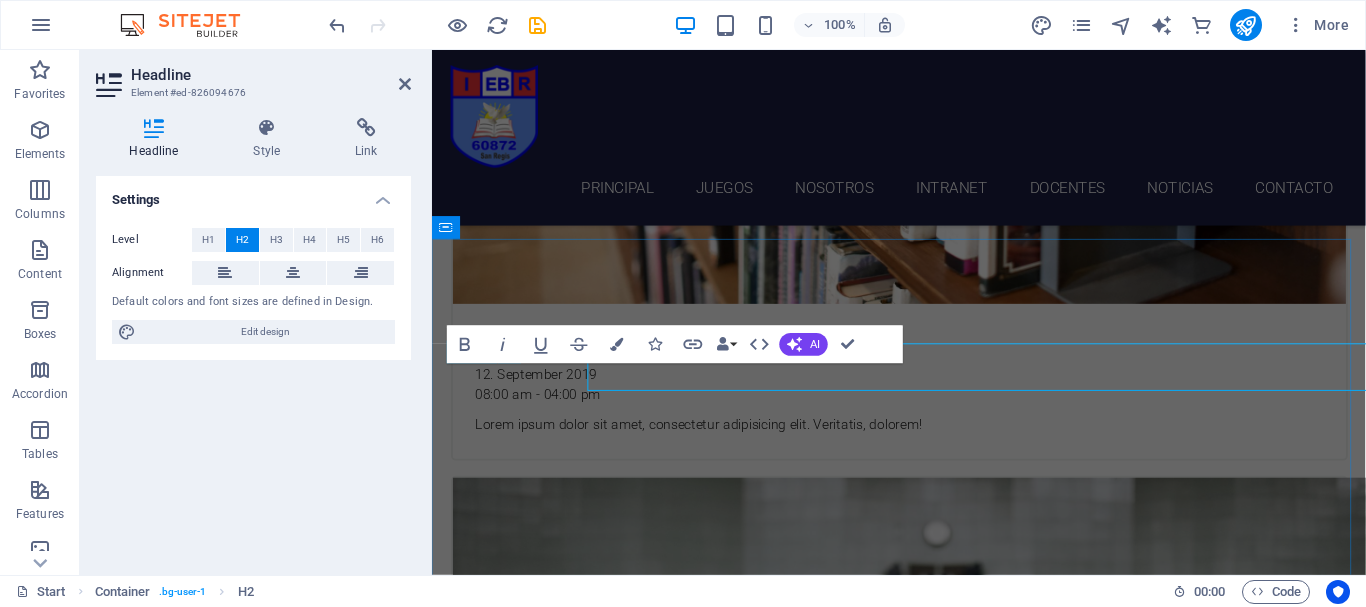 type 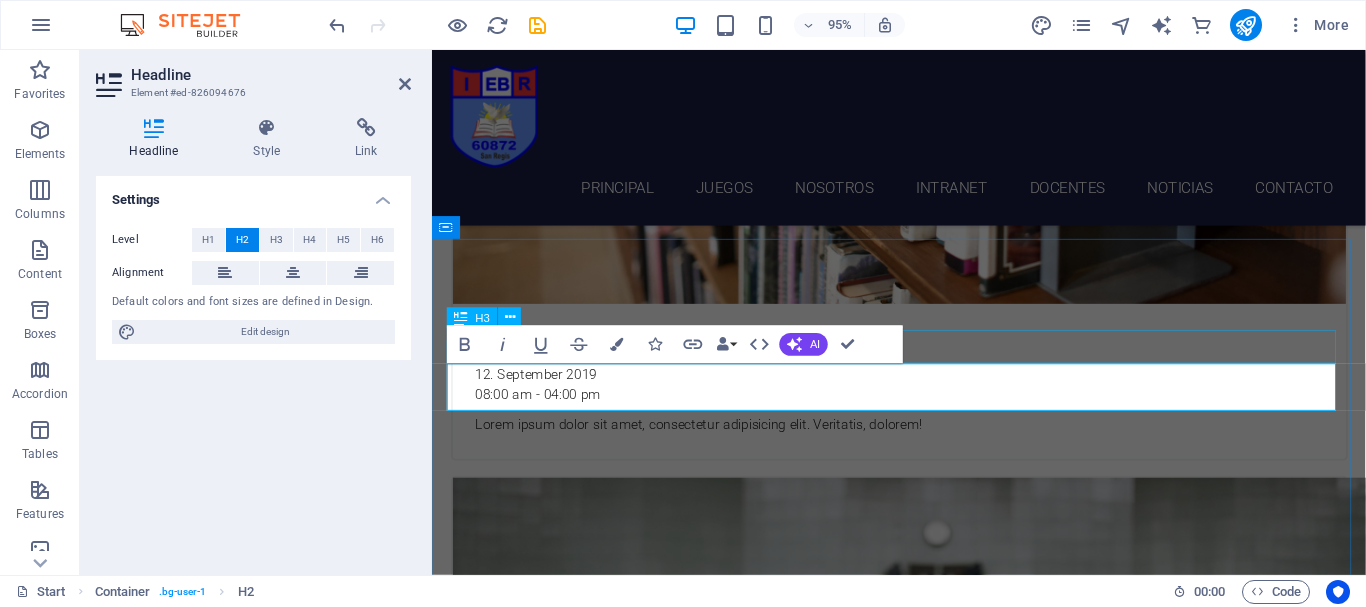 click on "learn from natives" at bounding box center (924, 5816) 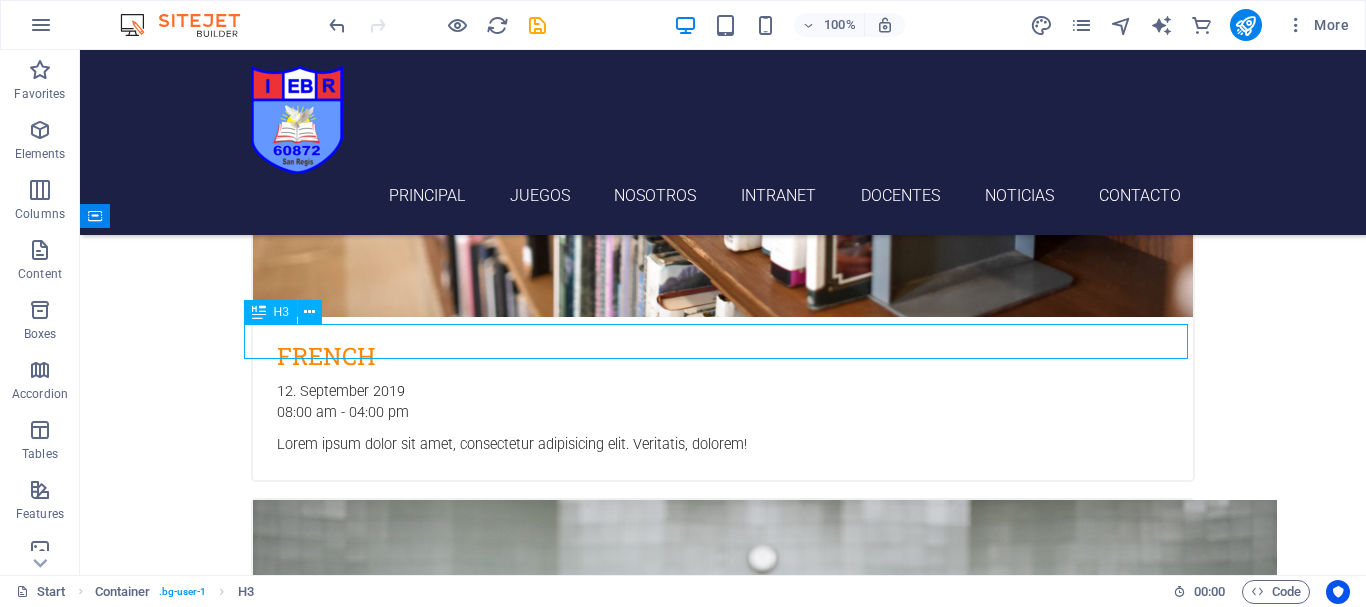 click on "learn from natives" at bounding box center (723, 5764) 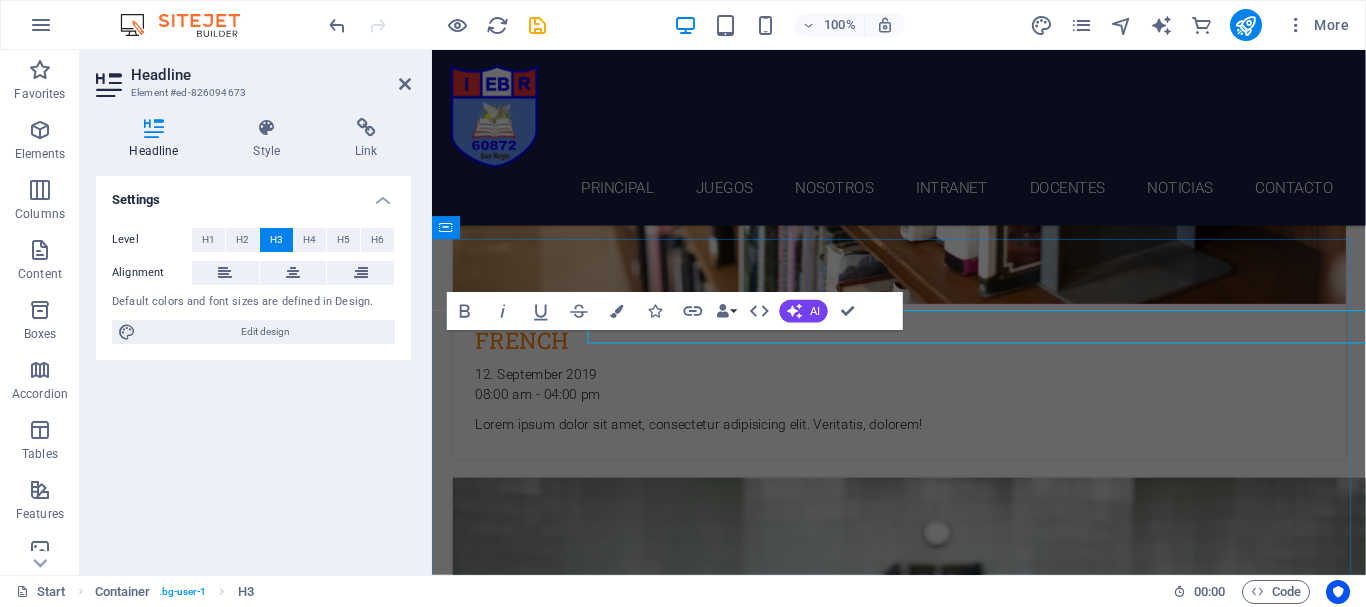 type 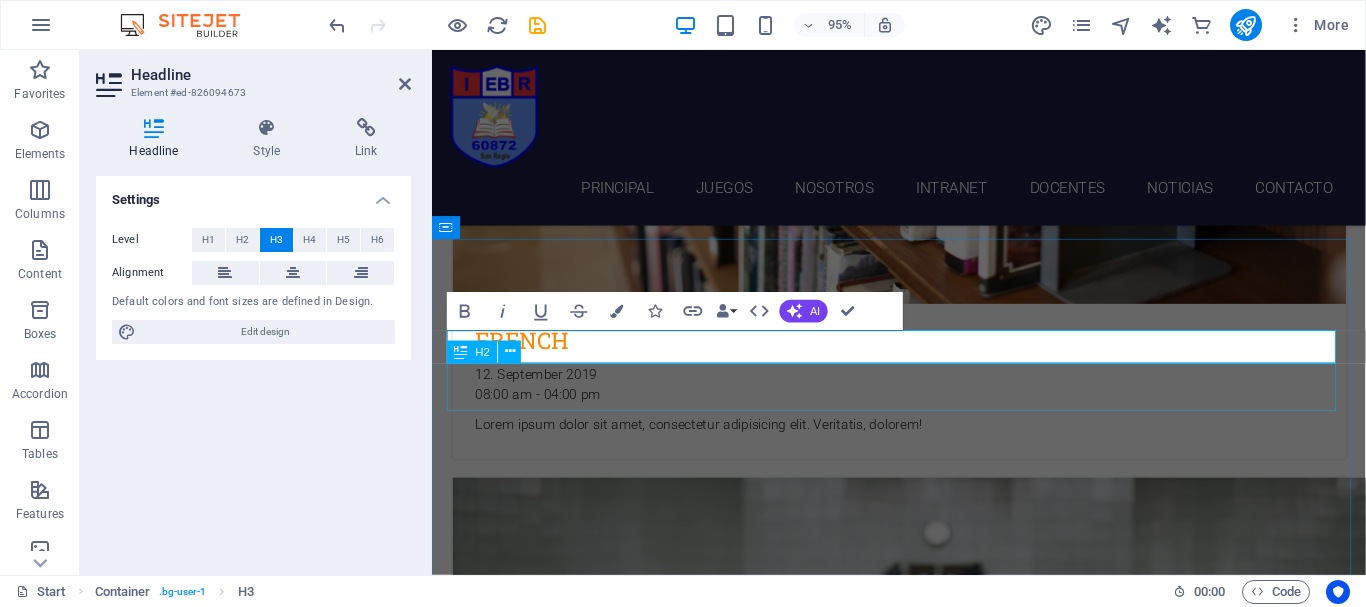click on "nuestros docentes" at bounding box center [924, 5859] 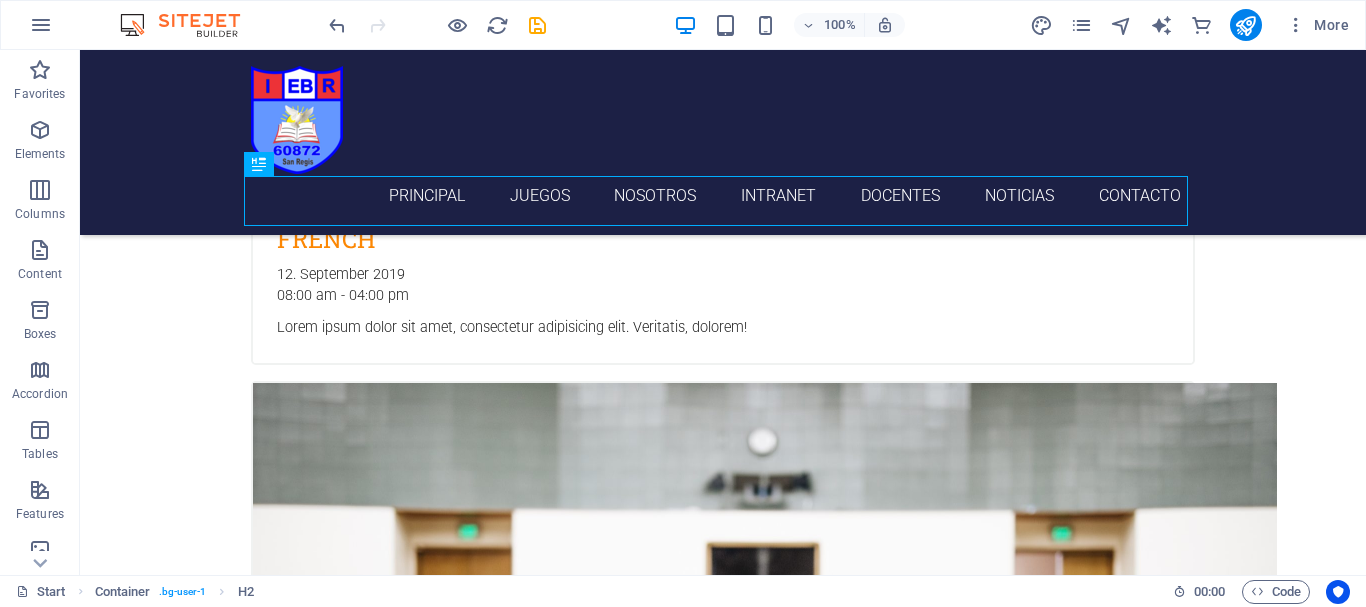 scroll, scrollTop: 4719, scrollLeft: 0, axis: vertical 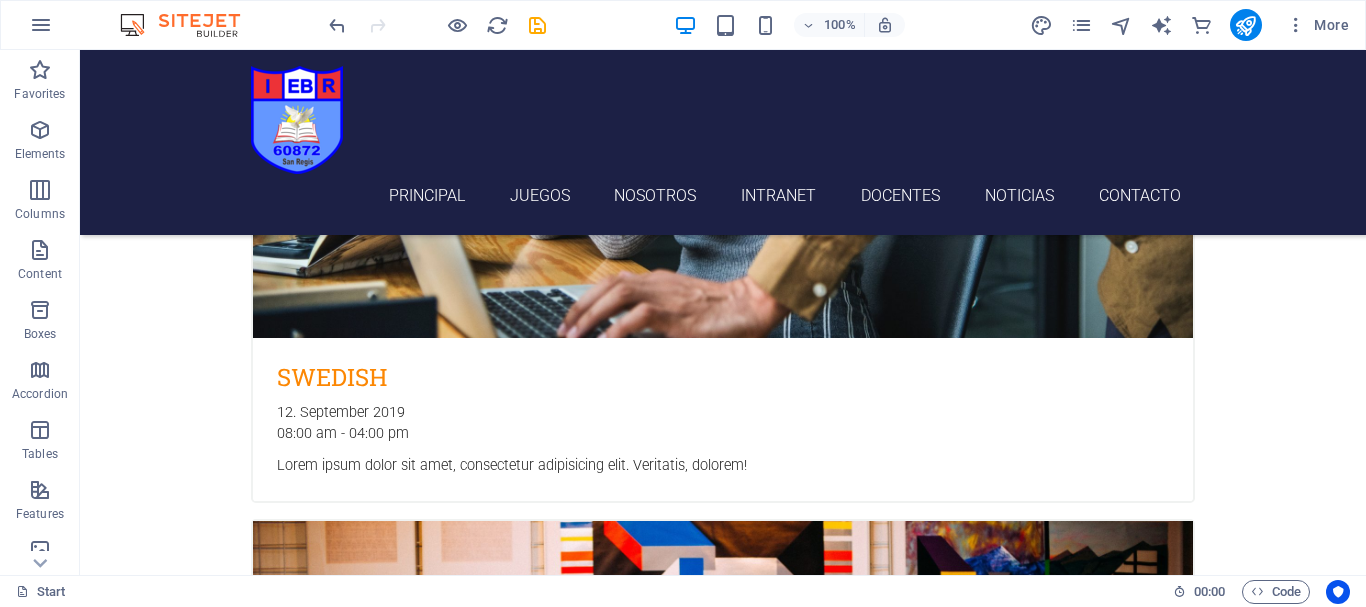 click on "Principal games us Intranet teachers news Contact INSTITUCIÓN EDUCATIVA N° 60872 "ROSA MARIA SILVA DE NOGUEIRA" educational games INTRANET
EXPLORE OUR EDUCATIONAL GAMES GAMES CREATED BY STUDENTS Spanish  [MONTH] [DAY], [YEAR]  [HOUR]:[MINUTE] [AMPM] - [HOUR]:[MINUTE] [AMPM] Lorem ipsum dolor sit amet, consectetur adipisicing elit. Veritatis, dolorem! Swedish  [MONTH] [DAY], [YEAR]  [HOUR]:[MINUTE] [AMPM] - [HOUR]:[MINUTE] [AMPM] Lorem ipsum dolor sit amet, consectetur adipisicing elit. Veritatis, dolorem! German  [MONTH] [DAY], [YEAR]  [HOUR]:[MINUTE] [AMPM] - [HOUR]:[MINUTE] [AMPM] Lorem ipsum dolor sit amet, consectetur adipisicing elit. Veritatis, dolorem! Italian  [MONTH] [DAY], [YEAR]  [HOUR]:[MINUTE] [AMPM] - [HOUR]:[MINUTE] [AMPM] Lorem ipsum dolor sit amet, consectetur adipisicing elit. Veritatis, dolorem! French  [MONTH] [DAY], [YEAR]  [HOUR]:[MINUTE] [AMPM] - [HOUR]:[MINUTE] [AMPM] Lorem ipsum dolor sit amet, consectetur adipisicing elit. Veritatis, dolorem! Danish  [MONTH] [DAY], [YEAR]  [HOUR]:[MINUTE] [AMPM] - [HOUR]:[MINUTE] [AMPM] REGIONAL WINNER OF THE NATIONAL COMPETITION CREATE AND ENTREPRENEUR 2024 - MINEDU" at bounding box center (723, 4789) 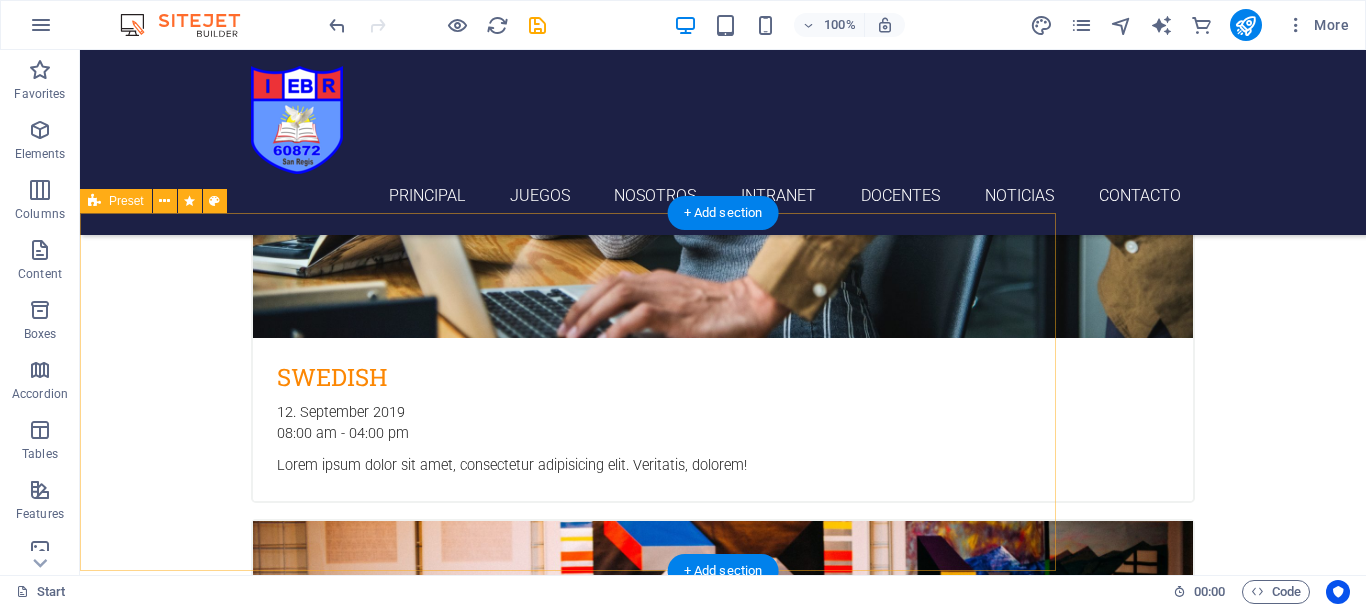 click on "Translation Service Lorem ipsum dolor sit amet, consetetur sadipscing elitr, sed diam nonumy eirmod tempor invidunt ut labore et dolore magna aliquyam erat, sed diam voluptua. At vero eos et accusam et justo duo dolores et ea rebum. Stet clita kasd gubergren, no sea takimata sanctus est Lorem ipsum dolor sit amet. Lorem ipsum dolor sit amet, consetetur sadipscing elitr. Sed diam nonumy eirmod tempor amet invidunt ut labore: Et dolore magna aliquyam erat, sed diam voluptua dolor sit amet At vero eos et accusam et justo duo dolores et ea rebum Stet clita kasd gubergren, no sea takimata sanctus est lorem ipsum" at bounding box center [568, 4566] 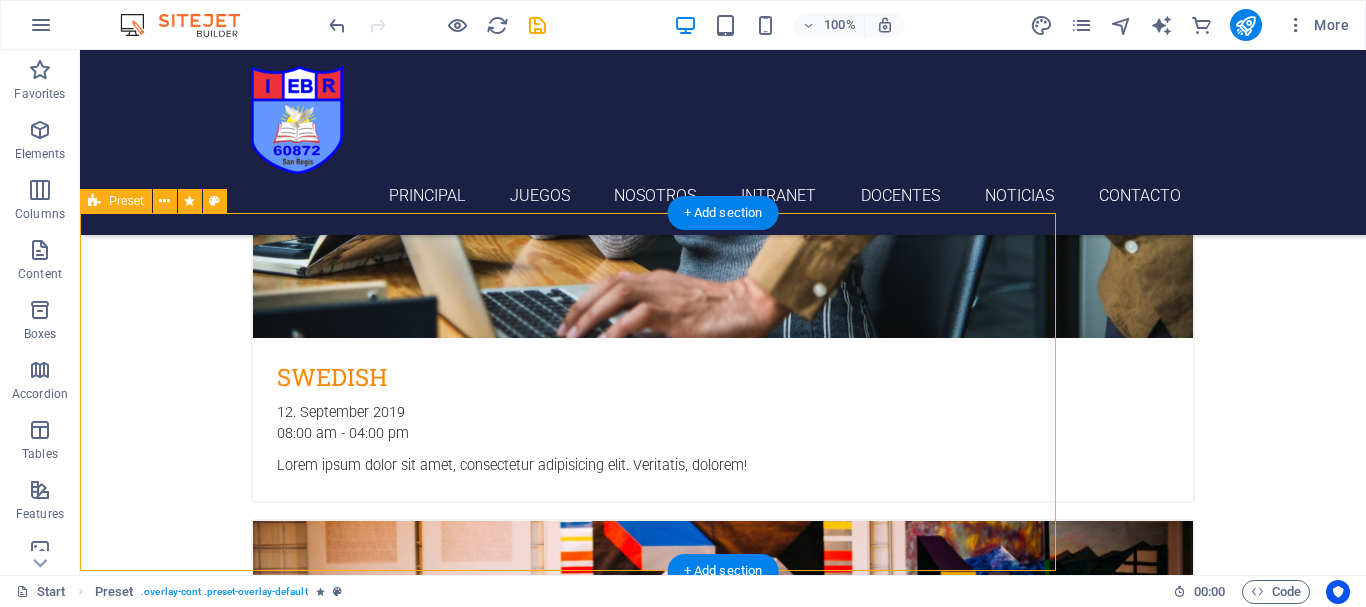click on "Translation Service Lorem ipsum dolor sit amet, consetetur sadipscing elitr, sed diam nonumy eirmod tempor invidunt ut labore et dolore magna aliquyam erat, sed diam voluptua. At vero eos et accusam et justo duo dolores et ea rebum. Stet clita kasd gubergren, no sea takimata sanctus est Lorem ipsum dolor sit amet. Lorem ipsum dolor sit amet, consetetur sadipscing elitr. Sed diam nonumy eirmod tempor amet invidunt ut labore: Et dolore magna aliquyam erat, sed diam voluptua dolor sit amet At vero eos et accusam et justo duo dolores et ea rebum Stet clita kasd gubergren, no sea takimata sanctus est lorem ipsum" at bounding box center (568, 4566) 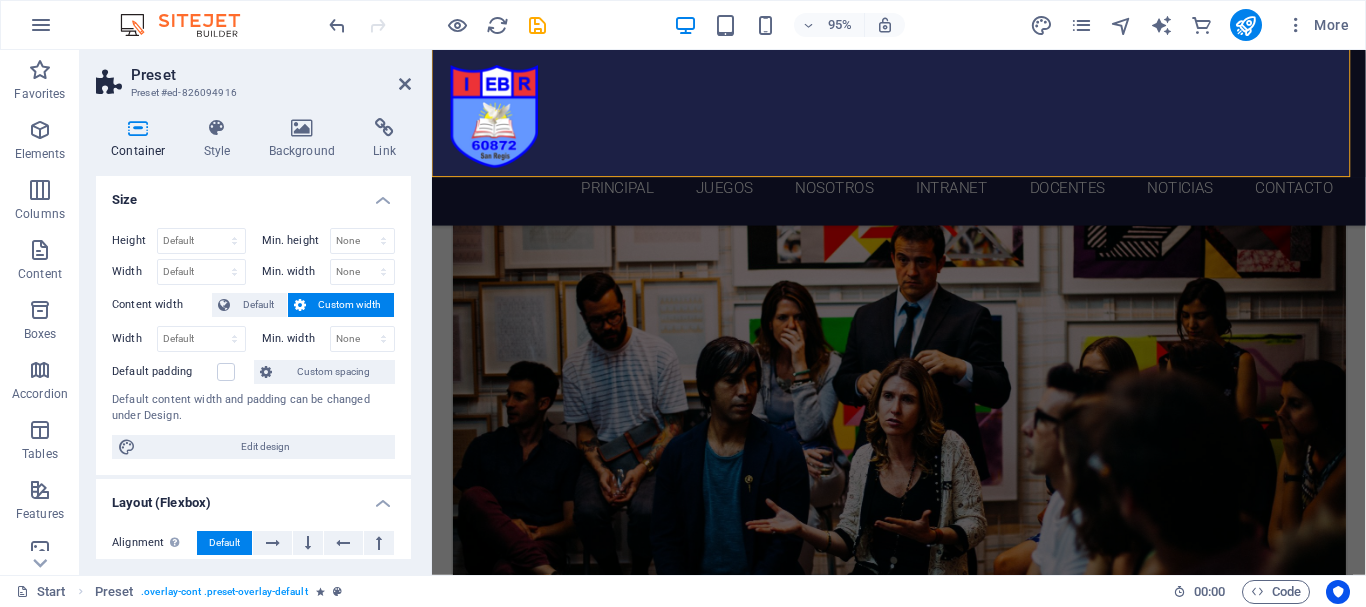 scroll, scrollTop: 2321, scrollLeft: 0, axis: vertical 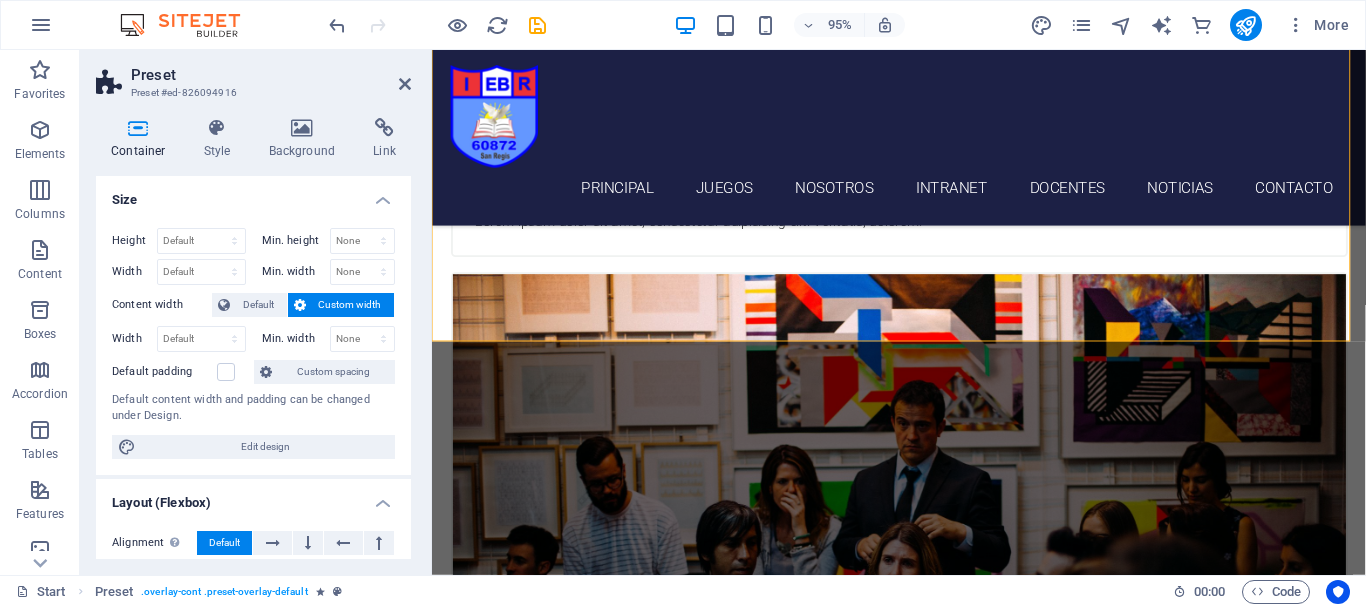 click at bounding box center [923, 4758] 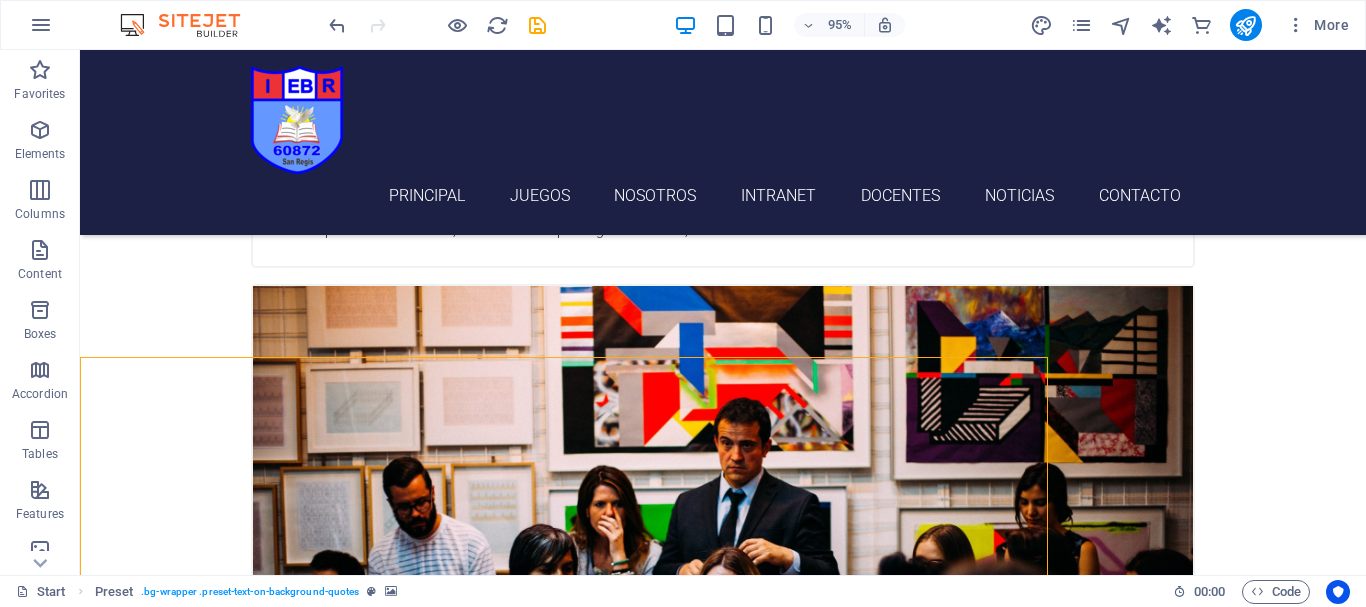 click at bounding box center (723, 4734) 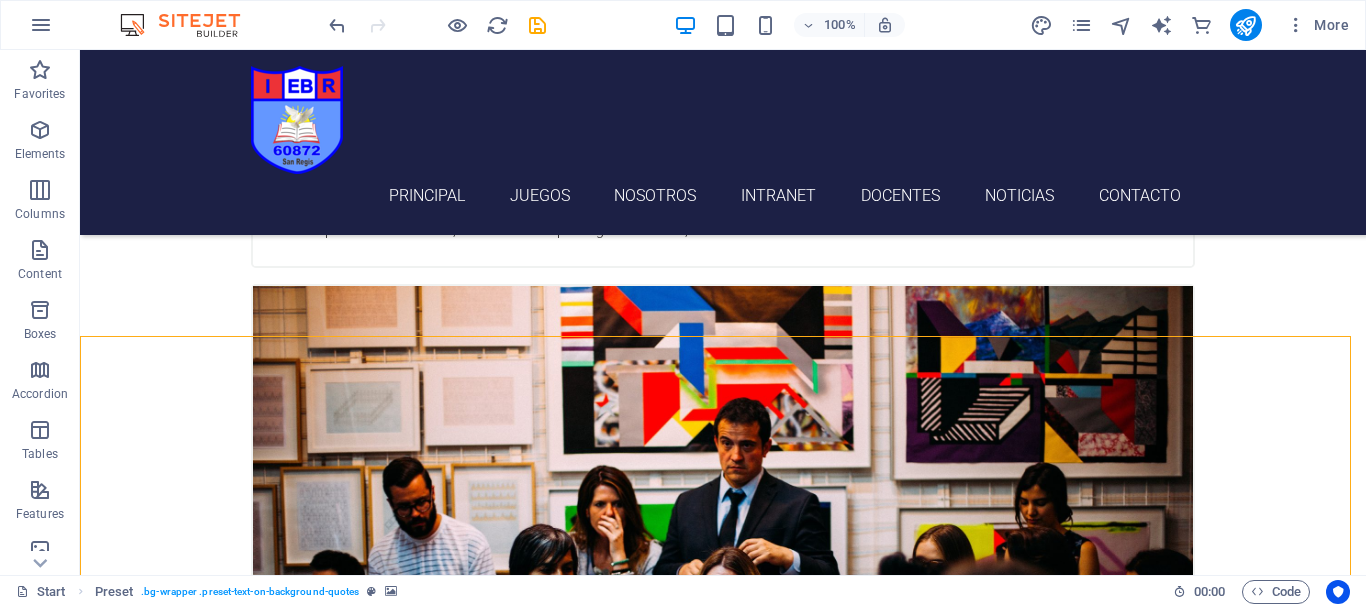 click at bounding box center [723, 4734] 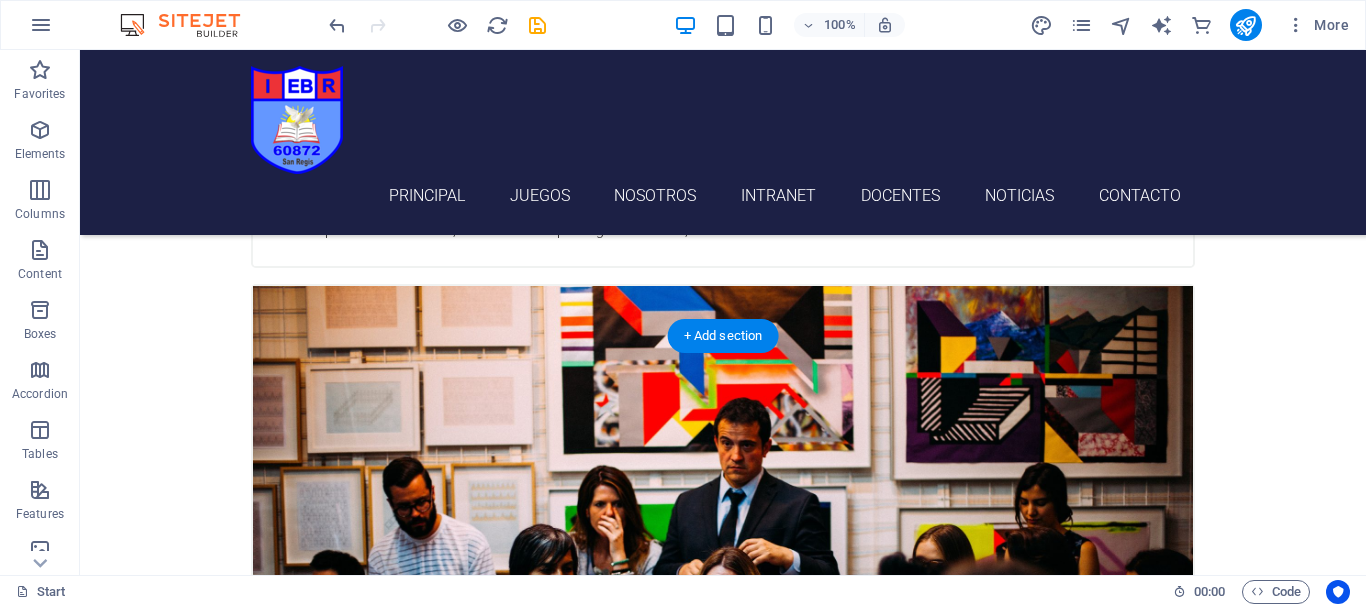 click at bounding box center [723, 4734] 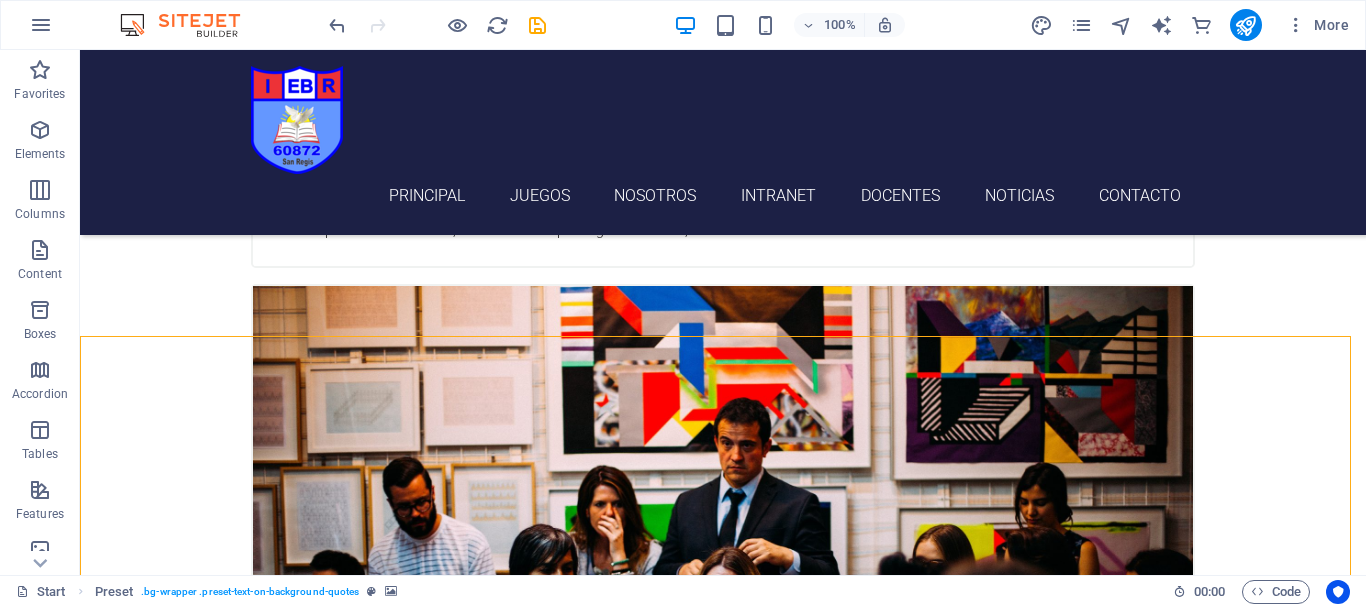 click on "Principal games us Intranet teachers news Contact INSTITUCIÓN EDUCATIVA N° 60872 "ROSA MARIA SILVA DE NOGUEIRA" educational games INTRANET
EXPLORE OUR EDUCATIONAL GAMES GAMES CREATED BY STUDENTS Spanish  [MONTH] [DAY], [YEAR]  [HOUR]:[MINUTE] [AMPM] - [HOUR]:[MINUTE] [AMPM] Lorem ipsum dolor sit amet, consectetur adipisicing elit. Veritatis, dolorem! Swedish  [MONTH] [DAY], [YEAR]  [HOUR]:[MINUTE] [AMPM] - [HOUR]:[MINUTE] [AMPM] Lorem ipsum dolor sit amet, consectetur adipisicing elit. Veritatis, dolorem! German  [MONTH] [DAY], [YEAR]  [HOUR]:[MINUTE] [AMPM] - [HOUR]:[MINUTE] [AMPM] Lorem ipsum dolor sit amet, consectetur adipisicing elit. Veritatis, dolorem! Italian  [MONTH] [DAY], [YEAR]  [HOUR]:[MINUTE] [AMPM] - [HOUR]:[MINUTE] [AMPM] Lorem ipsum dolor sit amet, consectetur adipisicing elit. Veritatis, dolorem! French  [MONTH] [DAY], [YEAR]  [HOUR]:[MINUTE] [AMPM] - [HOUR]:[MINUTE] [AMPM] Lorem ipsum dolor sit amet, consectetur adipisicing elit. Veritatis, dolorem! Danish  [MONTH] [DAY], [YEAR]  [HOUR]:[MINUTE] [AMPM] - [HOUR]:[MINUTE] [AMPM] REGIONAL WINNER OF THE NATIONAL COMPETITION CREATE AND ENTREPRENEUR 2024 - MINEDU" at bounding box center (723, 4568) 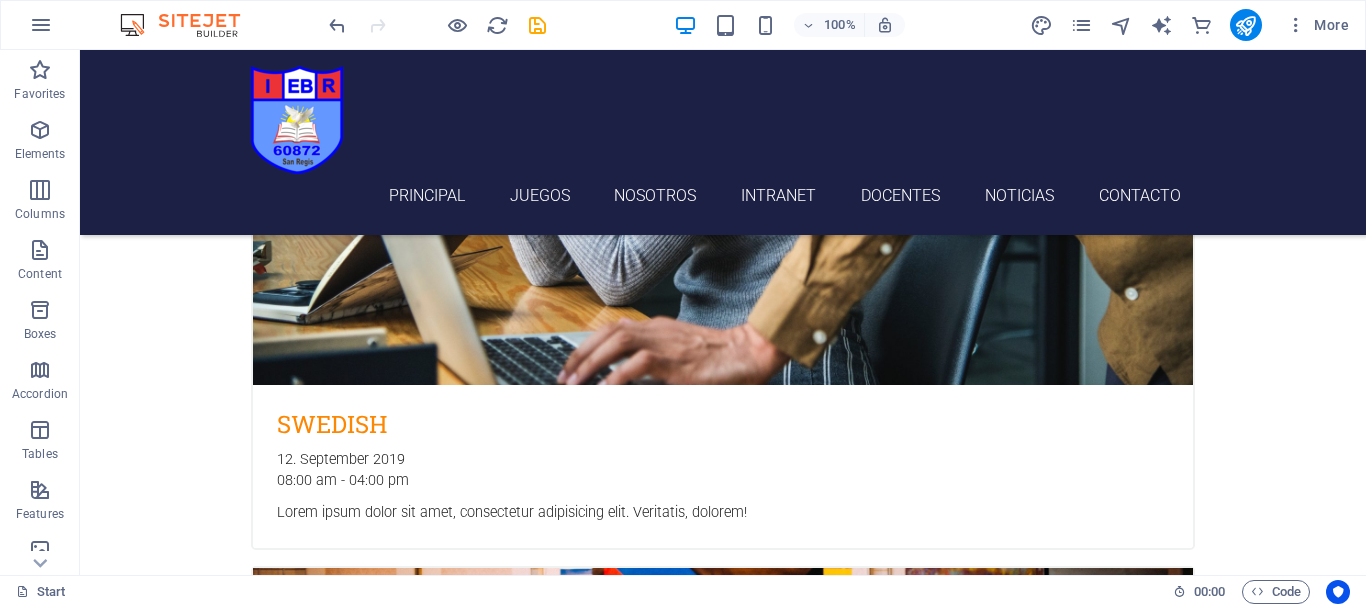 scroll, scrollTop: 2006, scrollLeft: 0, axis: vertical 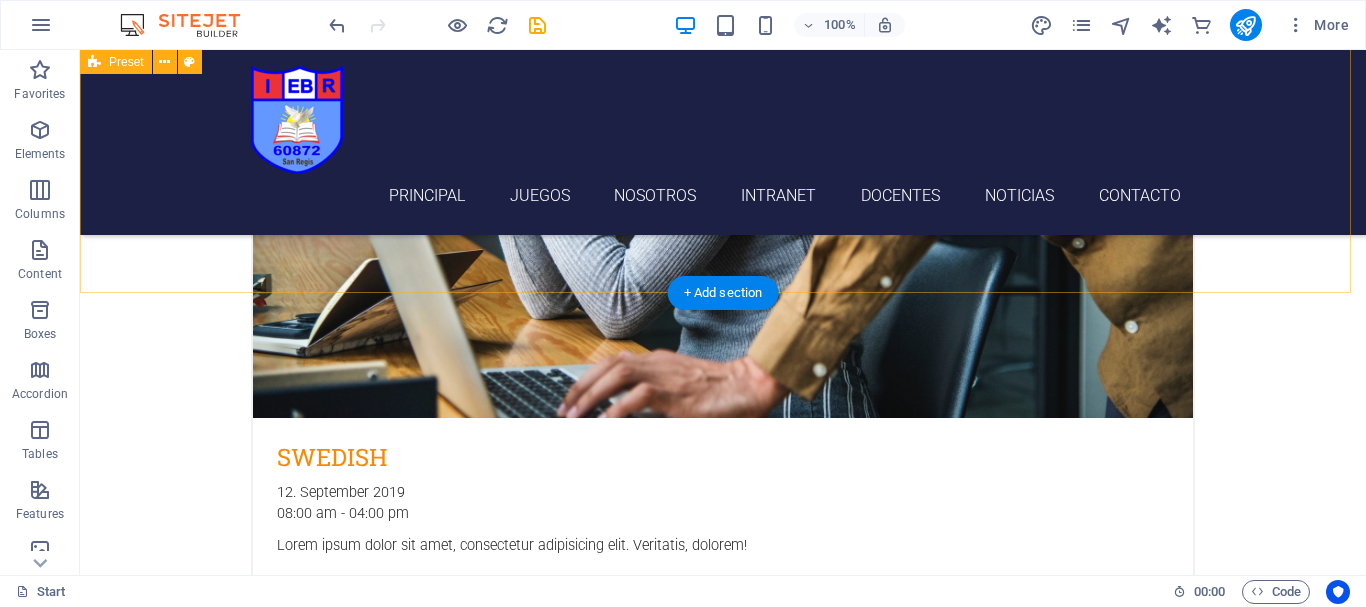 click on "GANADOR REGIONAL DEL CONCURSO NACIONAL CREA Y EMPRENDE 2024 - MINEDU LEER MÁS" at bounding box center [723, 4221] 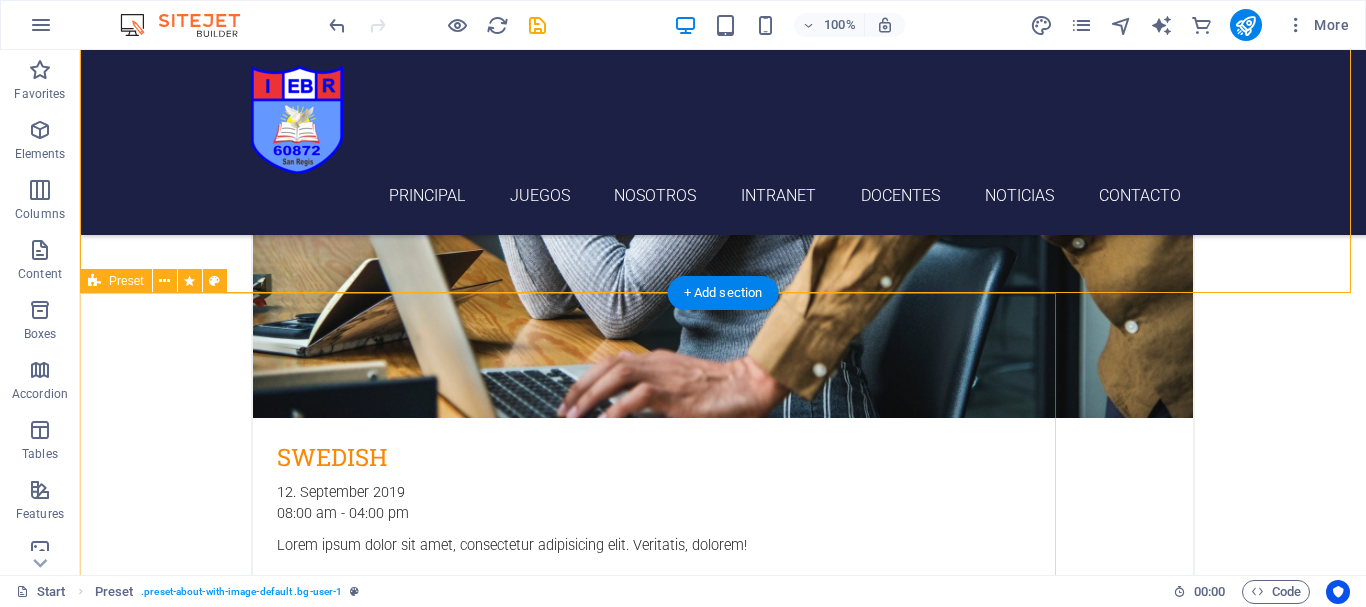 click on "Translation Service Lorem ipsum dolor sit amet, consetetur sadipscing elitr, sed diam nonumy eirmod tempor invidunt ut labore et dolore magna aliquyam erat, sed diam voluptua. At vero eos et accusam et justo duo dolores et ea rebum. Stet clita kasd gubergren, no sea takimata sanctus est Lorem ipsum dolor sit amet. Lorem ipsum dolor sit amet, consetetur sadipscing elitr. Sed diam nonumy eirmod tempor amet invidunt ut labore: Et dolore magna aliquyam erat, sed diam voluptua dolor sit amet At vero eos et accusam et justo duo dolores et ea rebum Stet clita kasd gubergren, no sea takimata sanctus est lorem ipsum" at bounding box center (568, 4646) 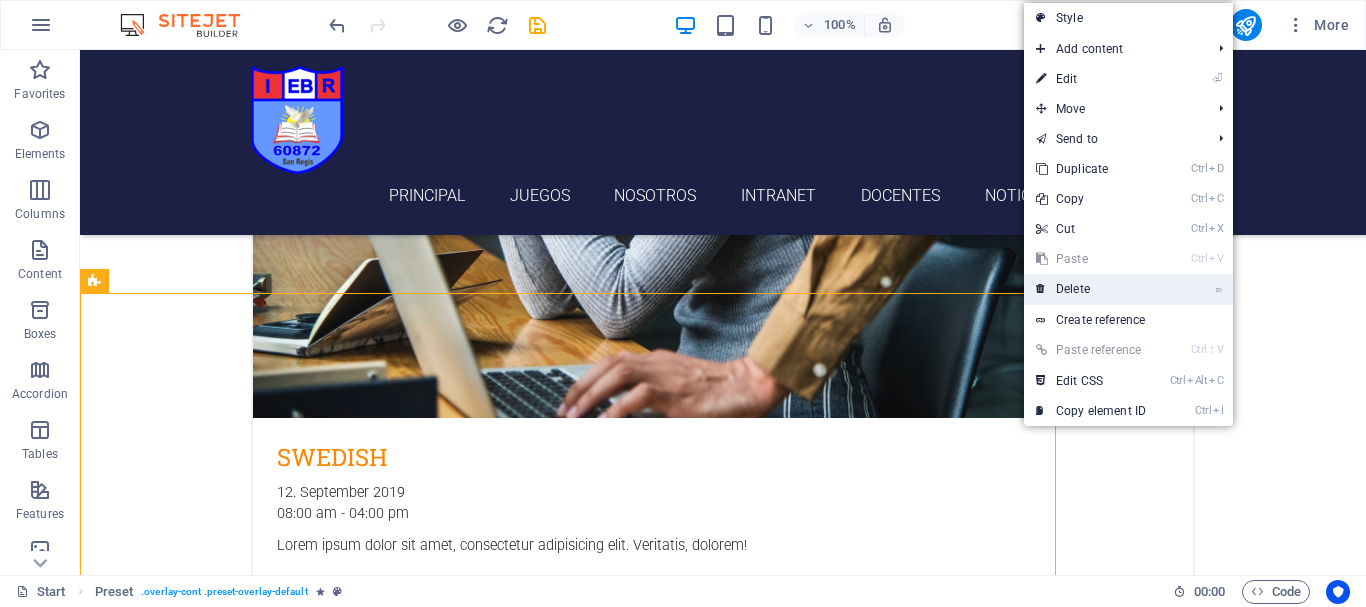 click on "⌦  Delete" at bounding box center [1091, 289] 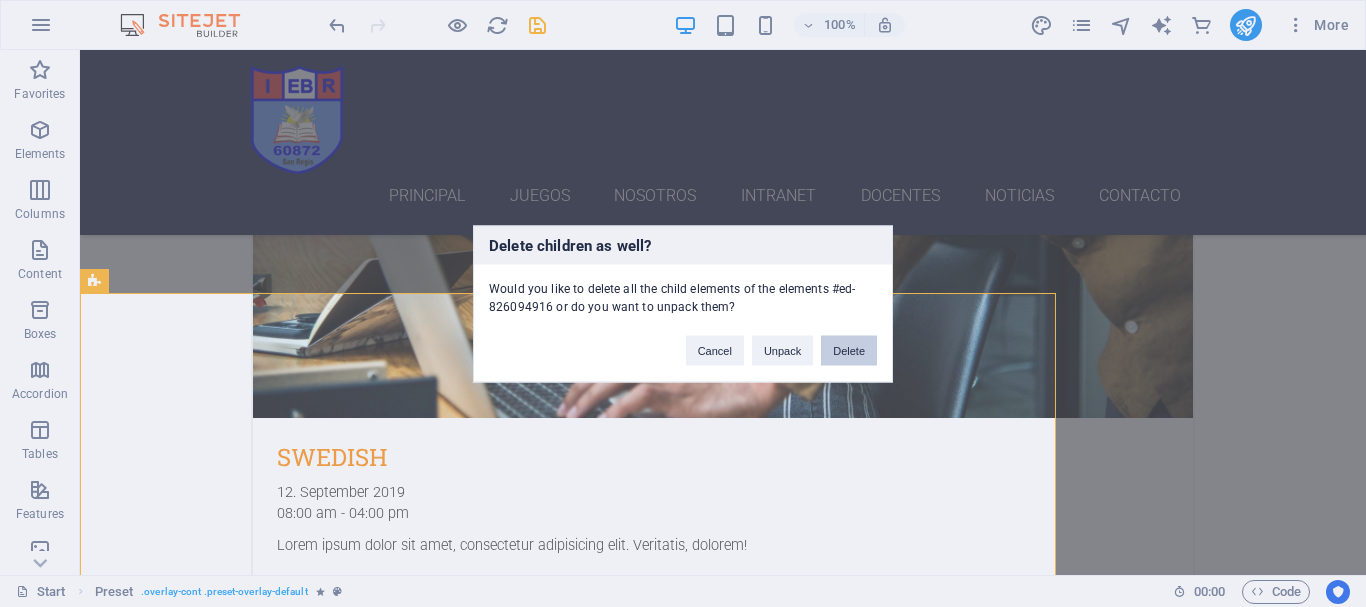 click on "Delete" at bounding box center (849, 350) 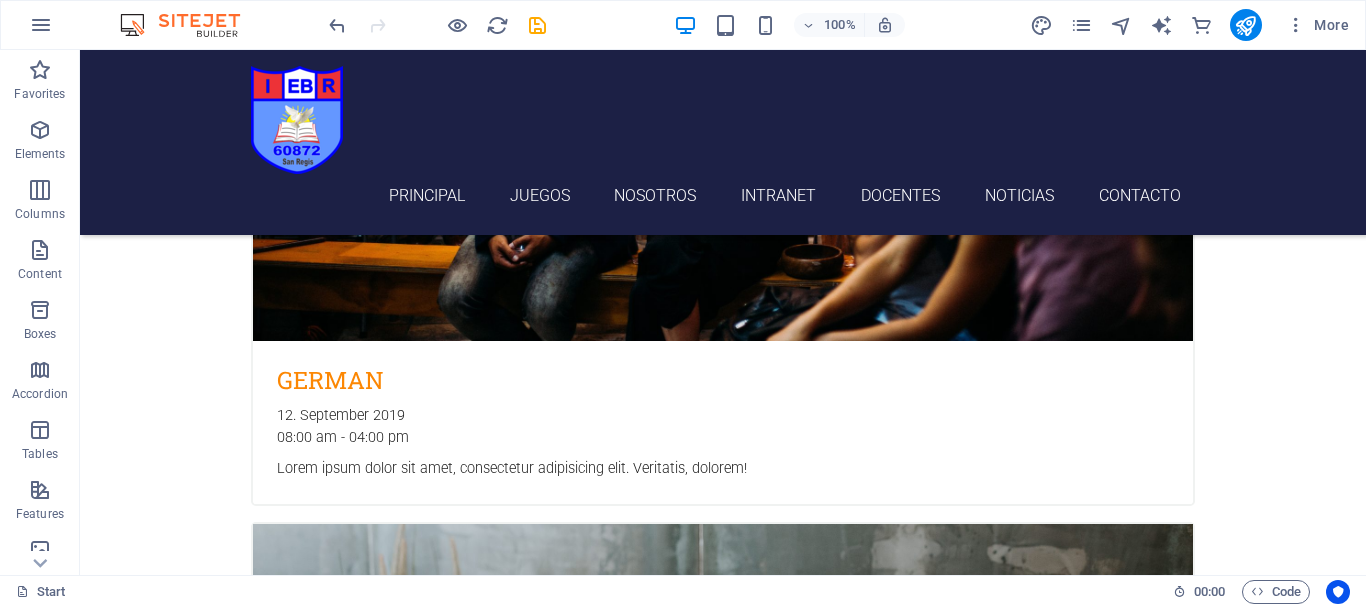 scroll, scrollTop: 2765, scrollLeft: 0, axis: vertical 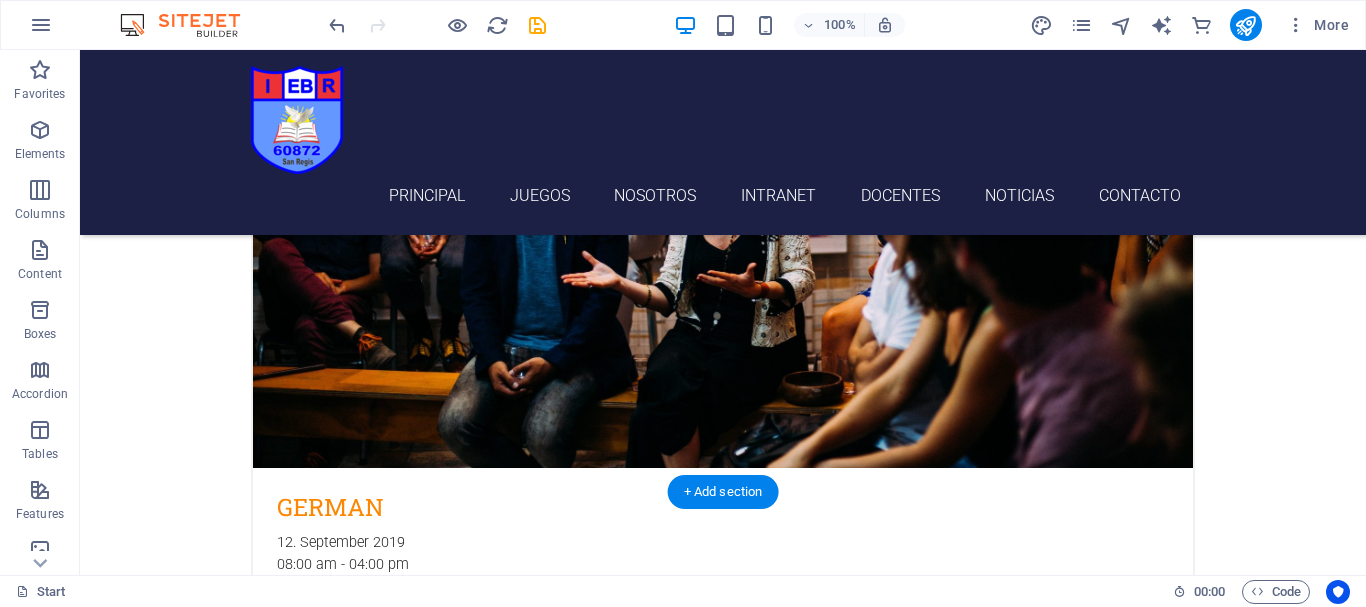 click at bounding box center [723, 4339] 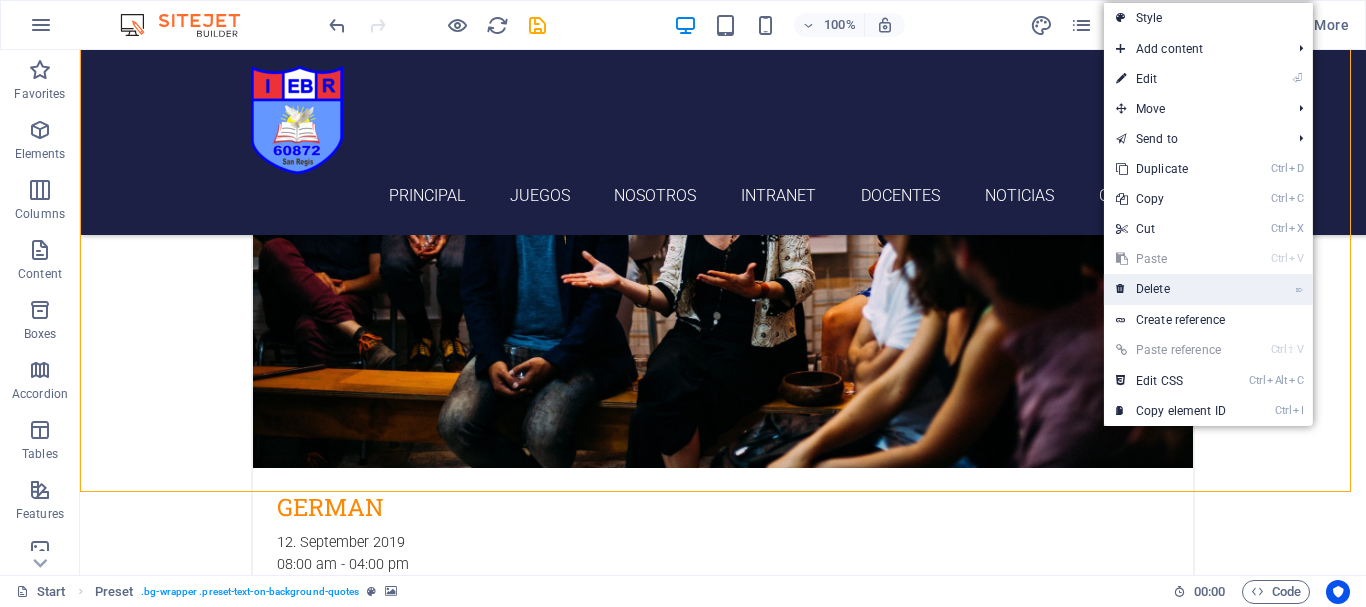 click on "⌦  Delete" at bounding box center (1171, 289) 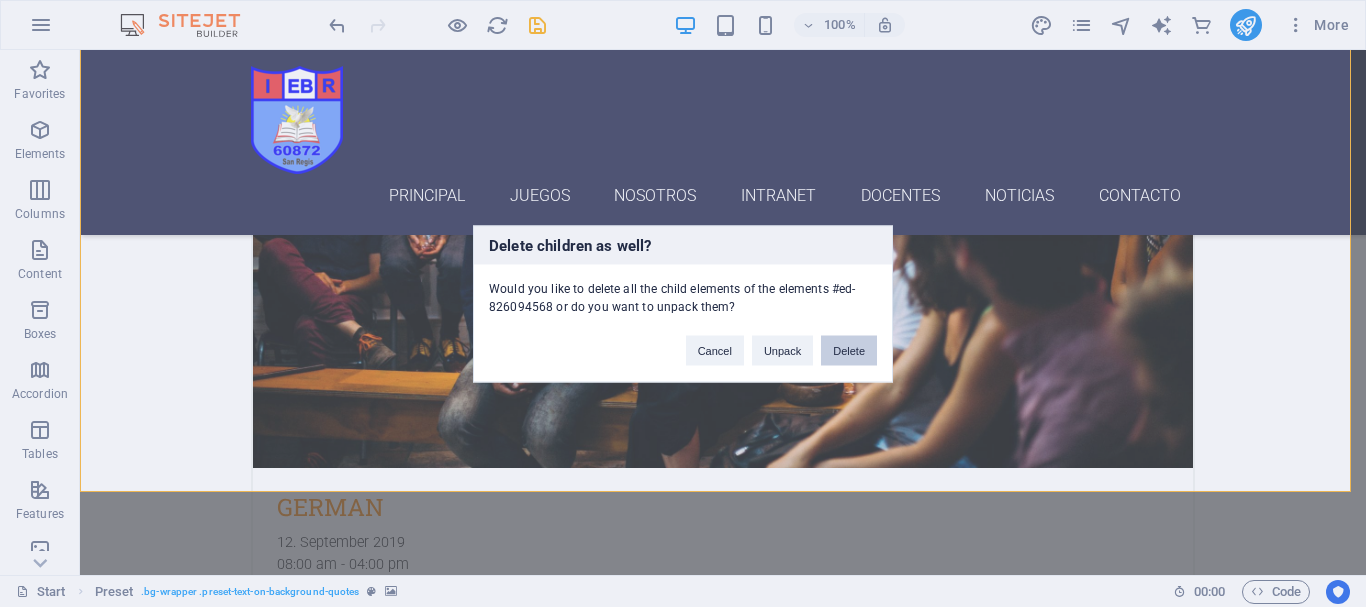 click on "Delete" at bounding box center [849, 350] 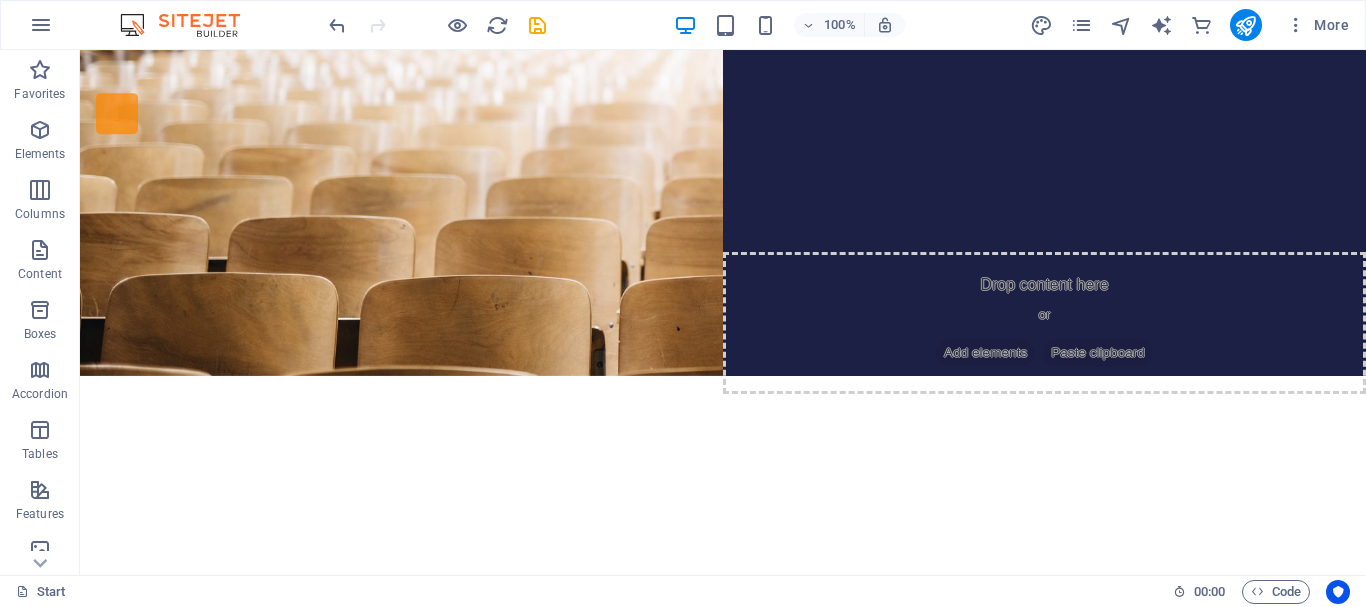 scroll, scrollTop: 0, scrollLeft: 0, axis: both 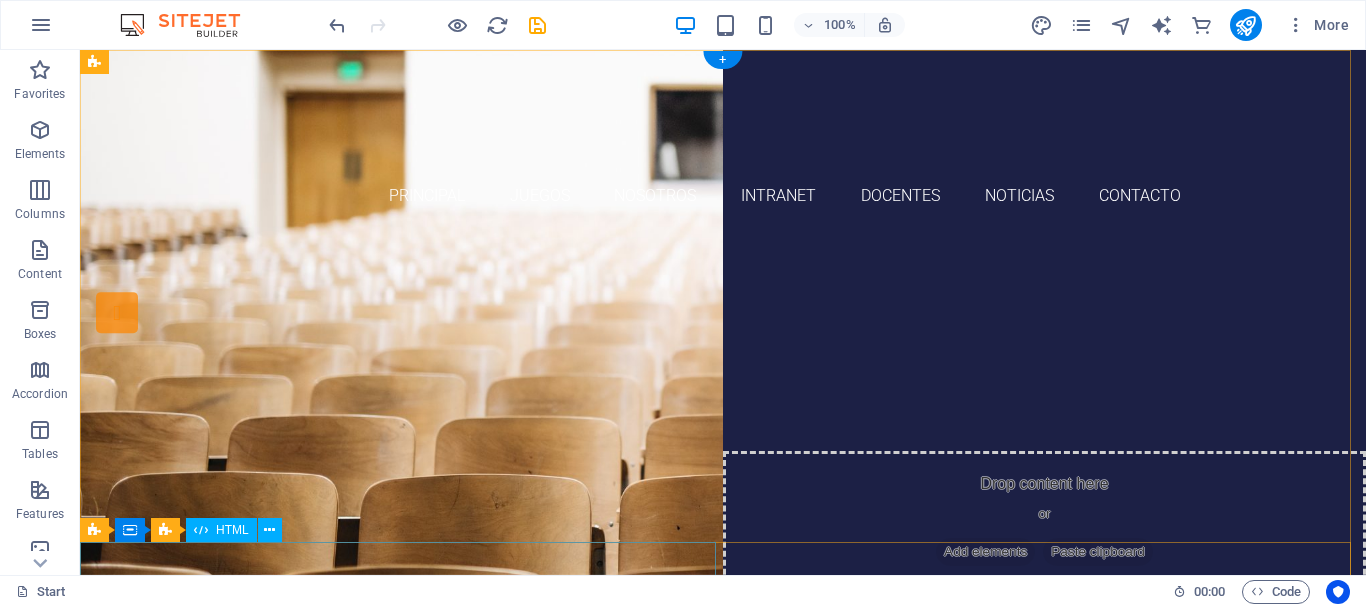 click at bounding box center (723, 689) 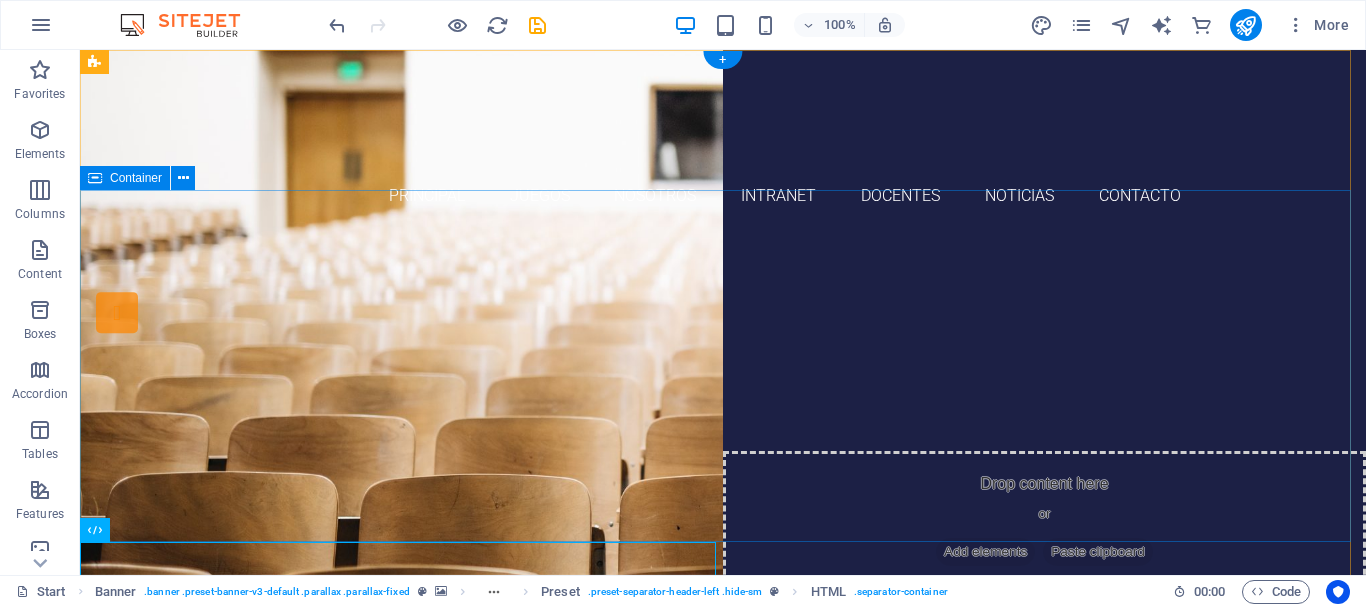 click on "INSTITUCIÓN EDUCATIVA N° 60872 "ROSA MARIA SILVA DE NOGUEIRA" games educational INTRANET" at bounding box center [723, 442] 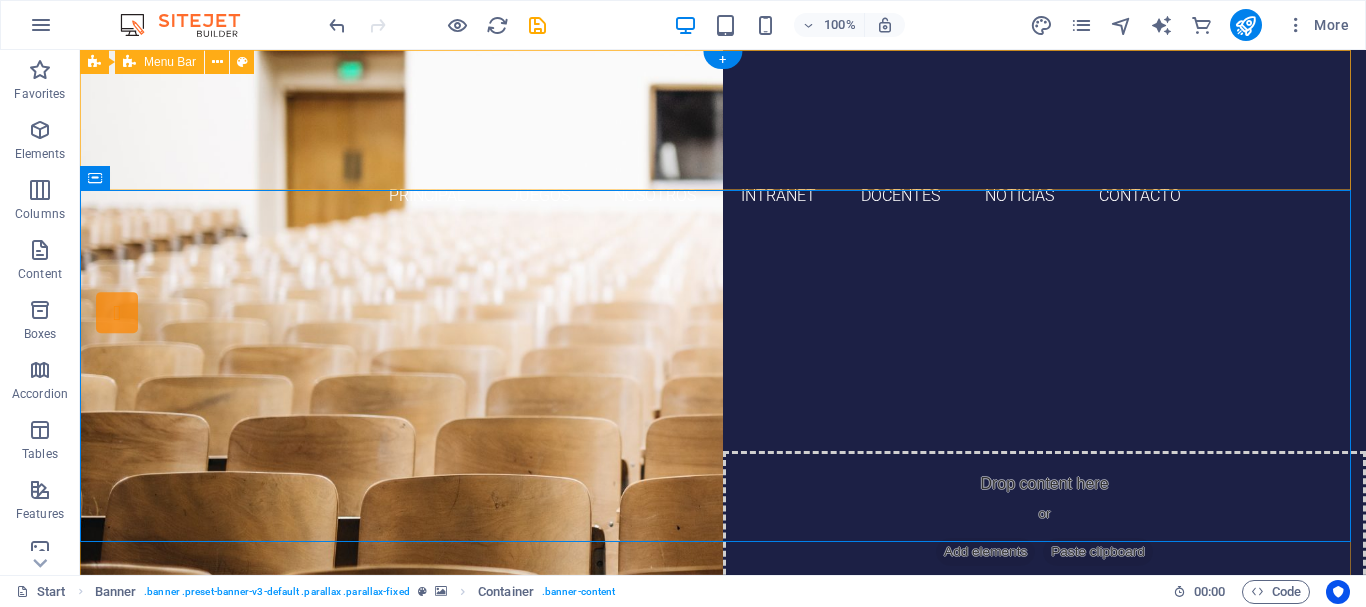click on "Principal juegos nosotros Intranet docentes noticias Contacto" at bounding box center [723, 142] 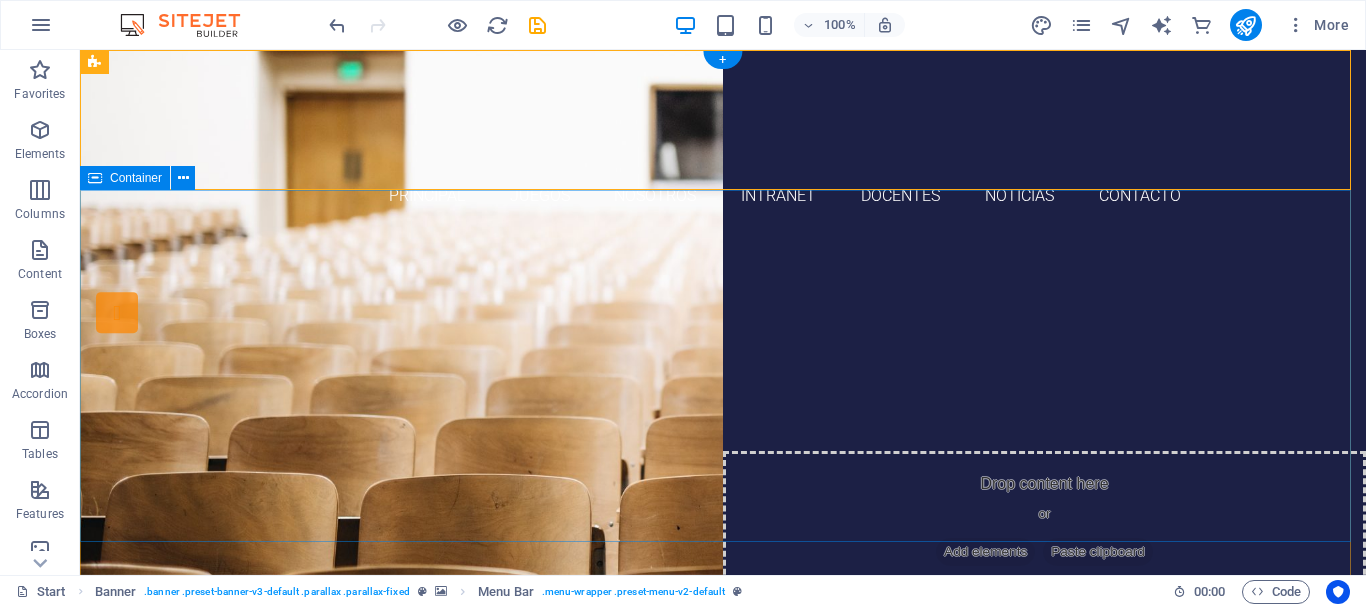 click on "INSTITUCIÓN EDUCATIVA N° 60872 "ROSA MARIA SILVA DE NOGUEIRA" games educational INTRANET" at bounding box center (723, 442) 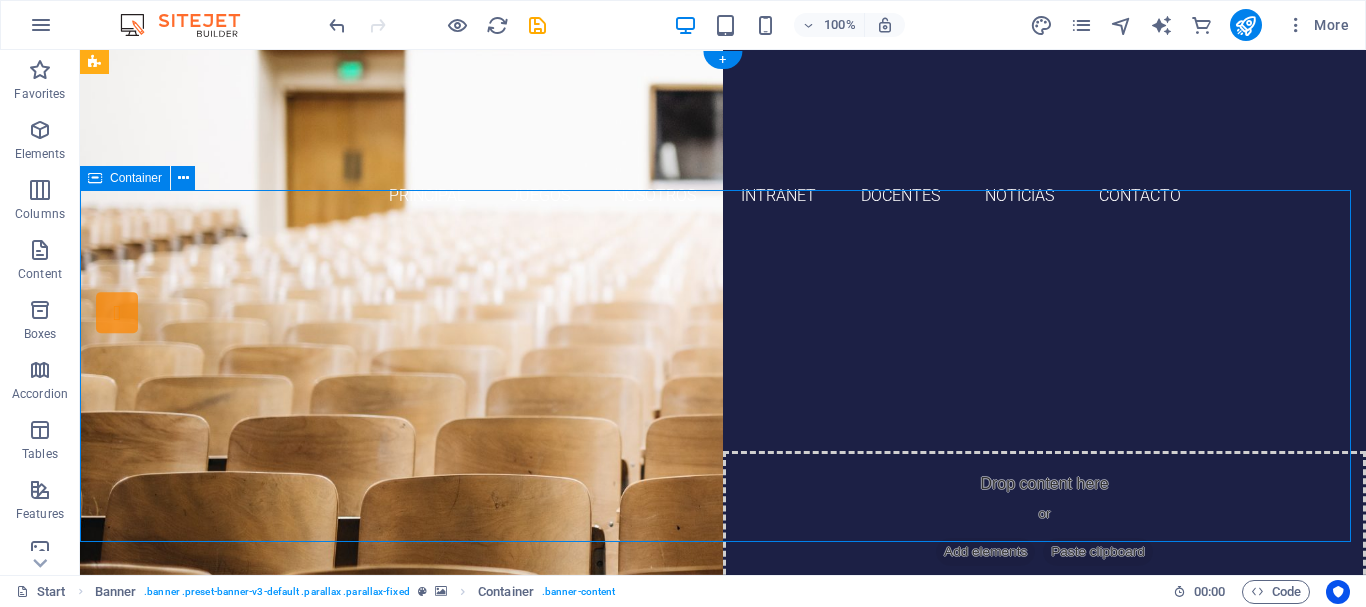 click on "INSTITUCIÓN EDUCATIVA N° 60872 "ROSA MARIA SILVA DE NOGUEIRA" games educational INTRANET" at bounding box center (723, 442) 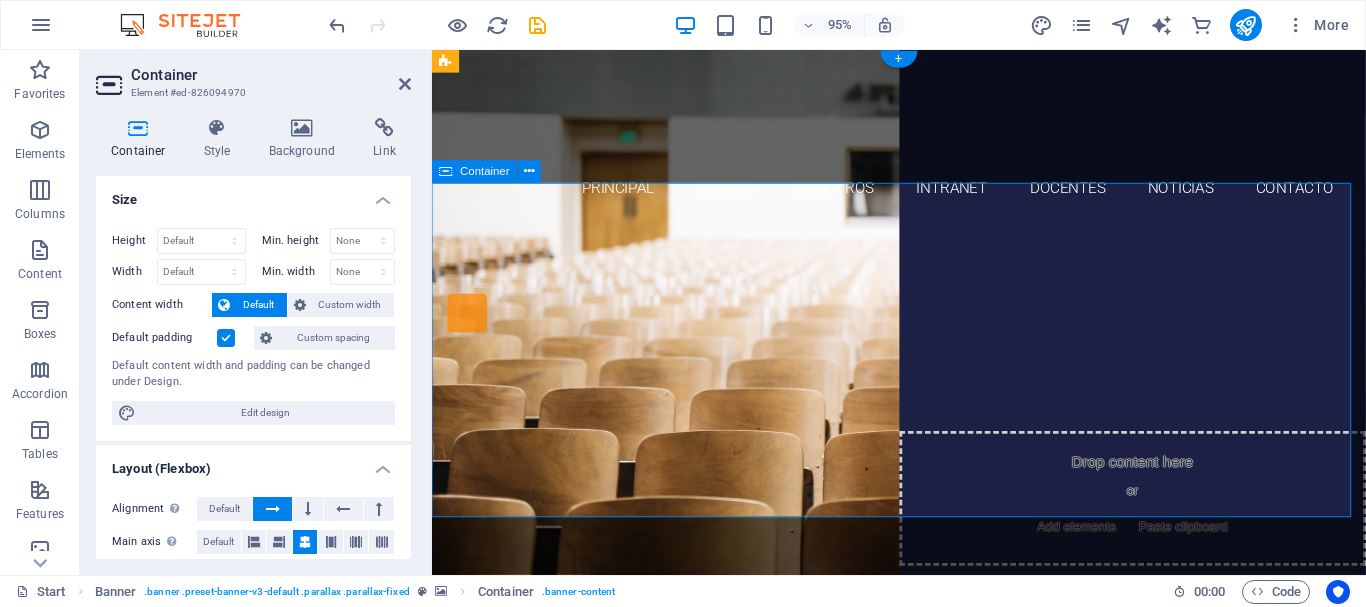 click on "INSTITUCIÓN EDUCATIVA N° 60872 "ROSA MARIA SILVA DE NOGUEIRA" games educational INTRANET" at bounding box center [923, 442] 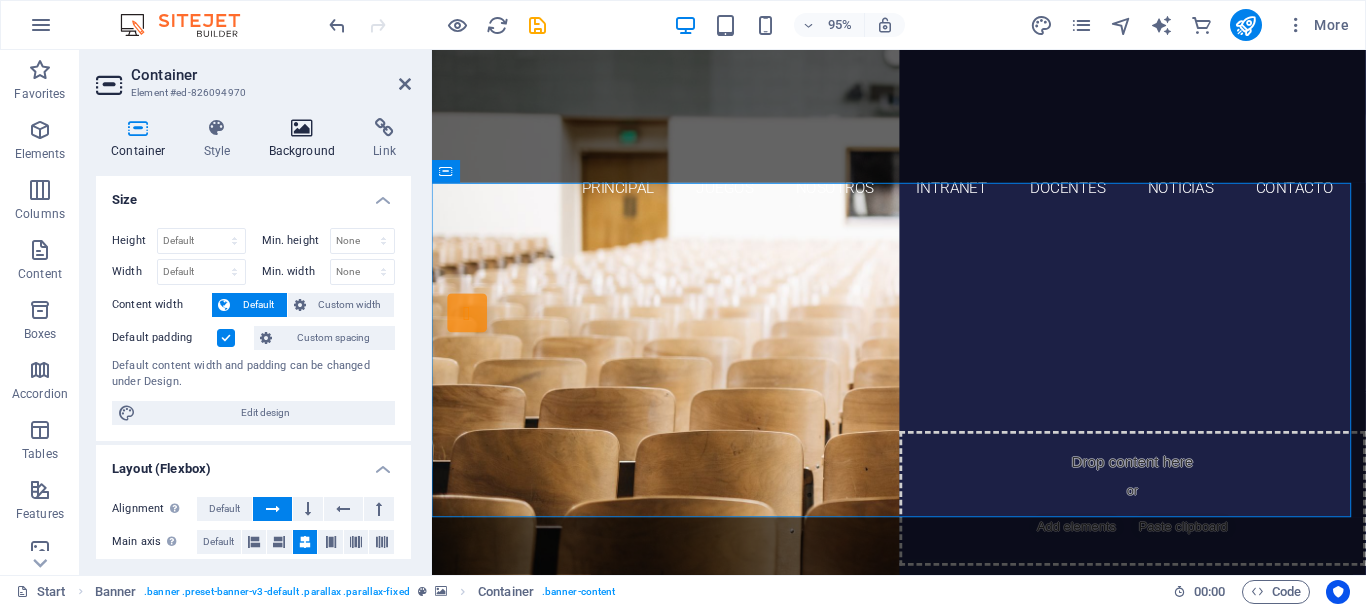 click on "Background" at bounding box center [306, 139] 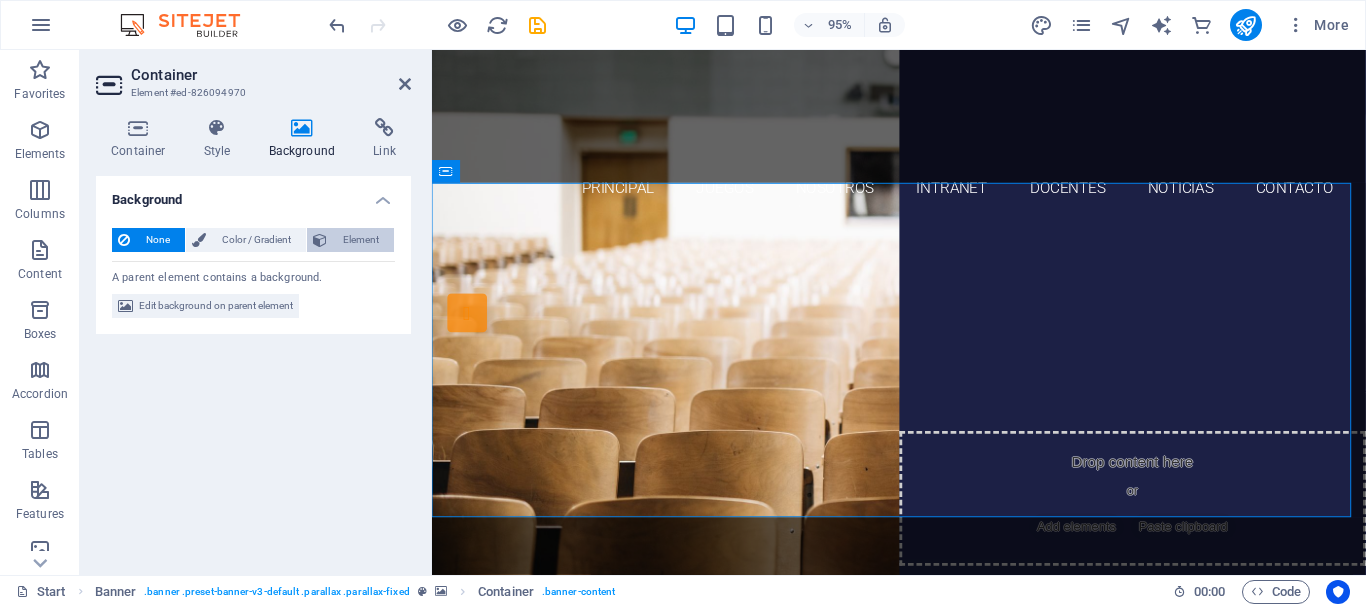 click on "Element" at bounding box center [360, 240] 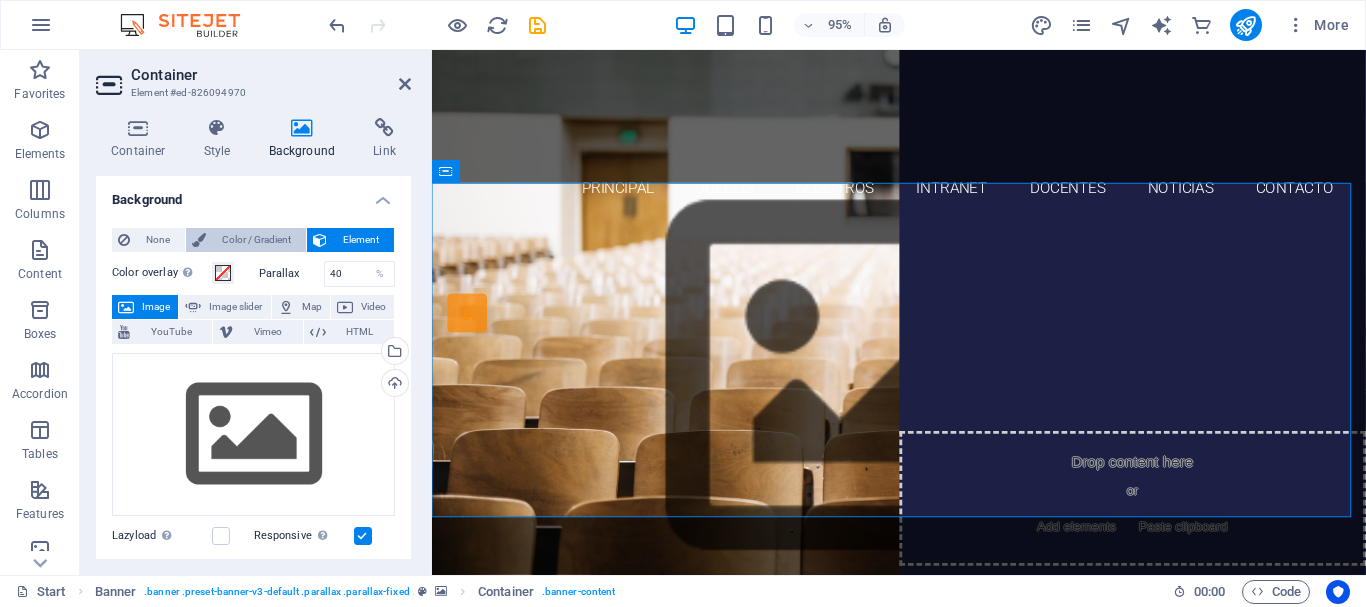 click on "Color / Gradient" at bounding box center [256, 240] 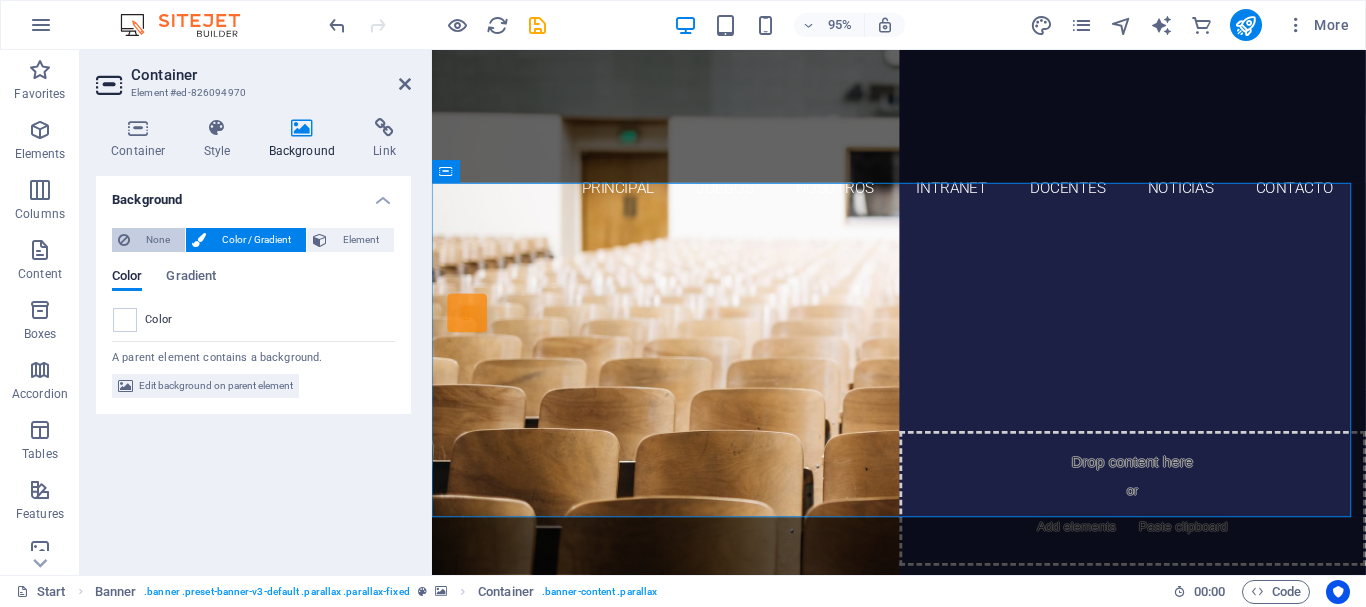 click on "None" at bounding box center [157, 240] 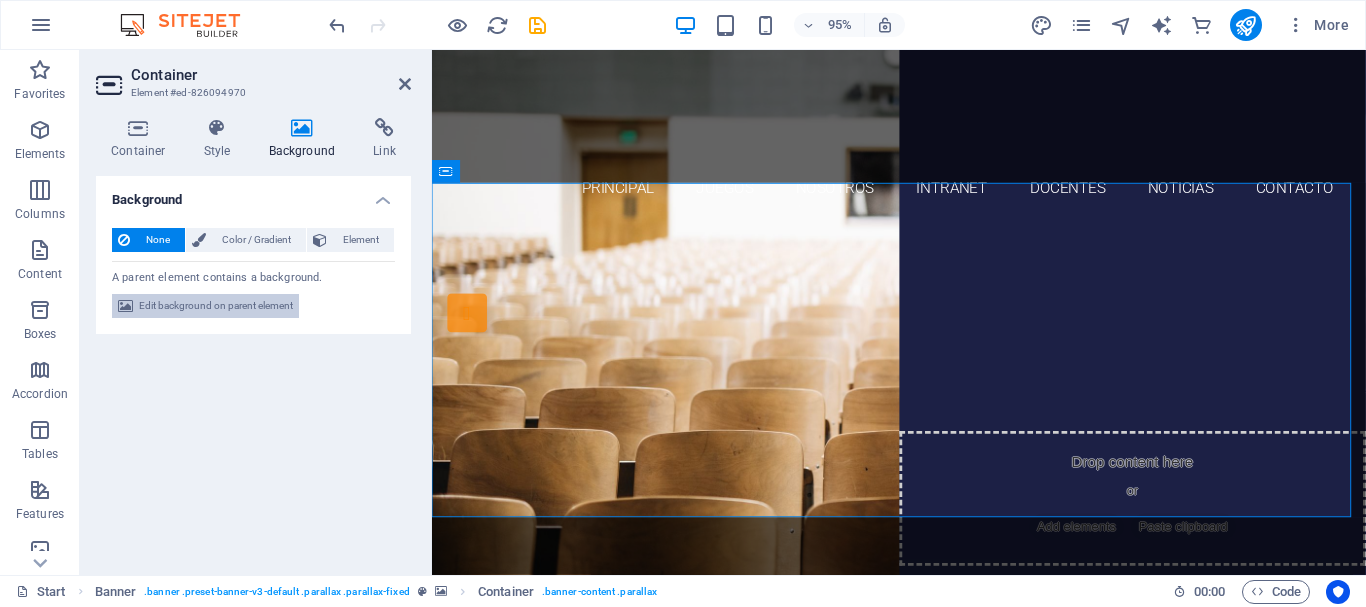click on "Edit background on parent element" at bounding box center (216, 306) 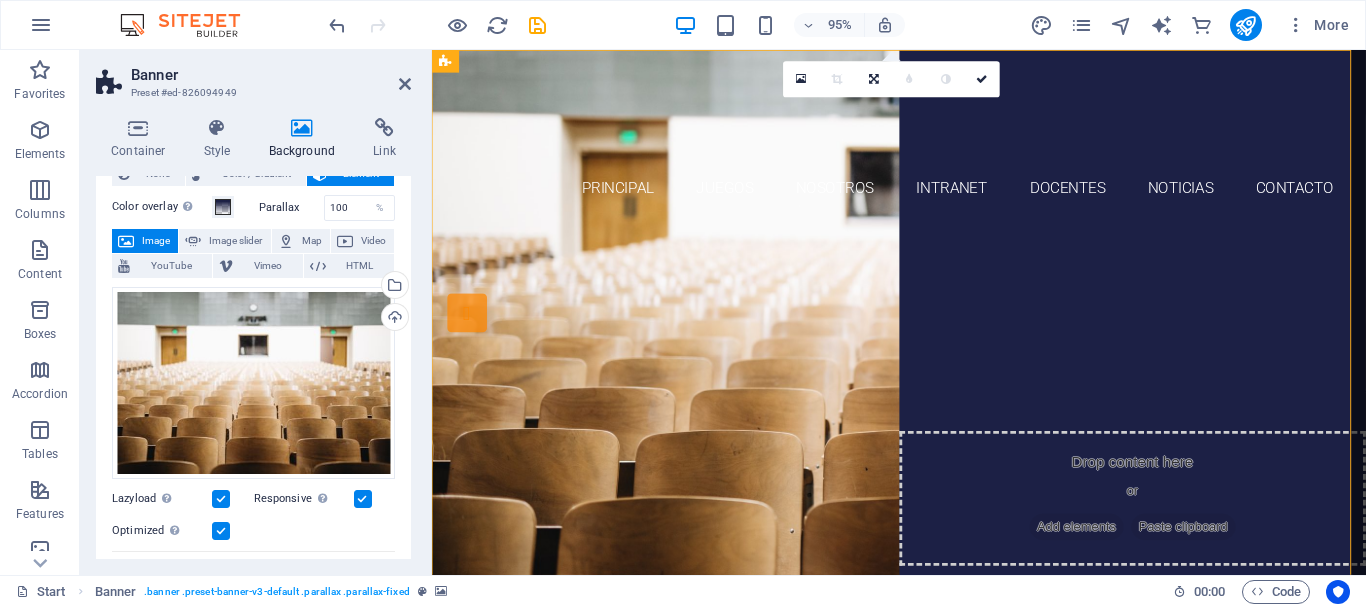 scroll, scrollTop: 70, scrollLeft: 0, axis: vertical 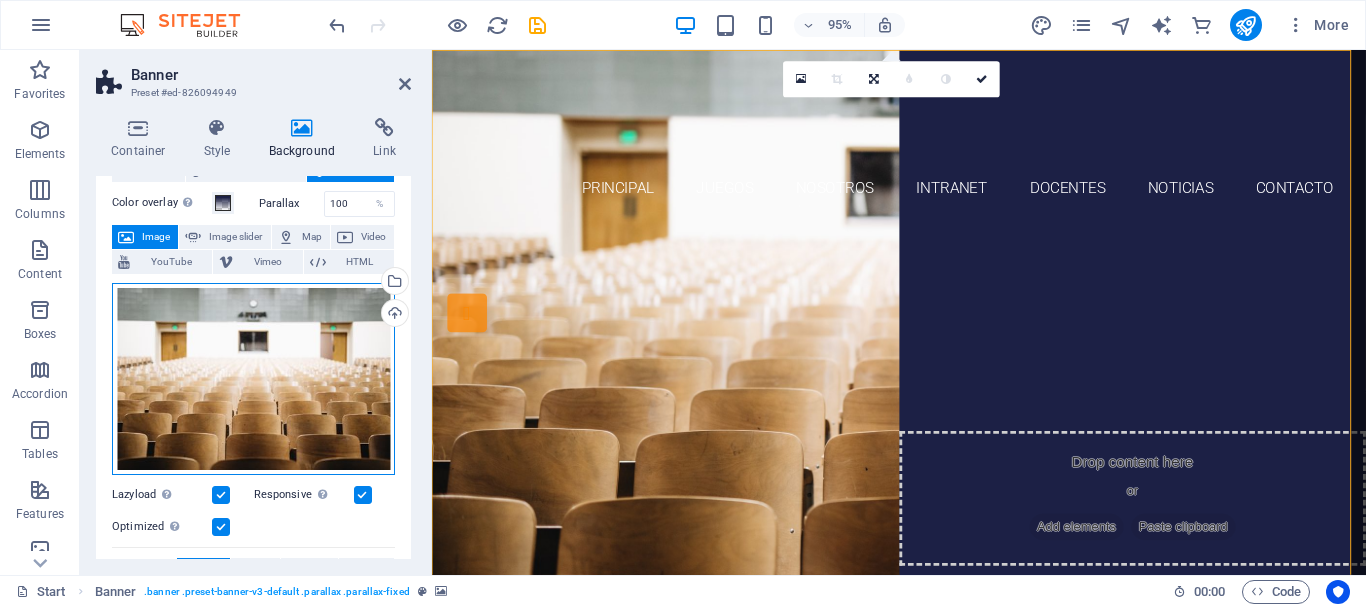 click on "Drag files here, click to choose files or select files from Files or our free stock photos & videos" at bounding box center [253, 379] 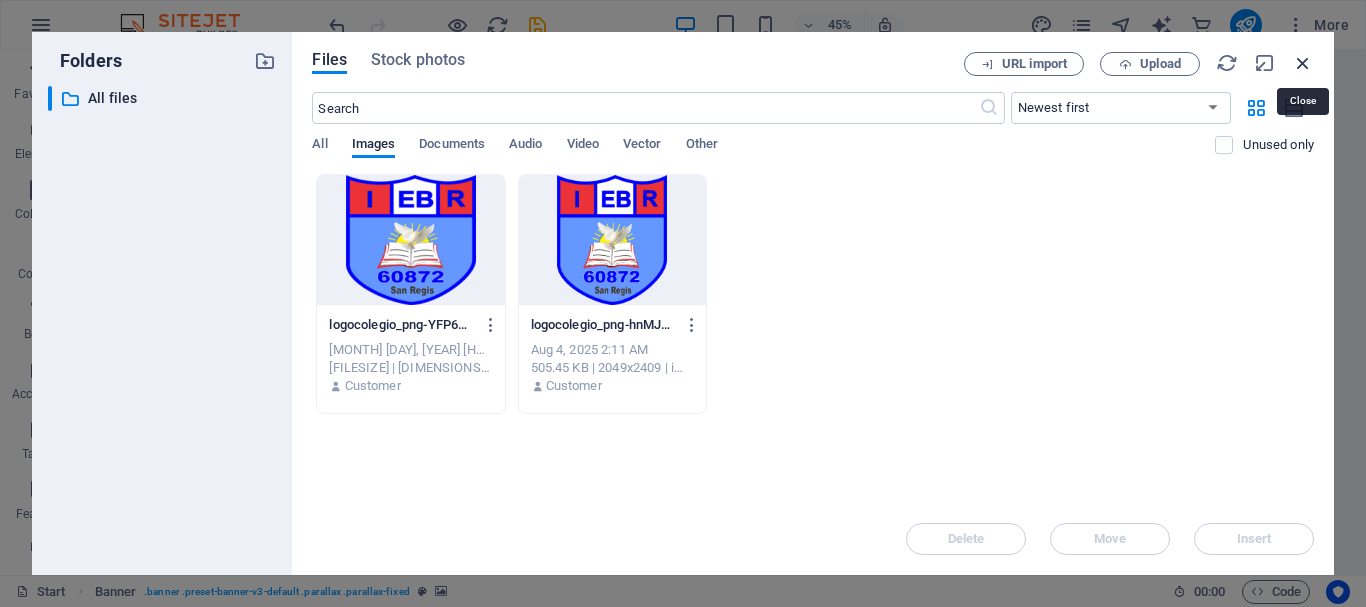drag, startPoint x: 1300, startPoint y: 65, endPoint x: 517, endPoint y: 191, distance: 793.0731 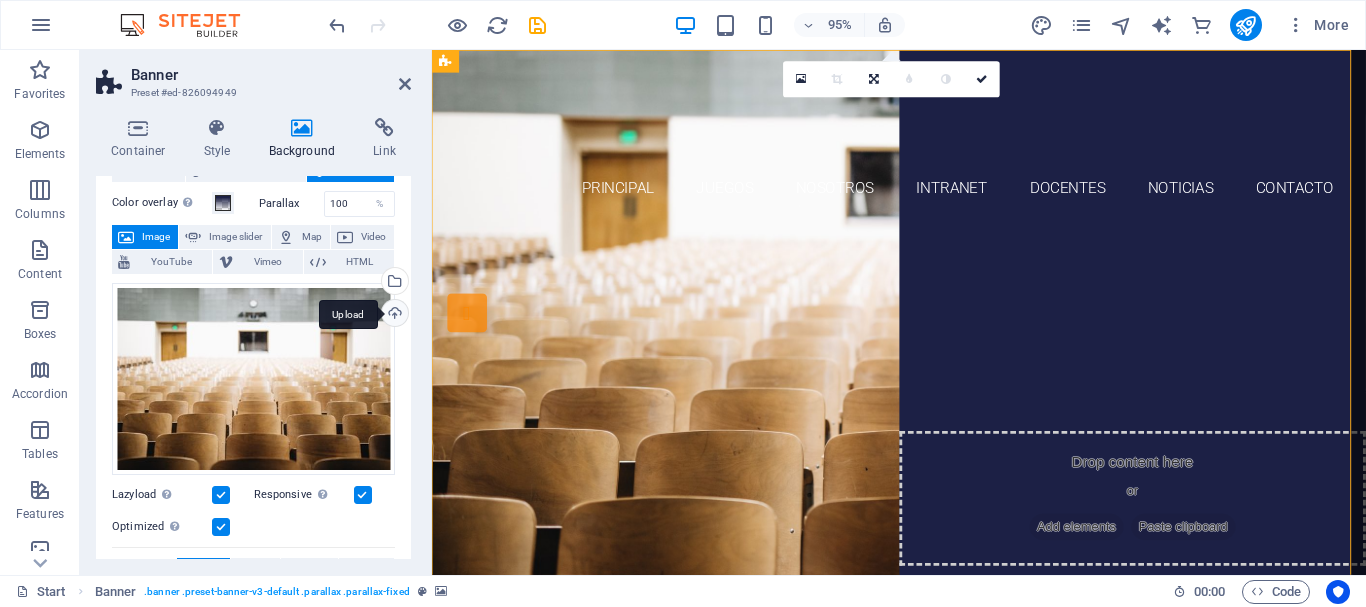click on "Upload" at bounding box center (393, 315) 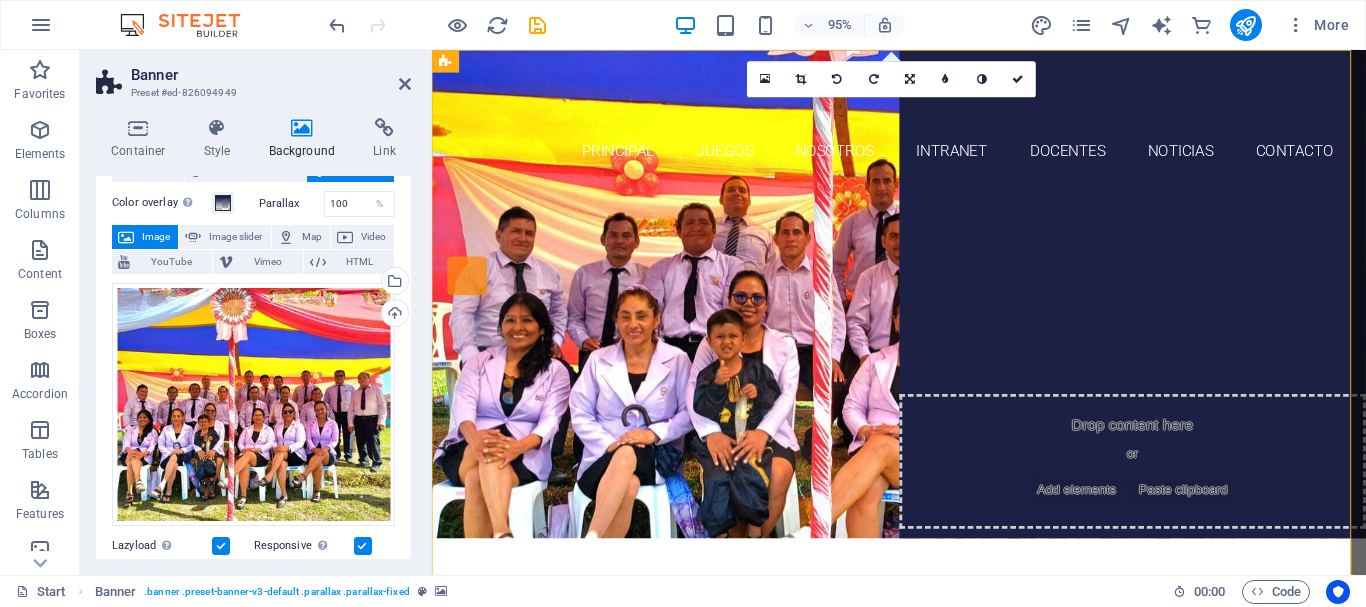 scroll, scrollTop: 0, scrollLeft: 0, axis: both 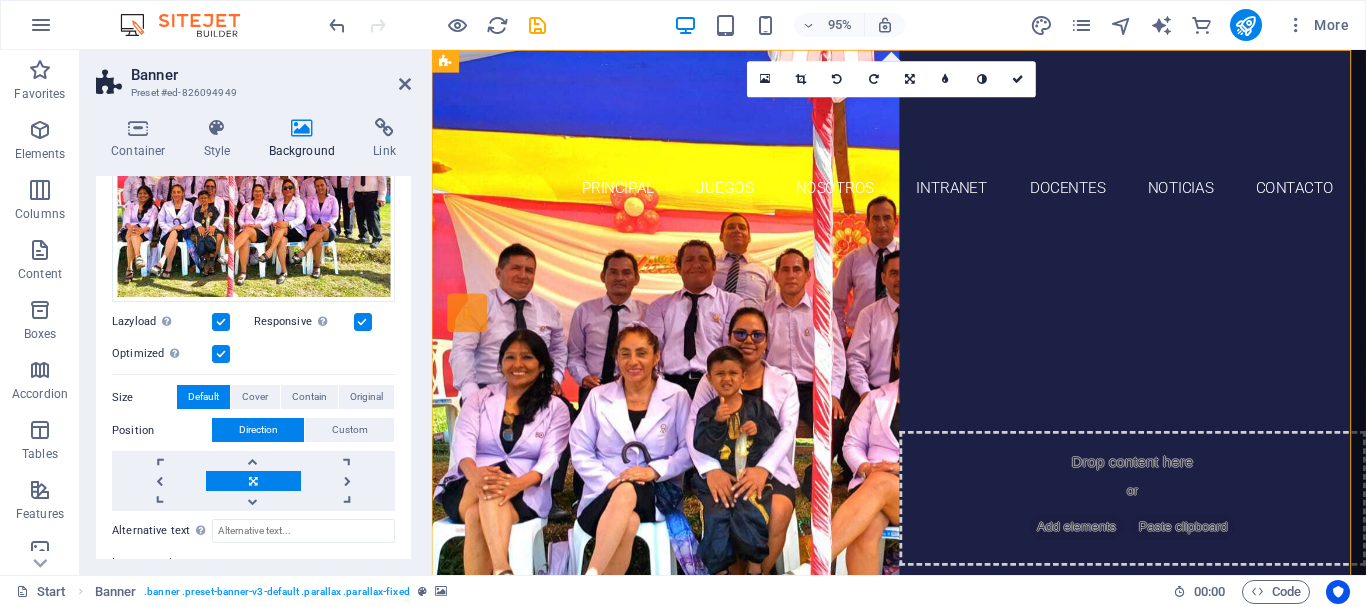 click at bounding box center (221, 354) 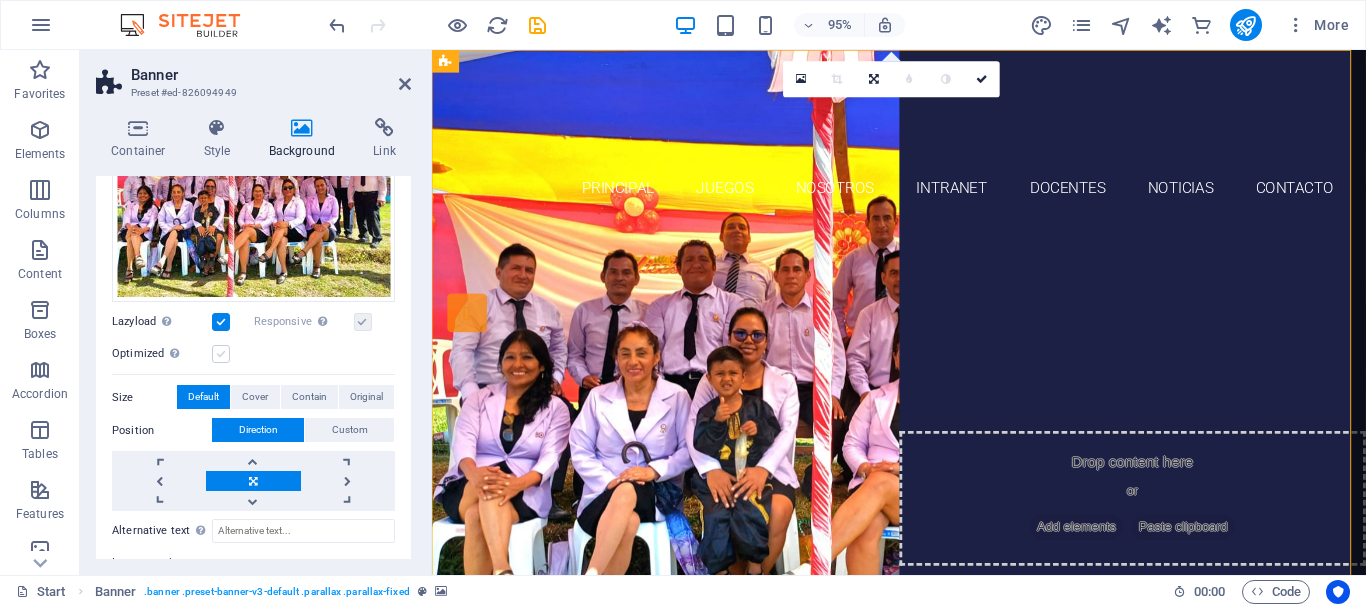 click at bounding box center (221, 354) 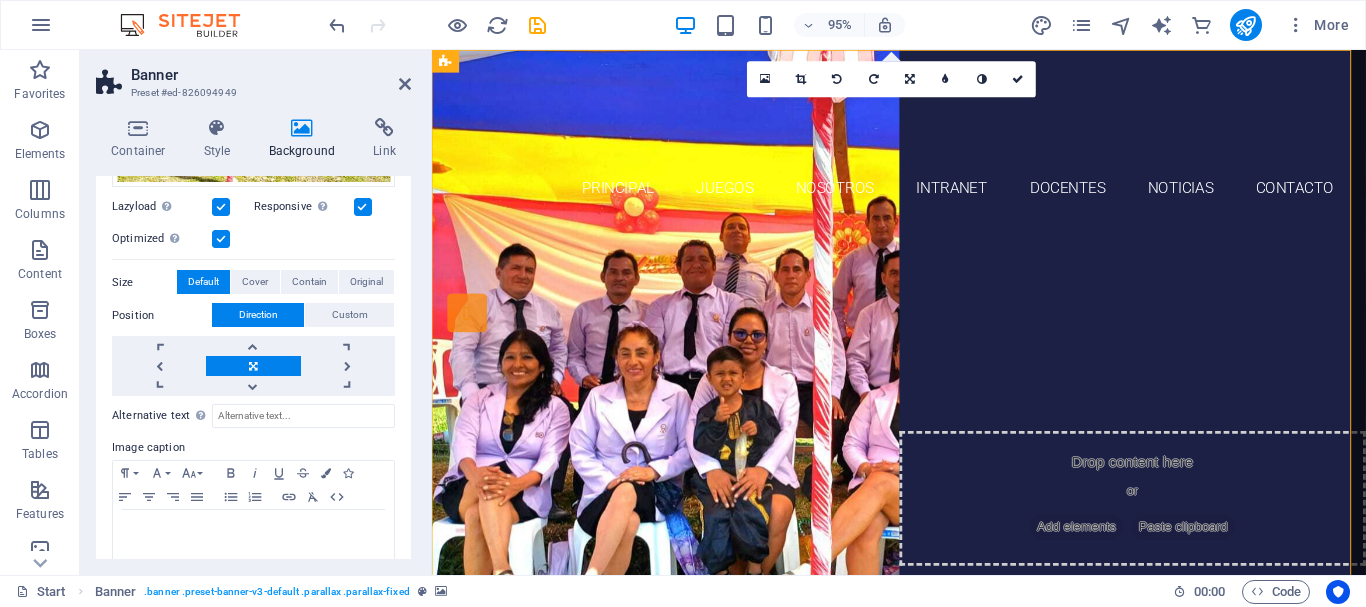 scroll, scrollTop: 435, scrollLeft: 0, axis: vertical 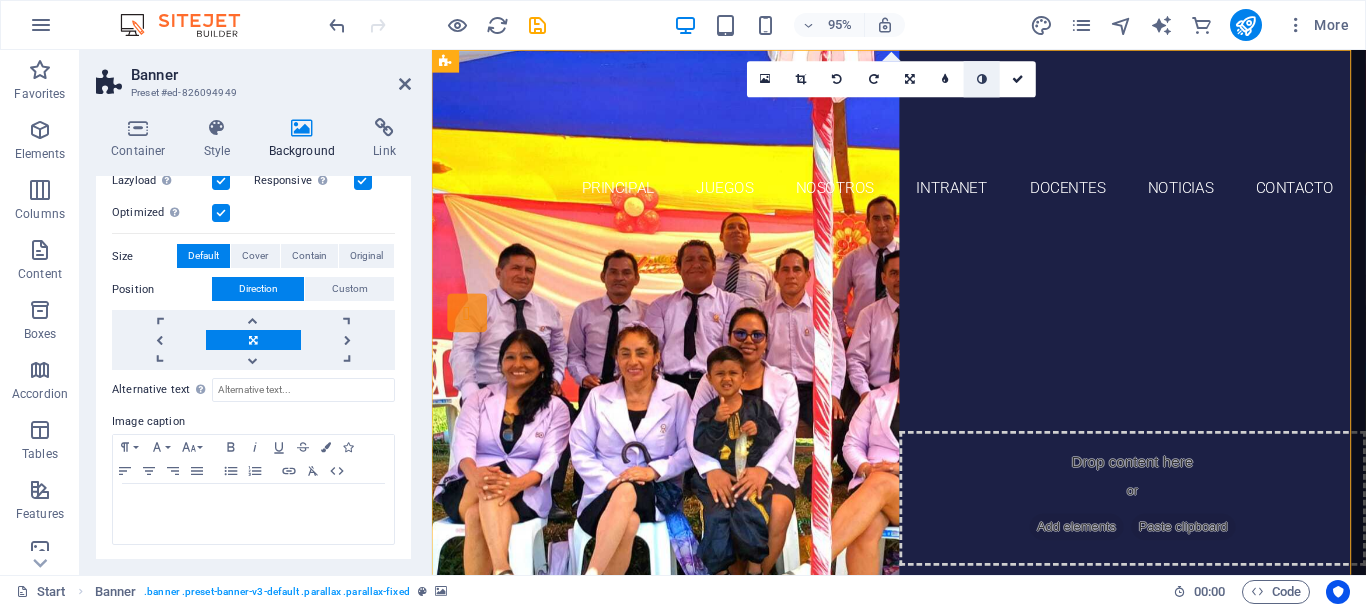 click at bounding box center [982, 79] 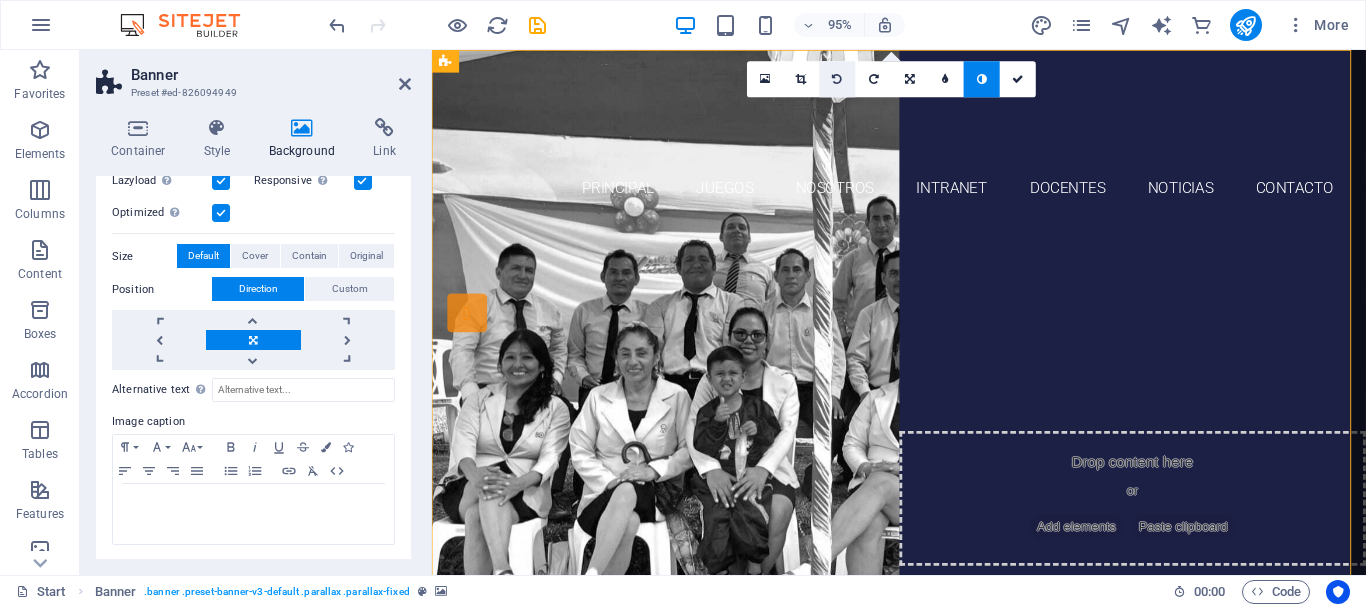click at bounding box center (838, 79) 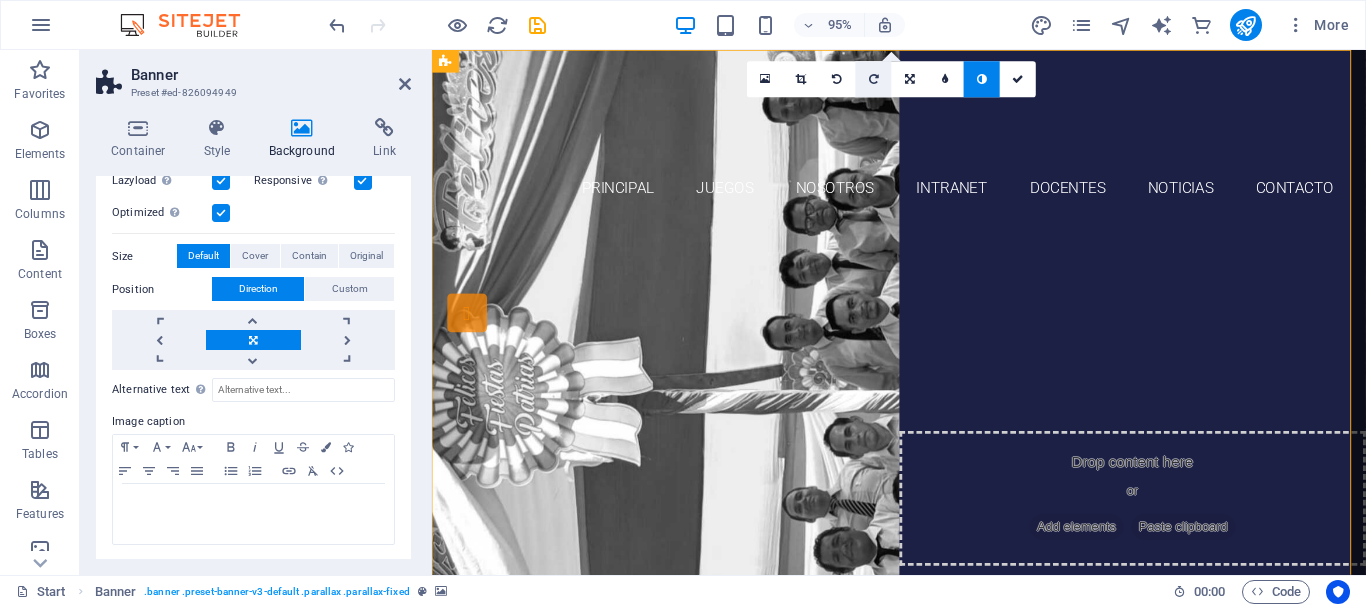 click at bounding box center (874, 79) 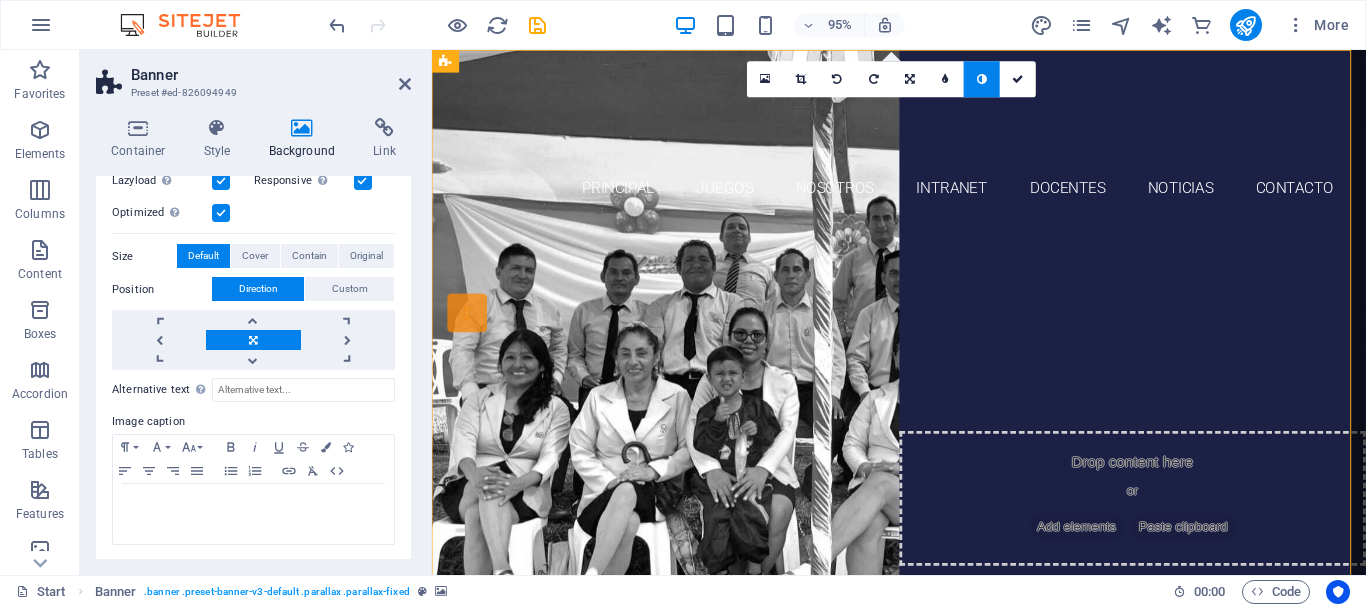 click at bounding box center (982, 79) 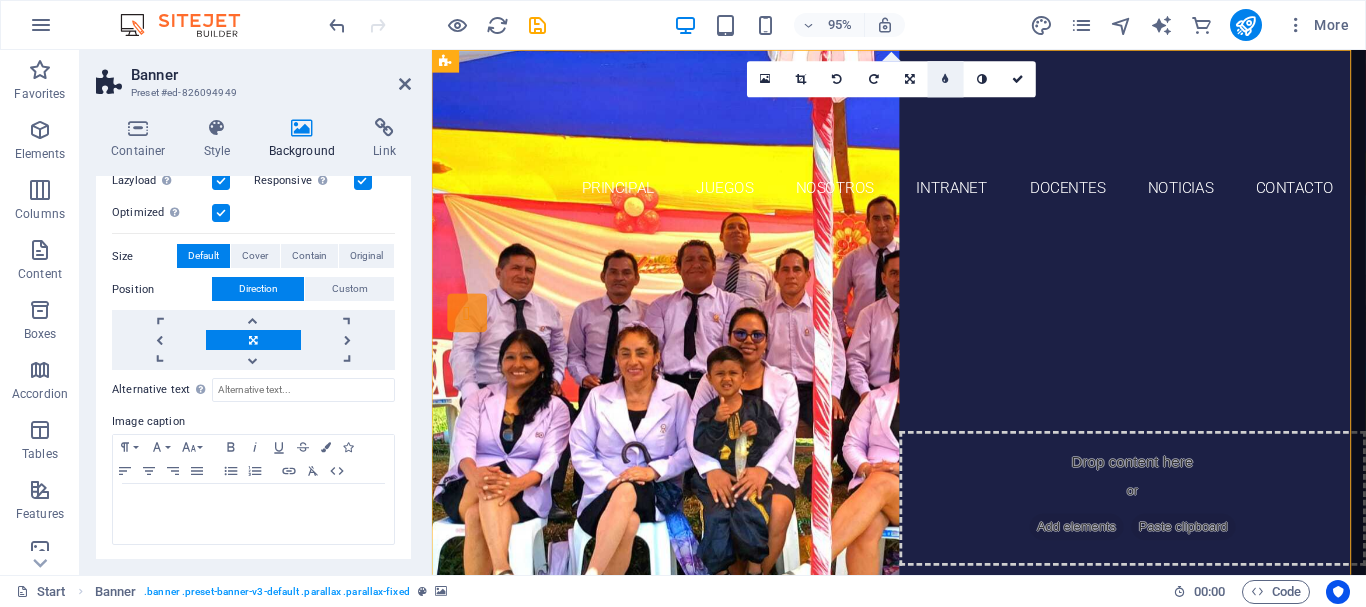 click at bounding box center [946, 79] 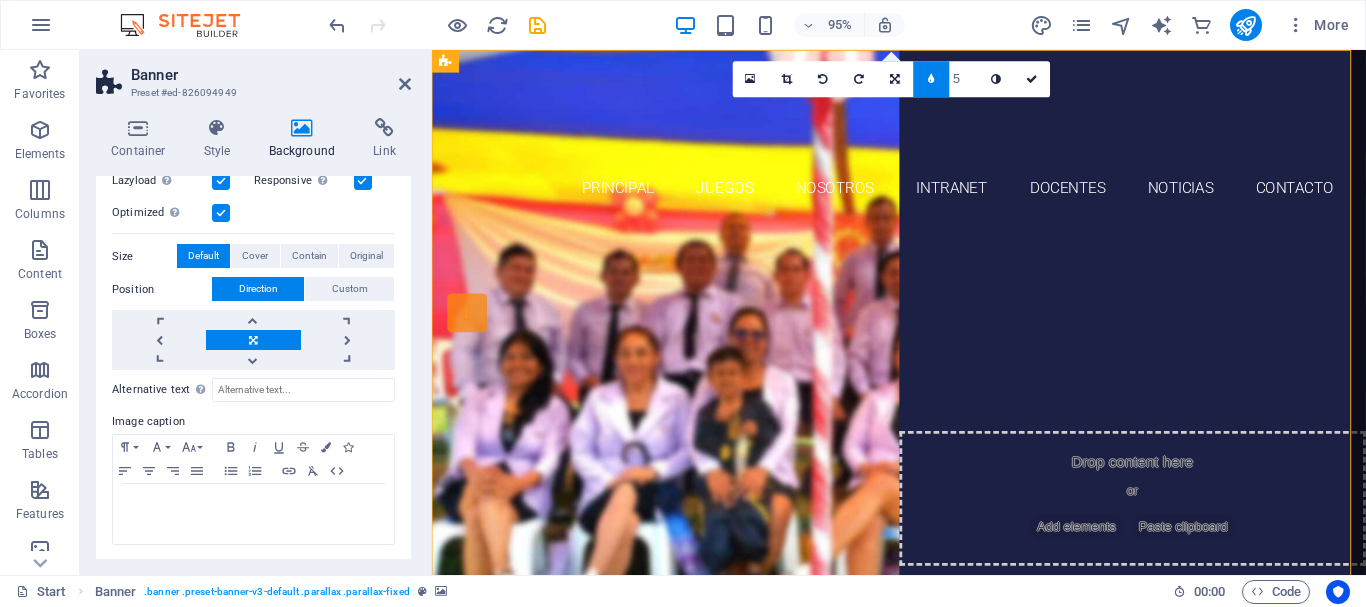 click at bounding box center [931, 79] 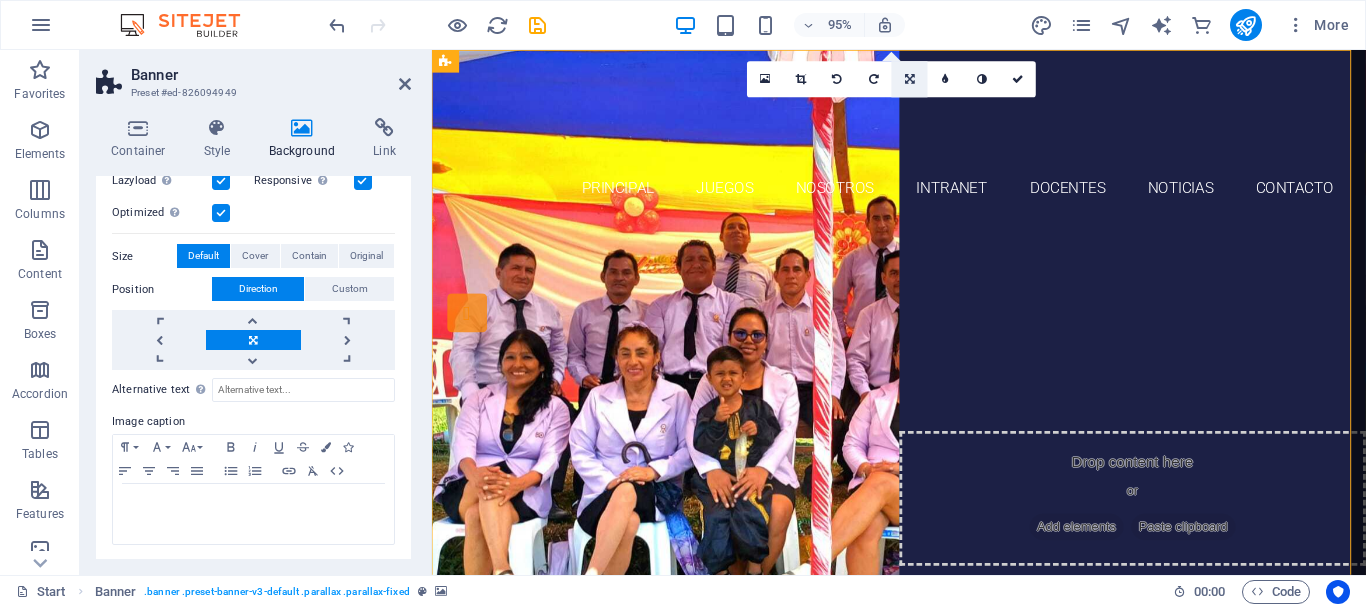 click at bounding box center (910, 79) 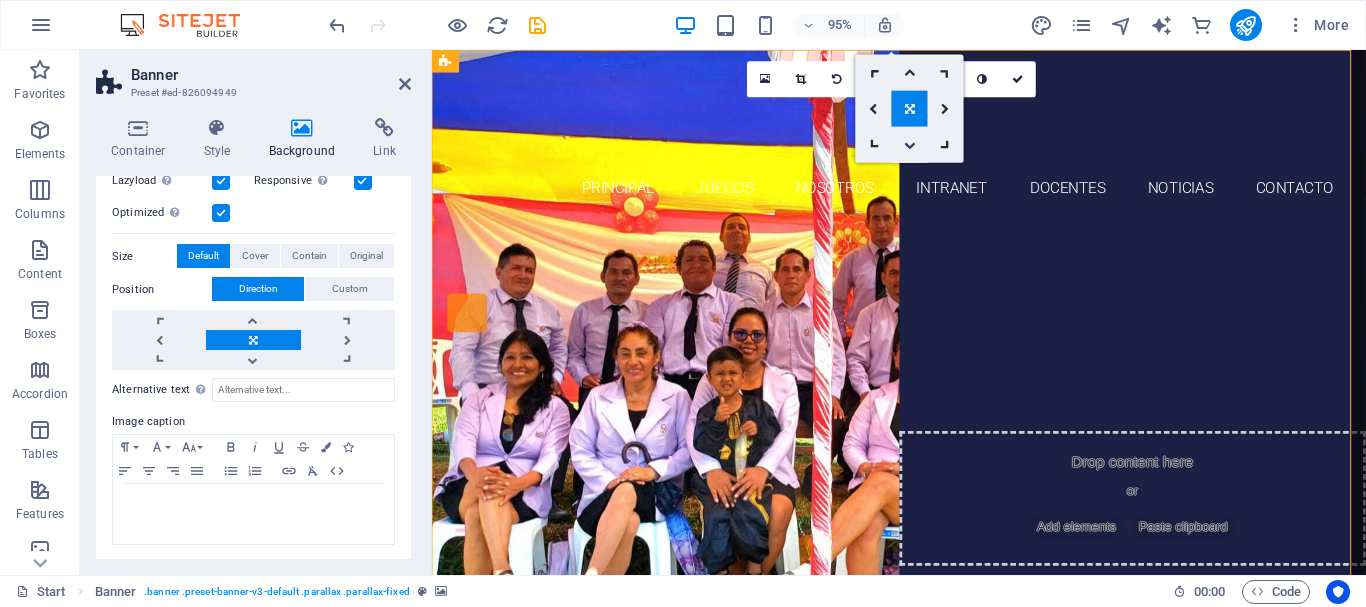 click at bounding box center (910, 144) 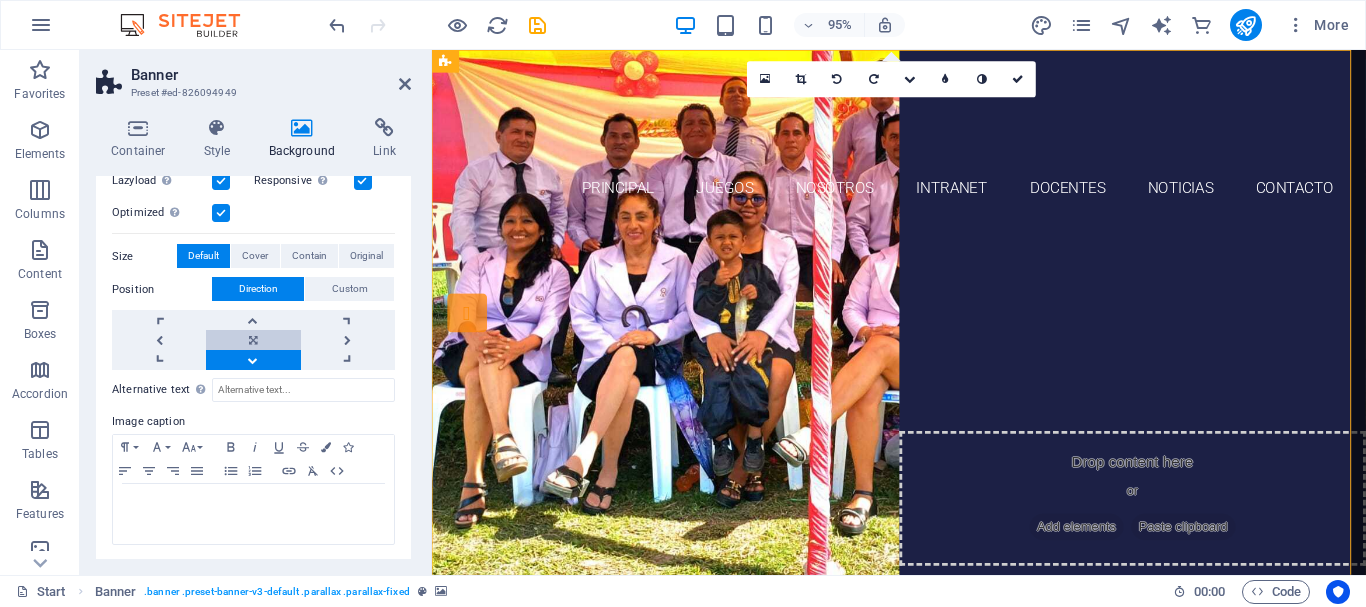 click at bounding box center [253, 340] 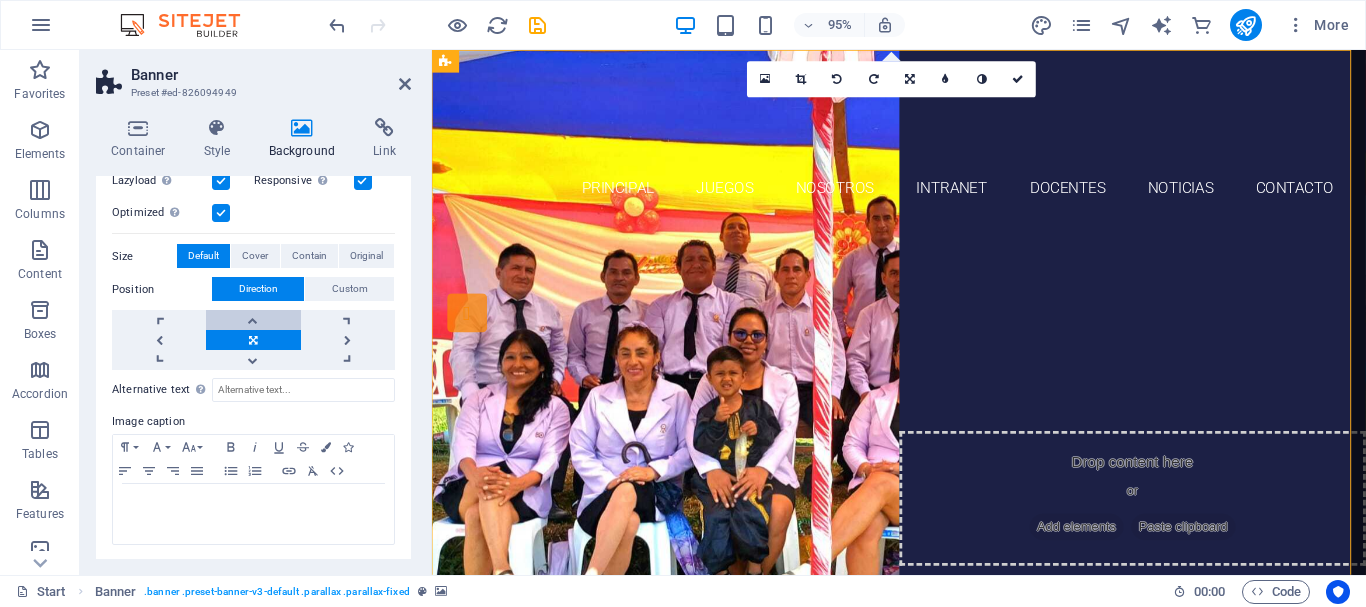 click at bounding box center (253, 320) 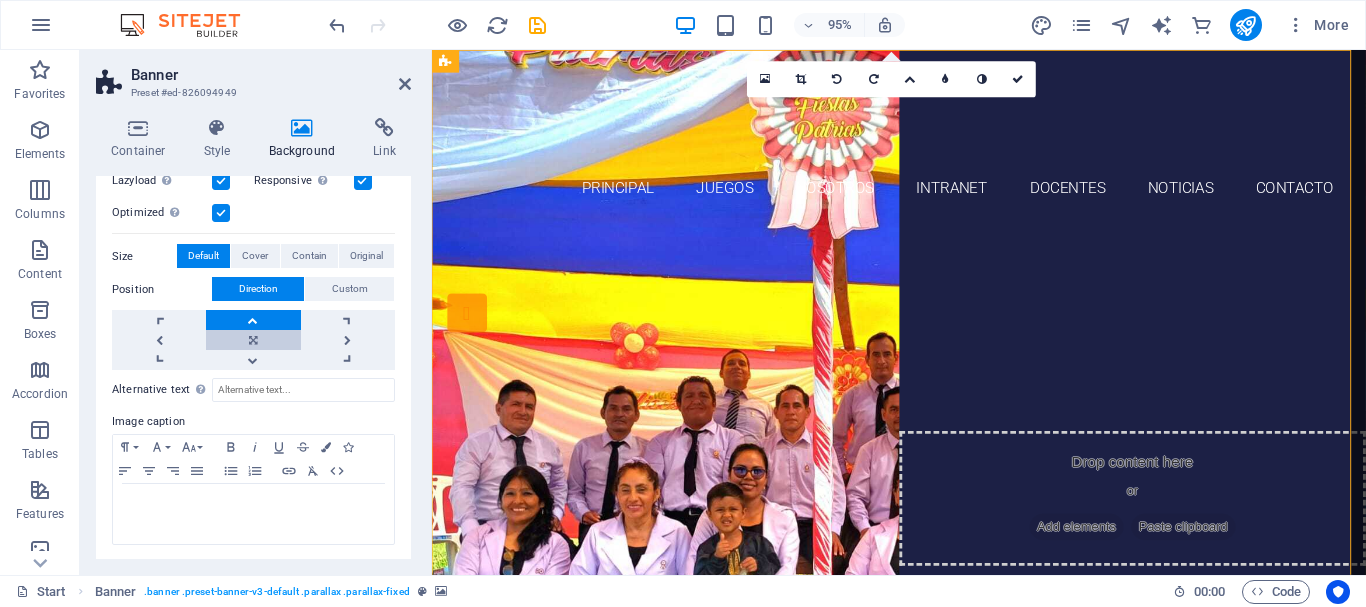 click at bounding box center [253, 340] 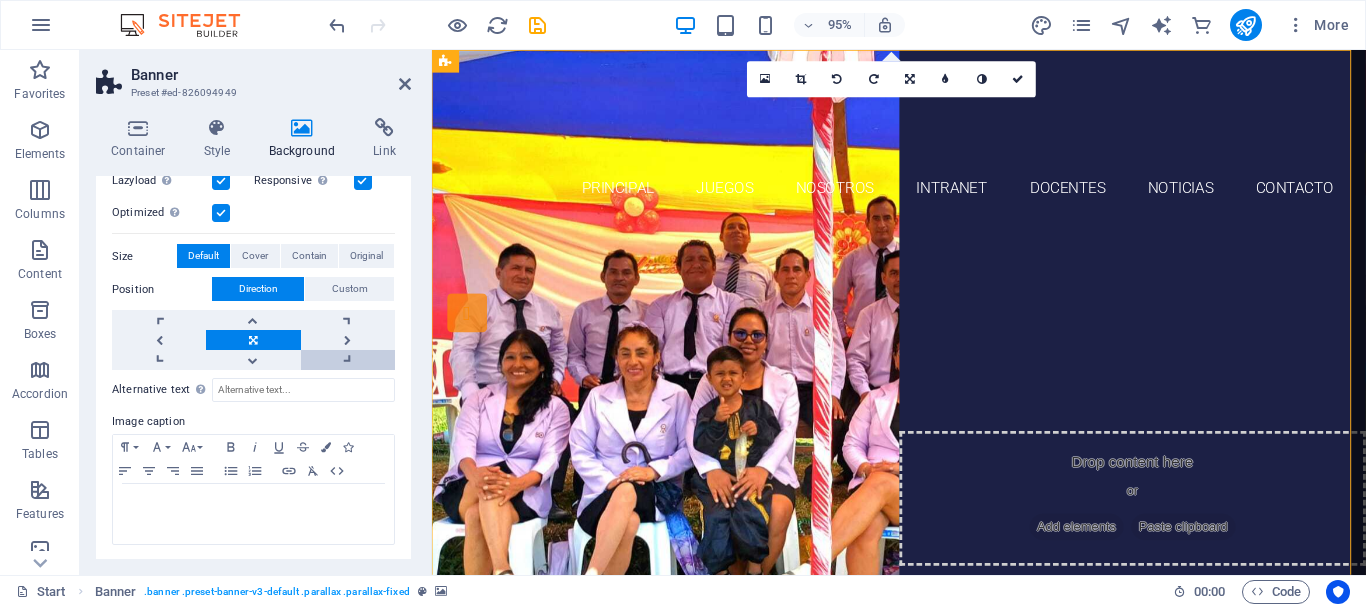 click at bounding box center (348, 360) 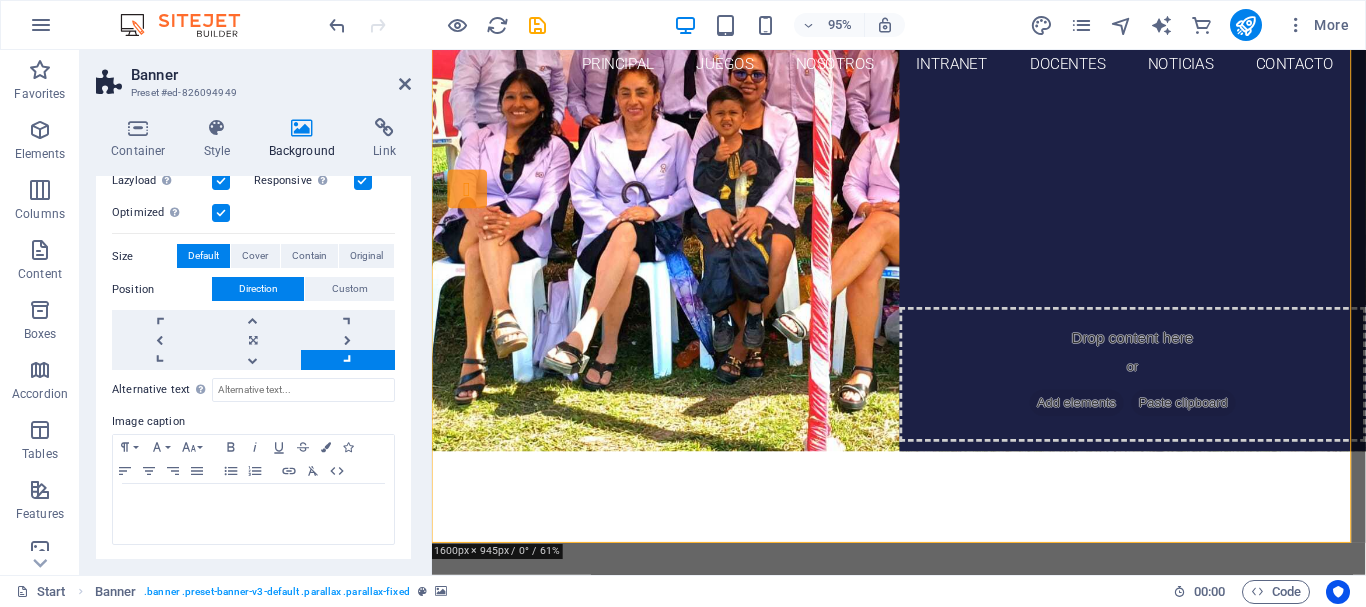 scroll, scrollTop: 0, scrollLeft: 0, axis: both 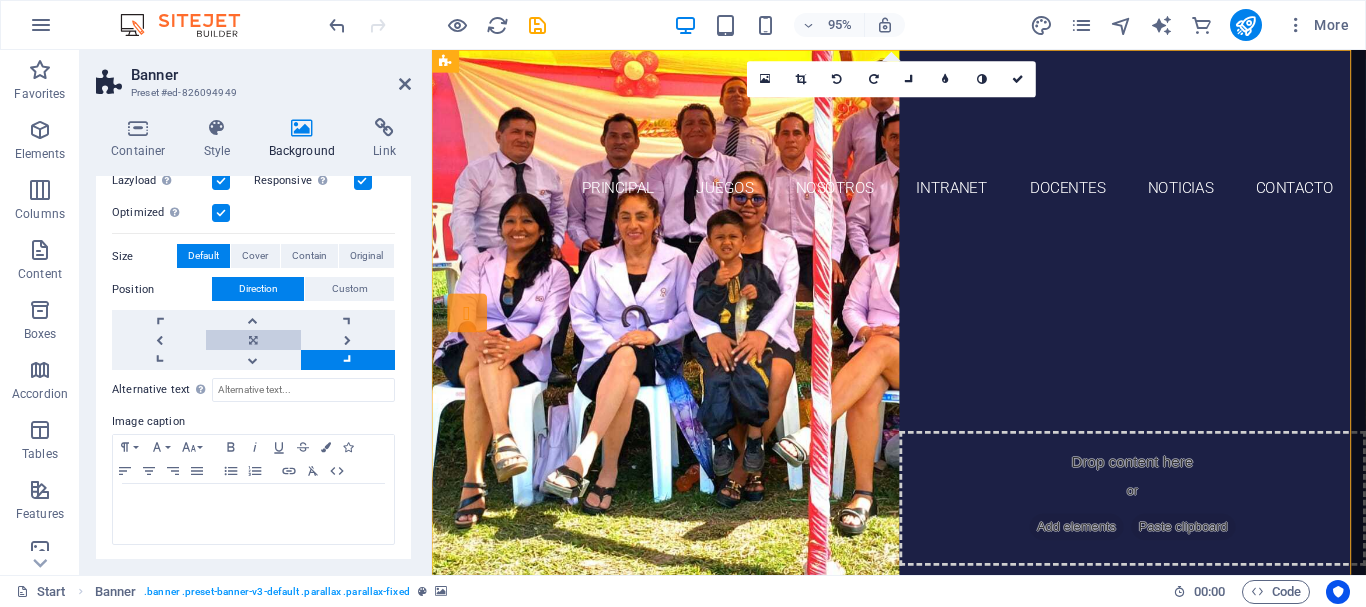 click at bounding box center [253, 340] 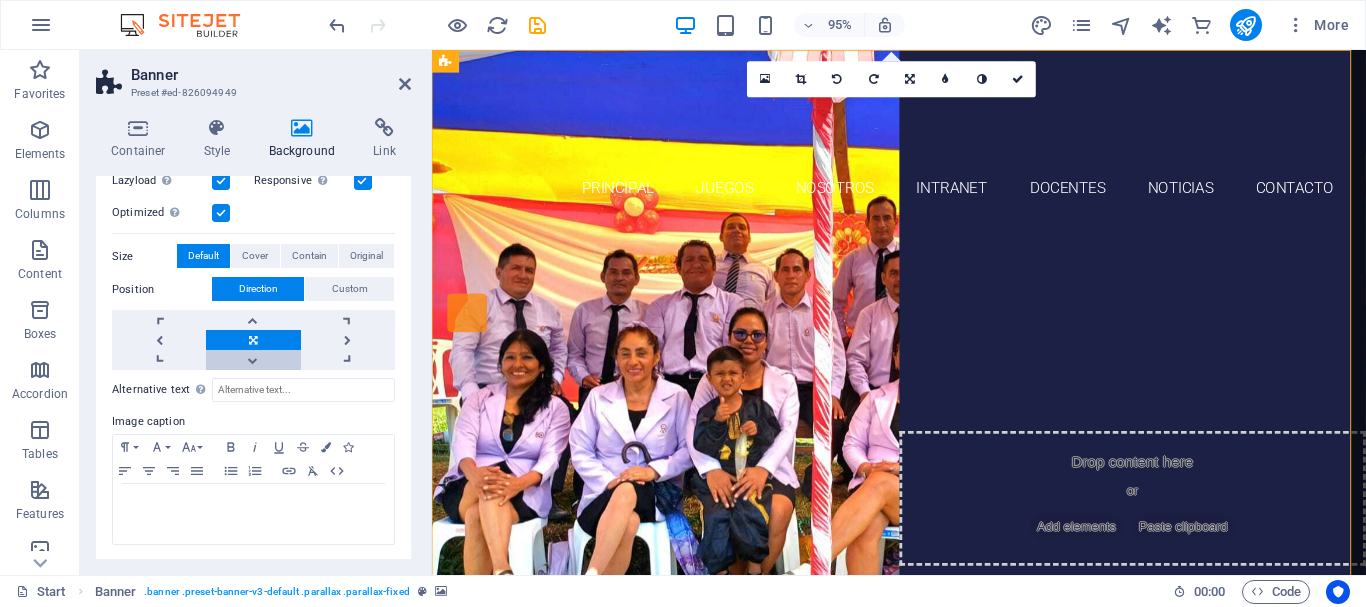 click at bounding box center [253, 360] 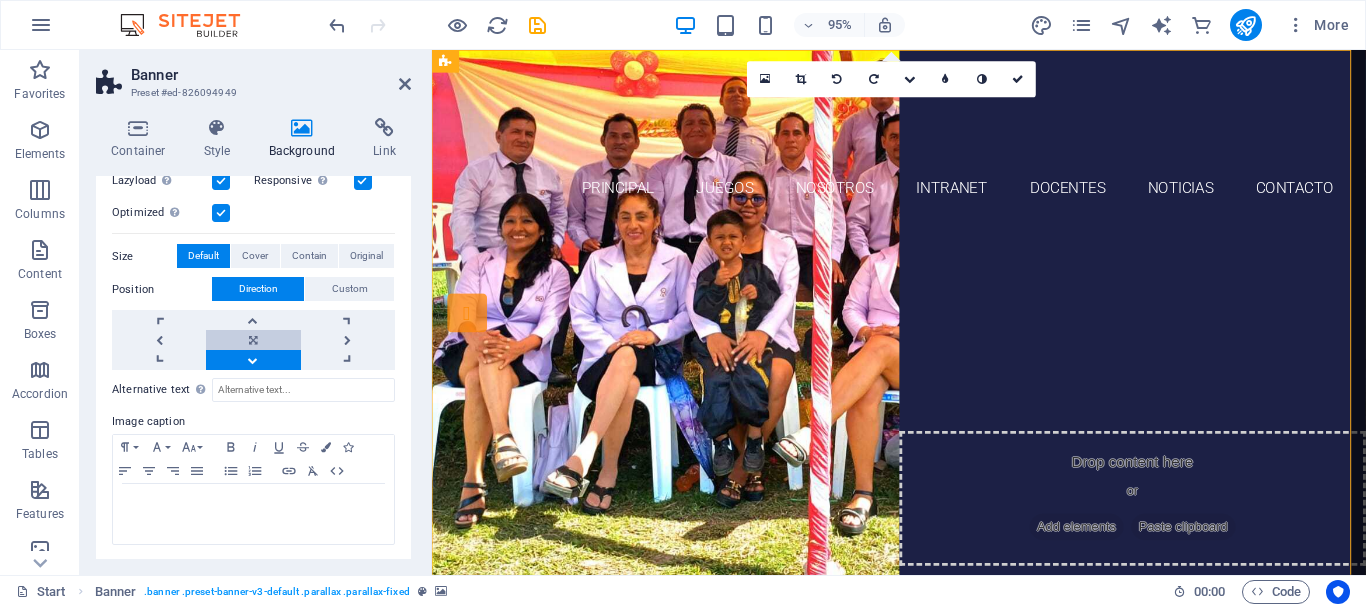 click at bounding box center [253, 340] 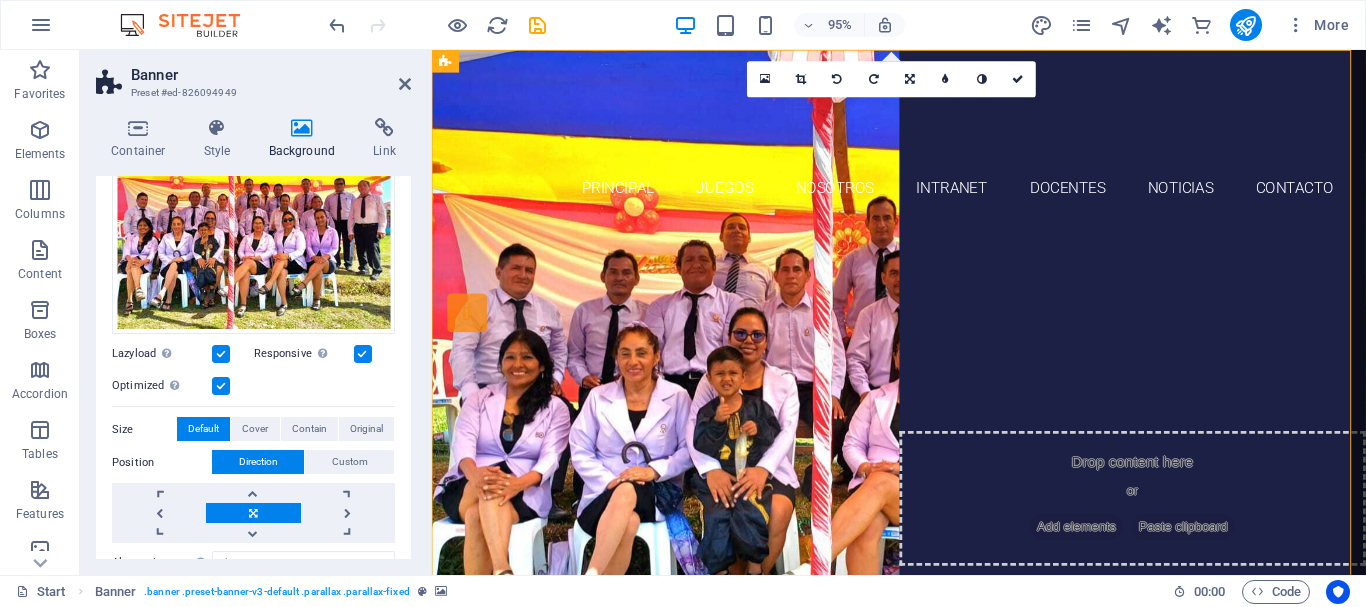 scroll, scrollTop: 254, scrollLeft: 0, axis: vertical 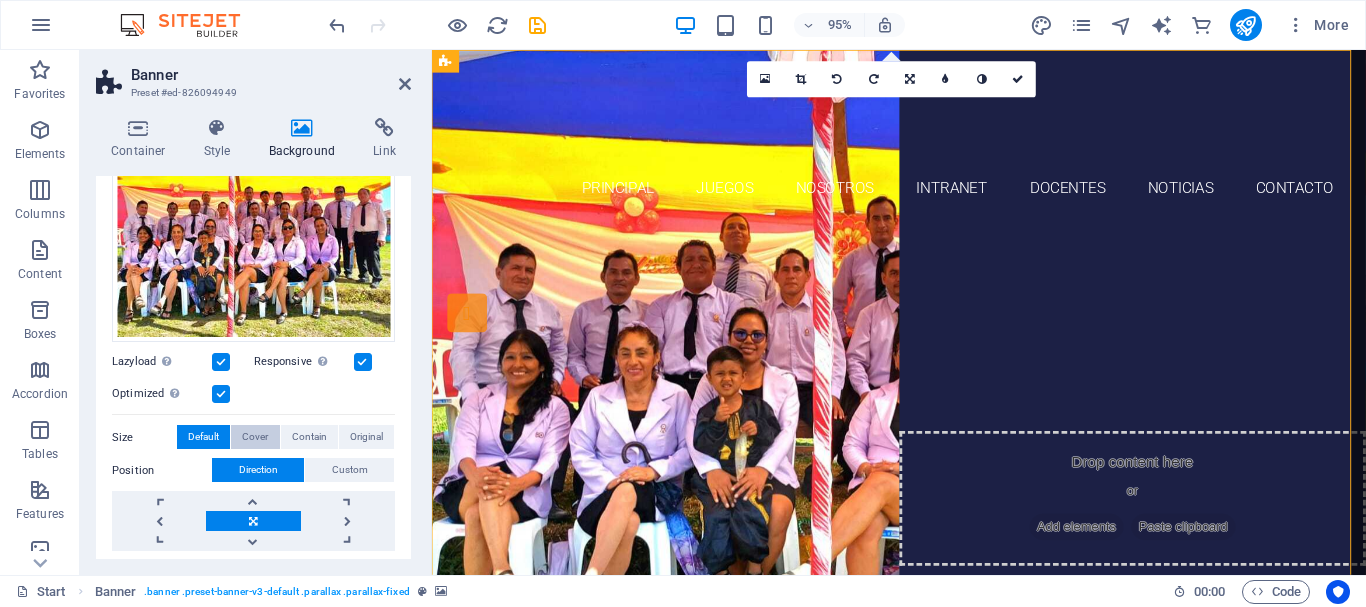 click on "Cover" at bounding box center [255, 437] 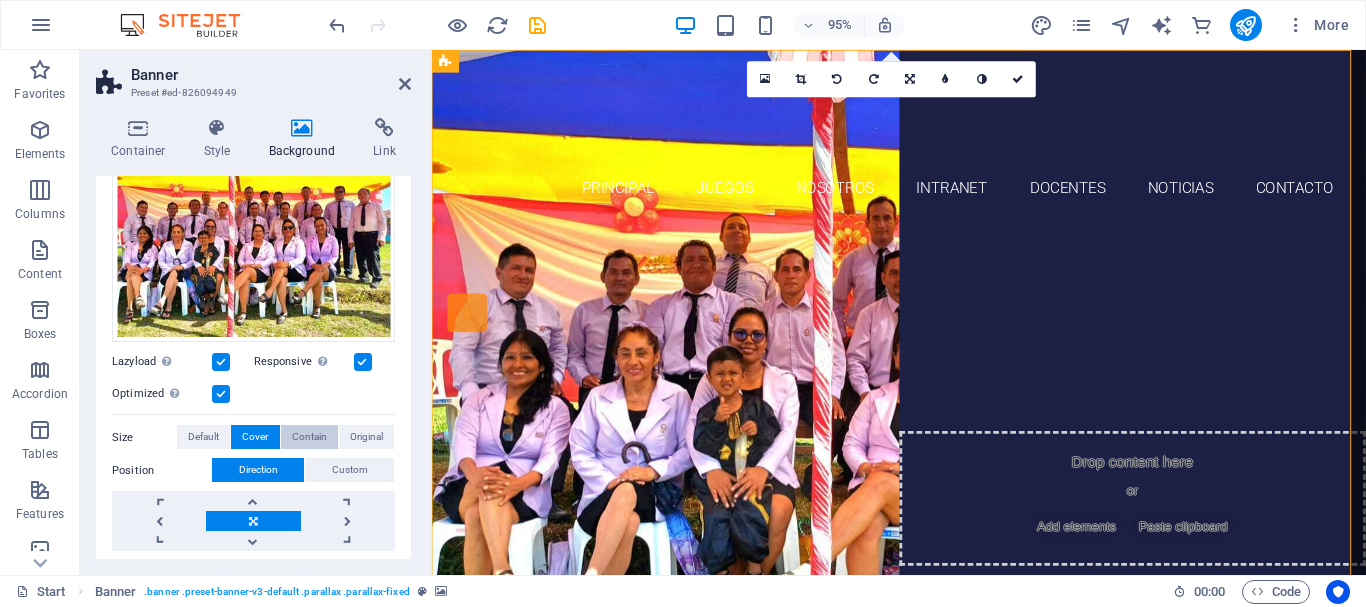 click on "Contain" at bounding box center (309, 437) 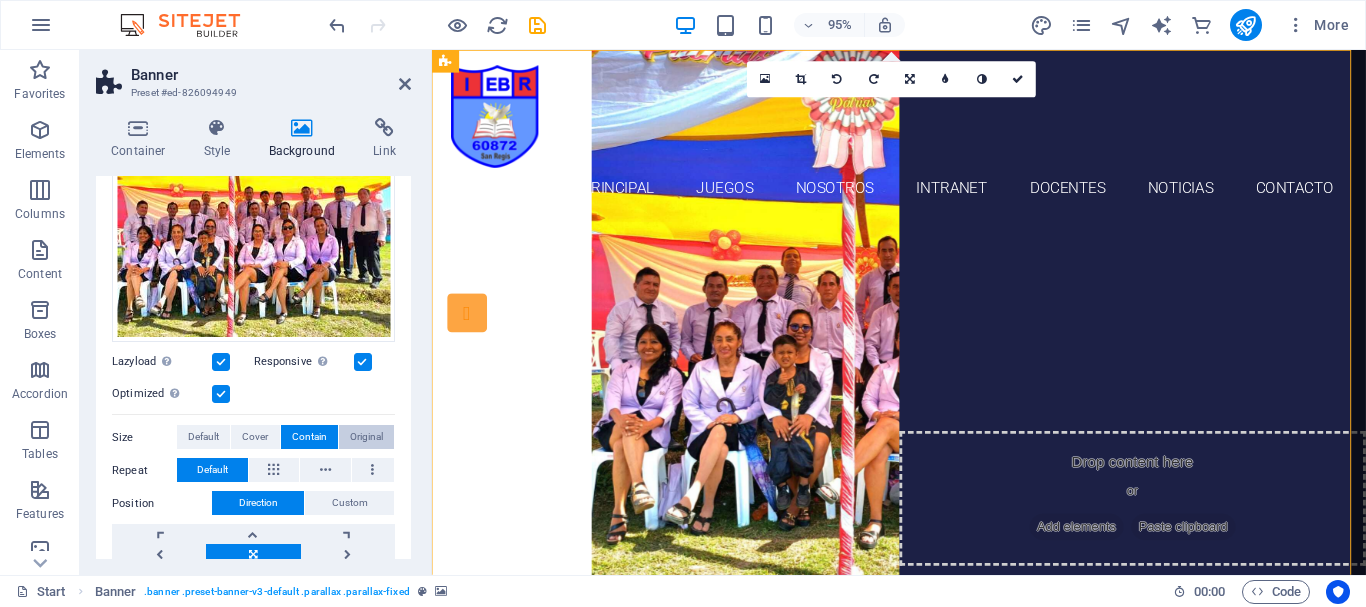 click on "Original" at bounding box center (366, 437) 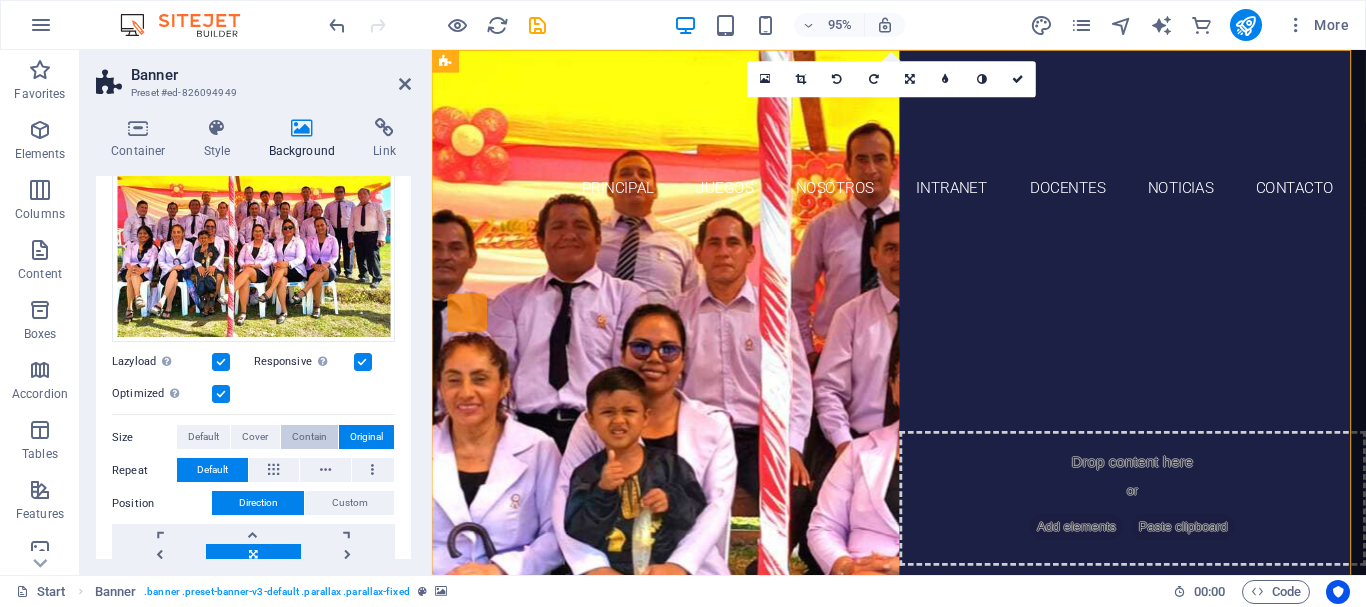 click on "Contain" at bounding box center (309, 437) 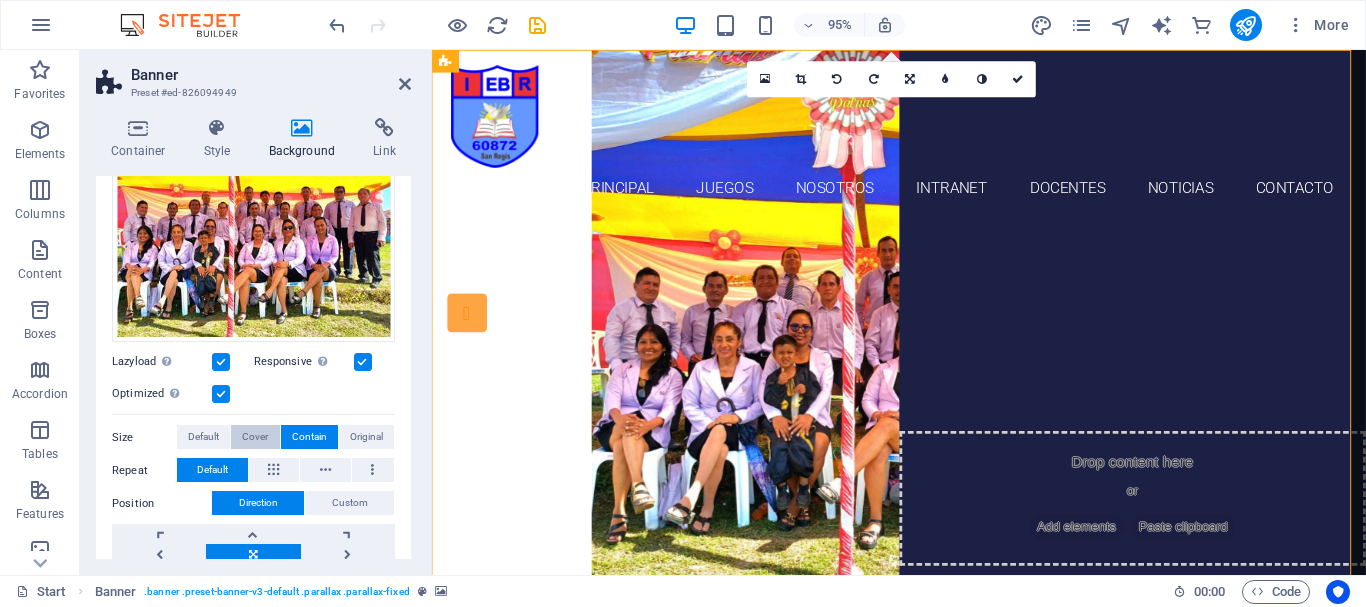 click on "Cover" at bounding box center (255, 437) 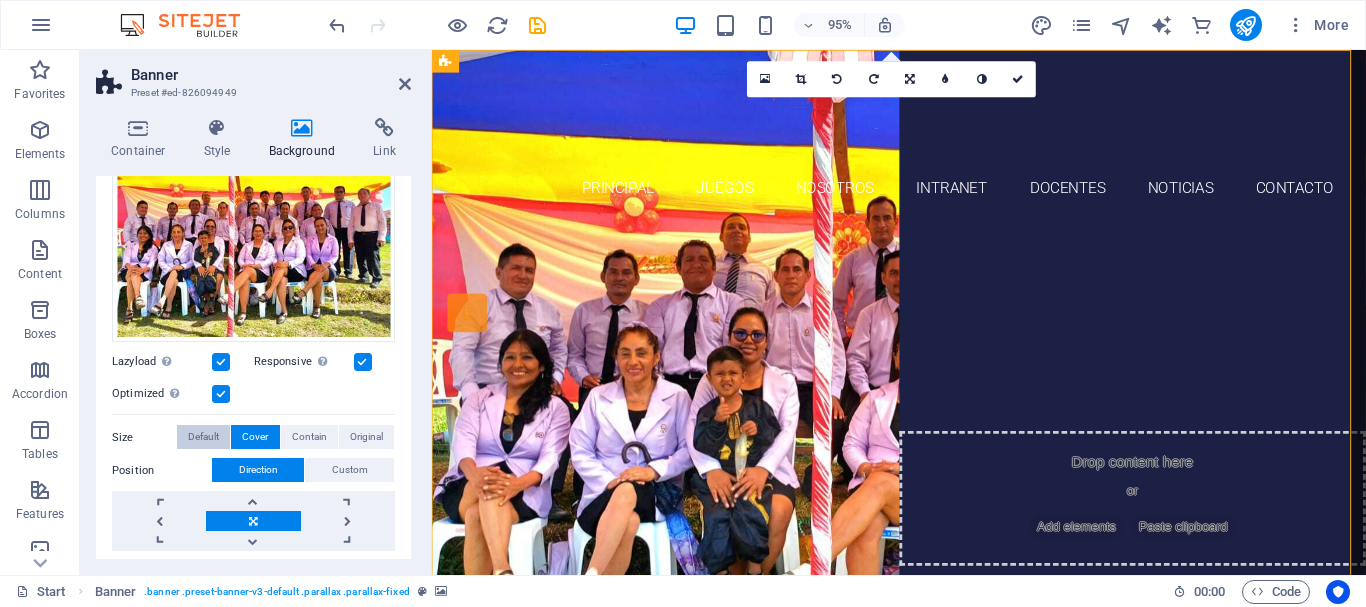 click on "Default" at bounding box center (203, 437) 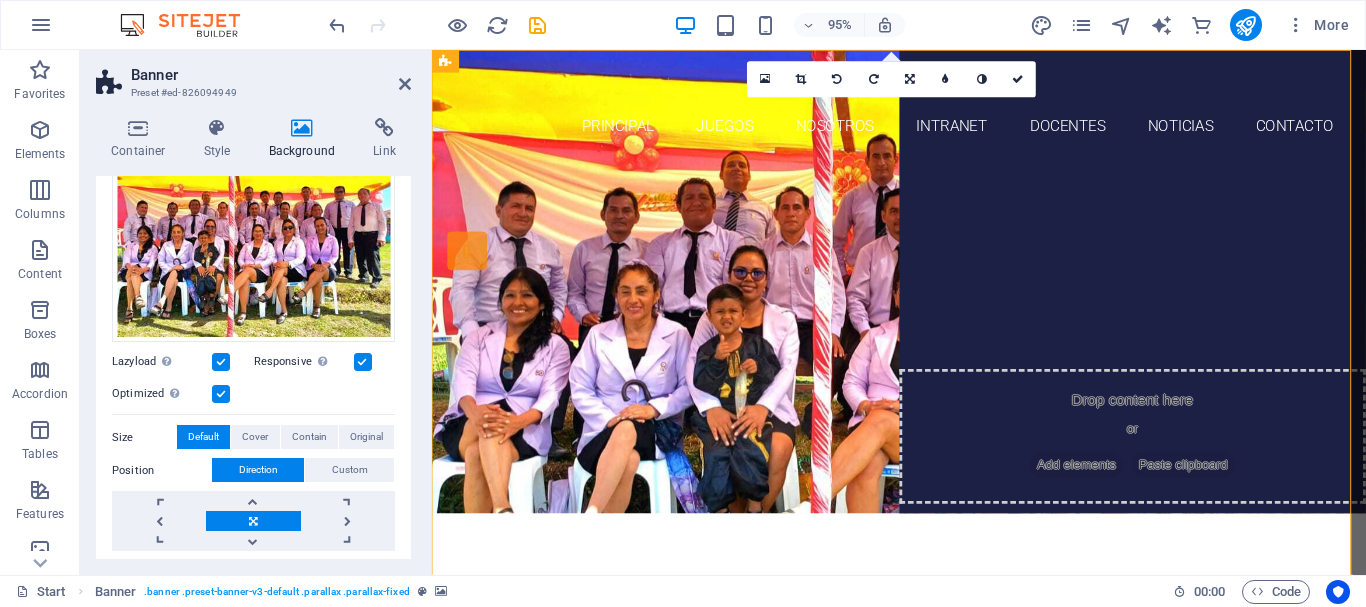 scroll, scrollTop: 0, scrollLeft: 0, axis: both 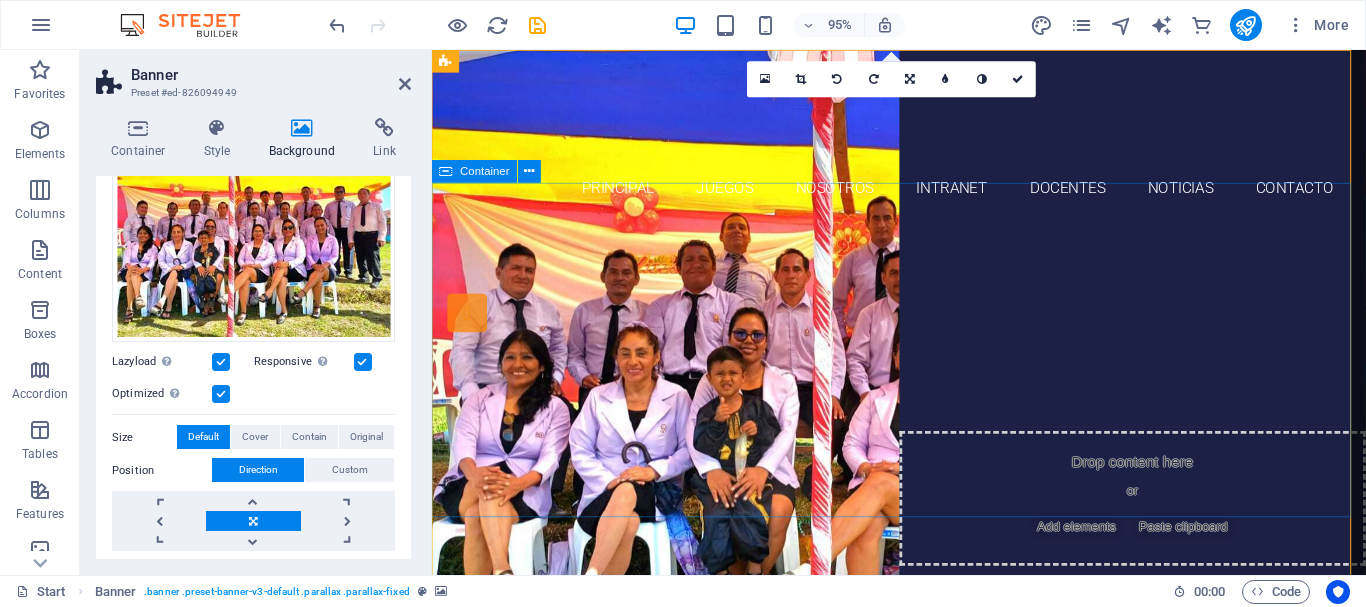 click on "INSTITUCIÓN EDUCATIVA N° 60872 "ROSA MARIA SILVA DE NOGUEIRA" games educational INTRANET" at bounding box center [923, 442] 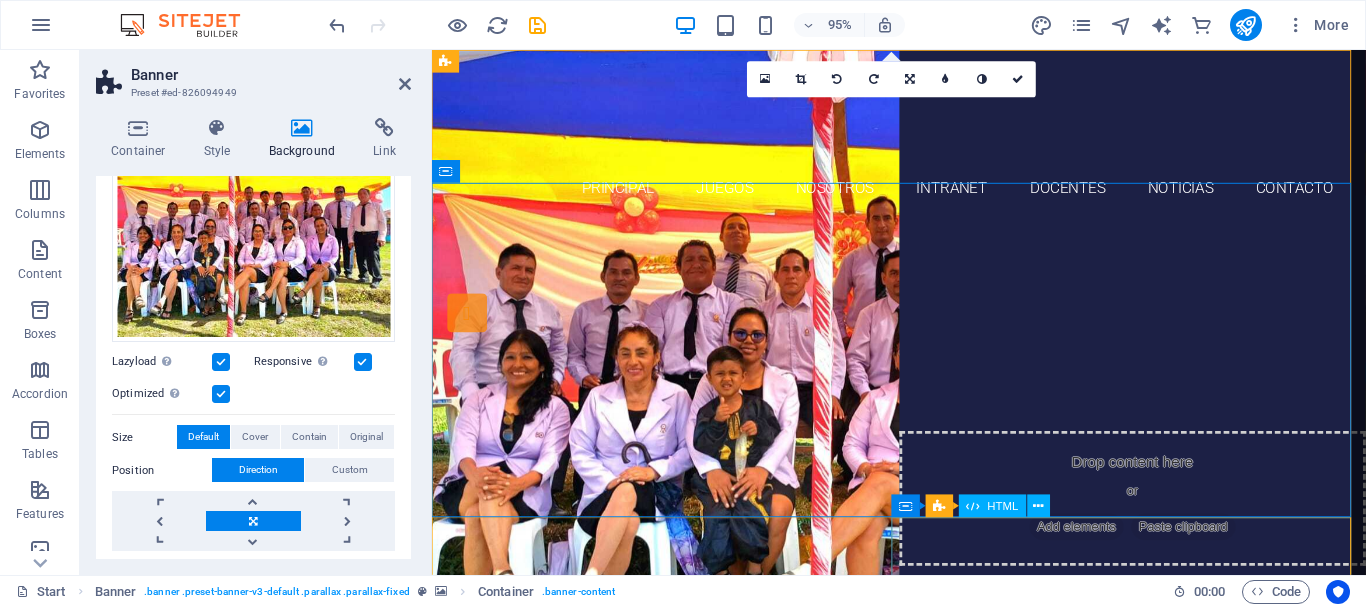click at bounding box center [923, 769] 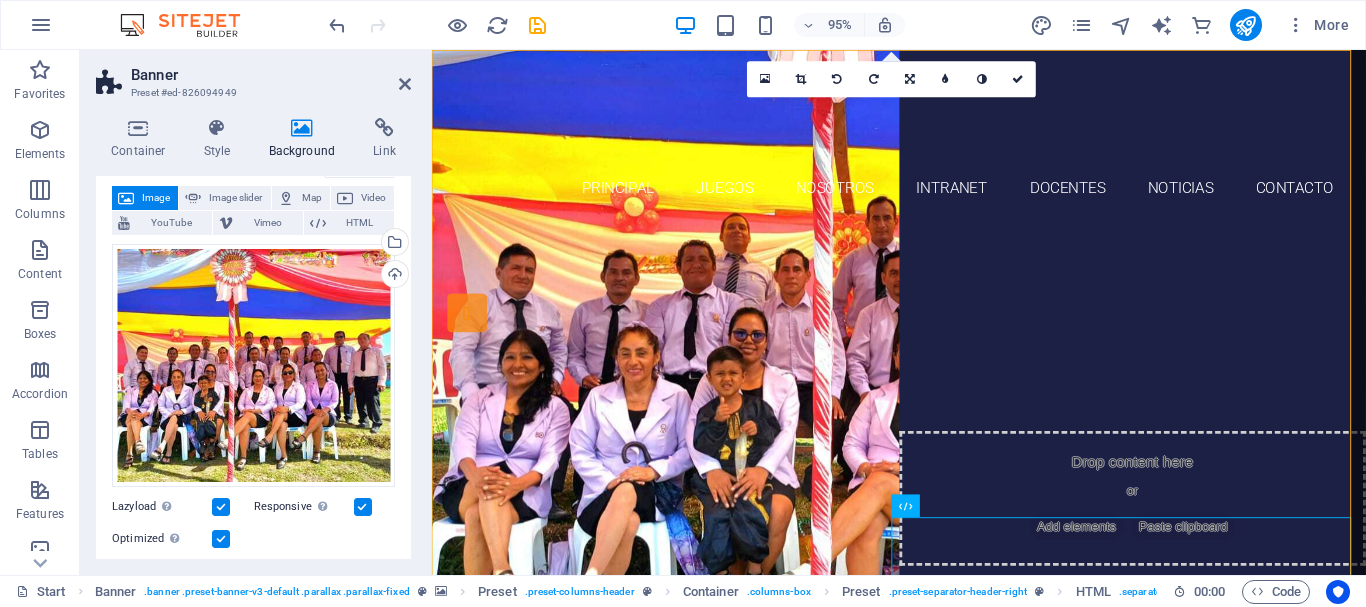 scroll, scrollTop: 81, scrollLeft: 0, axis: vertical 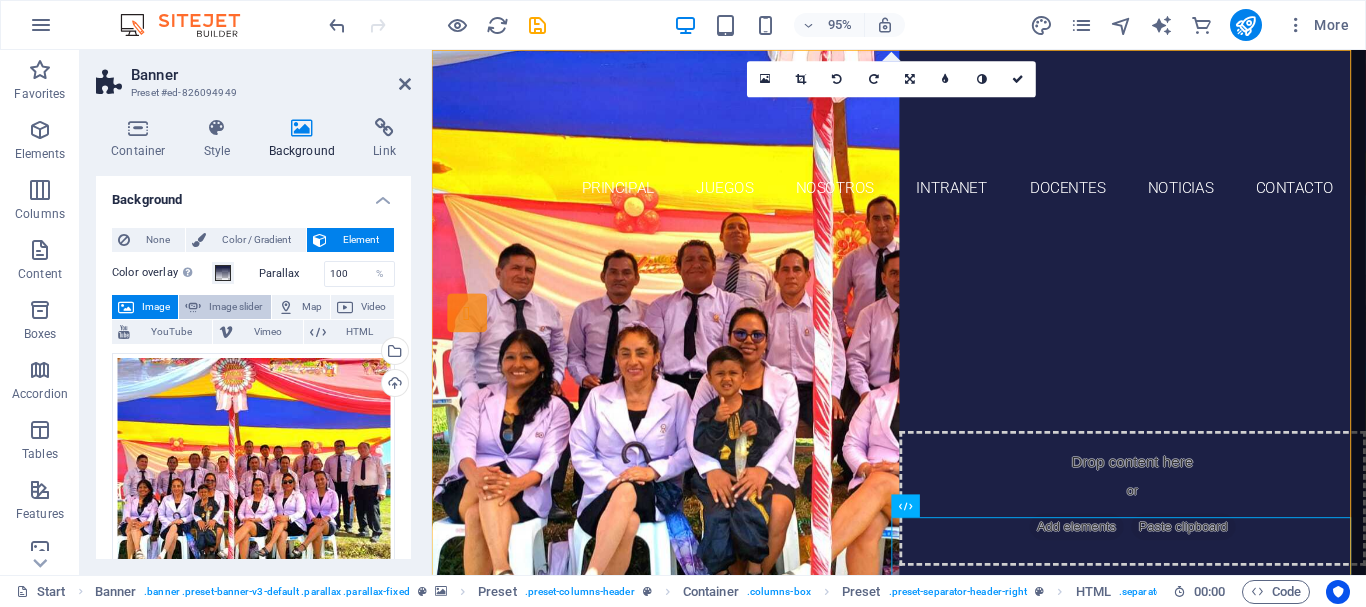 click on "Image slider" at bounding box center [235, 307] 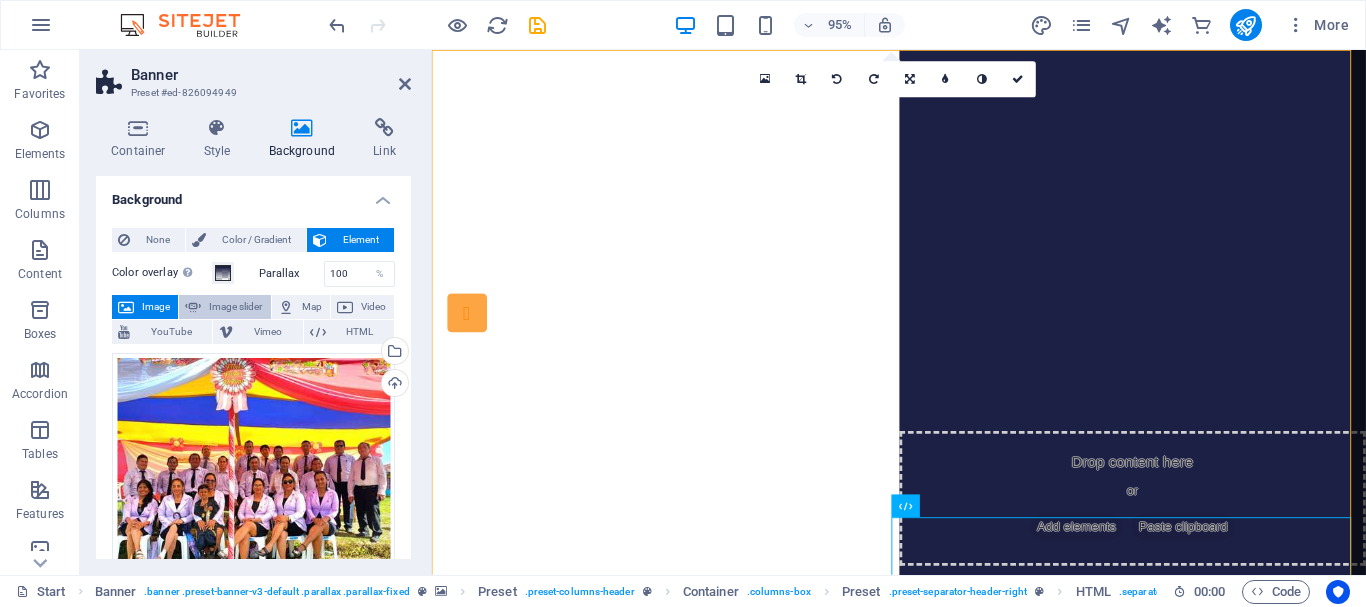 select on "ms" 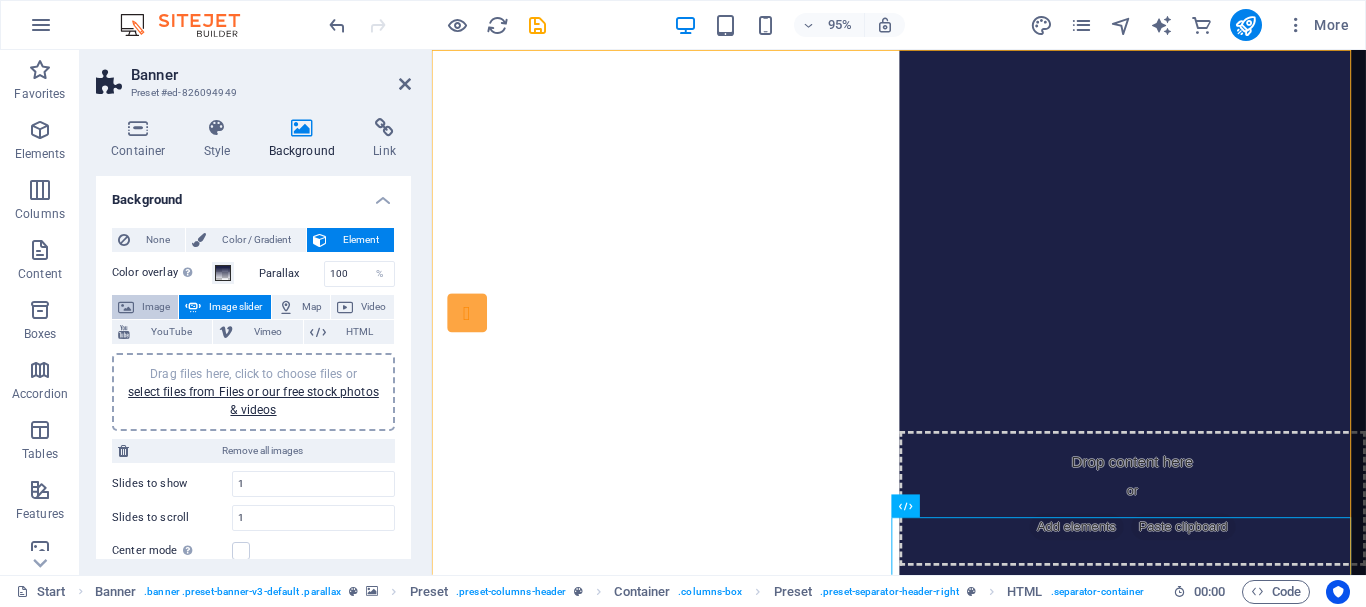 click on "Image" at bounding box center [156, 307] 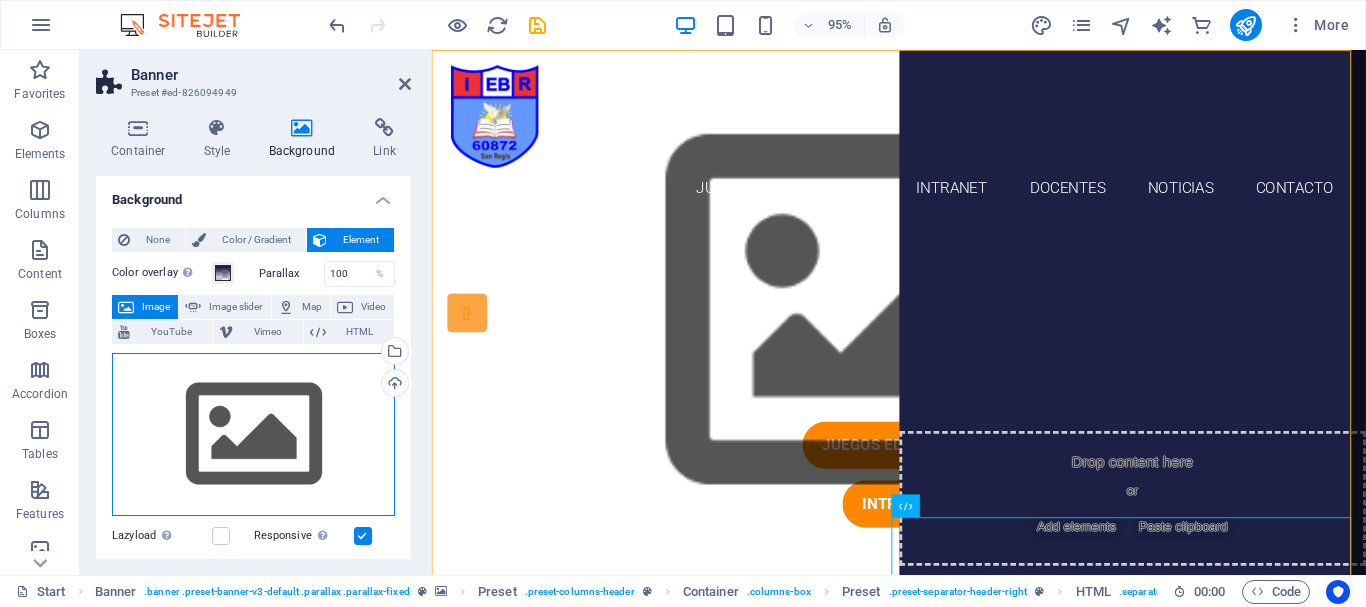 click on "Drag files here, click to choose files or select files from Files or our free stock photos & videos" at bounding box center [253, 435] 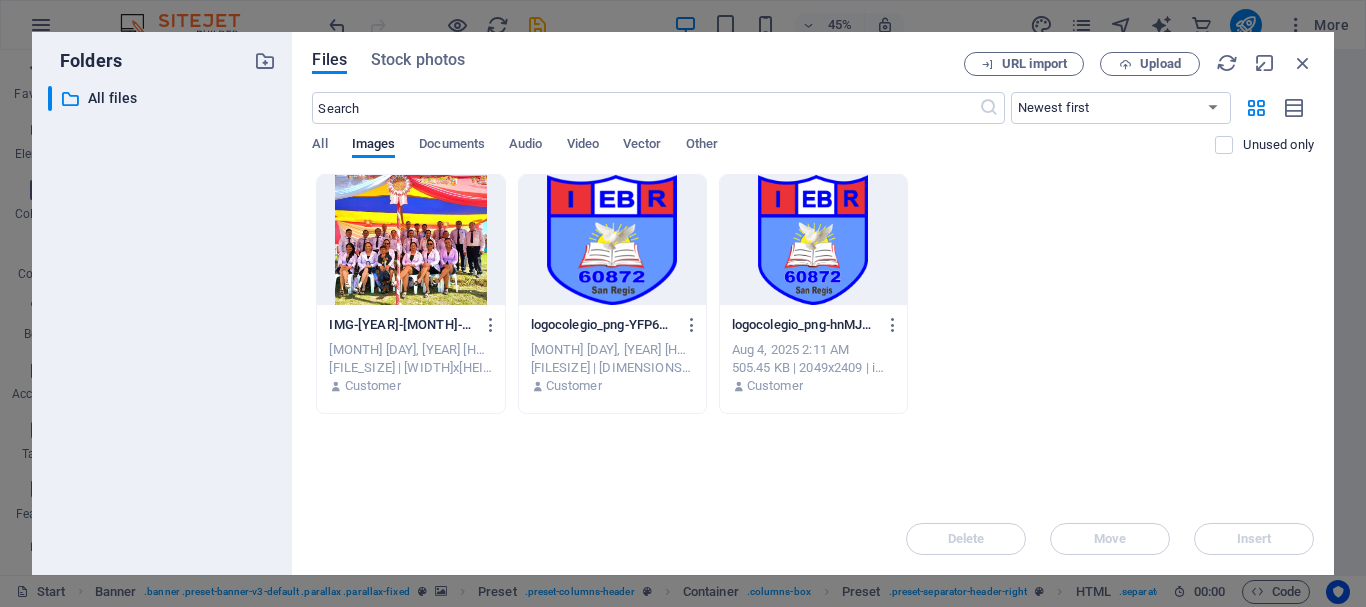 click at bounding box center [410, 240] 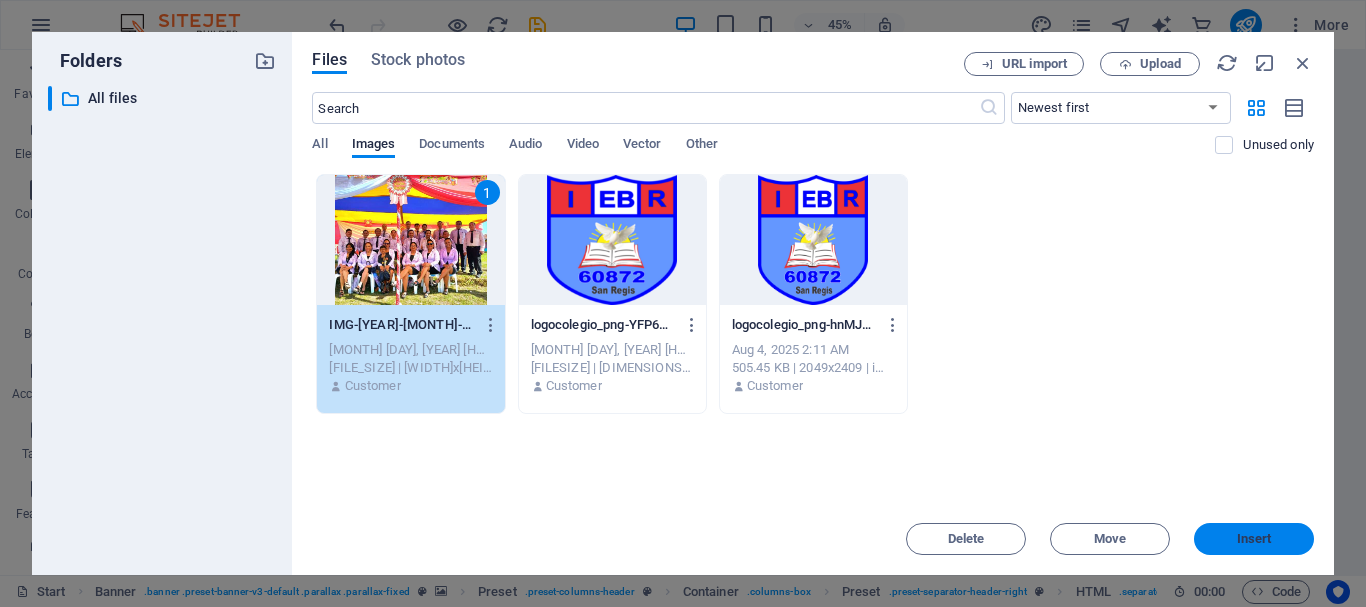 drag, startPoint x: 1227, startPoint y: 540, endPoint x: 413, endPoint y: 489, distance: 815.5961 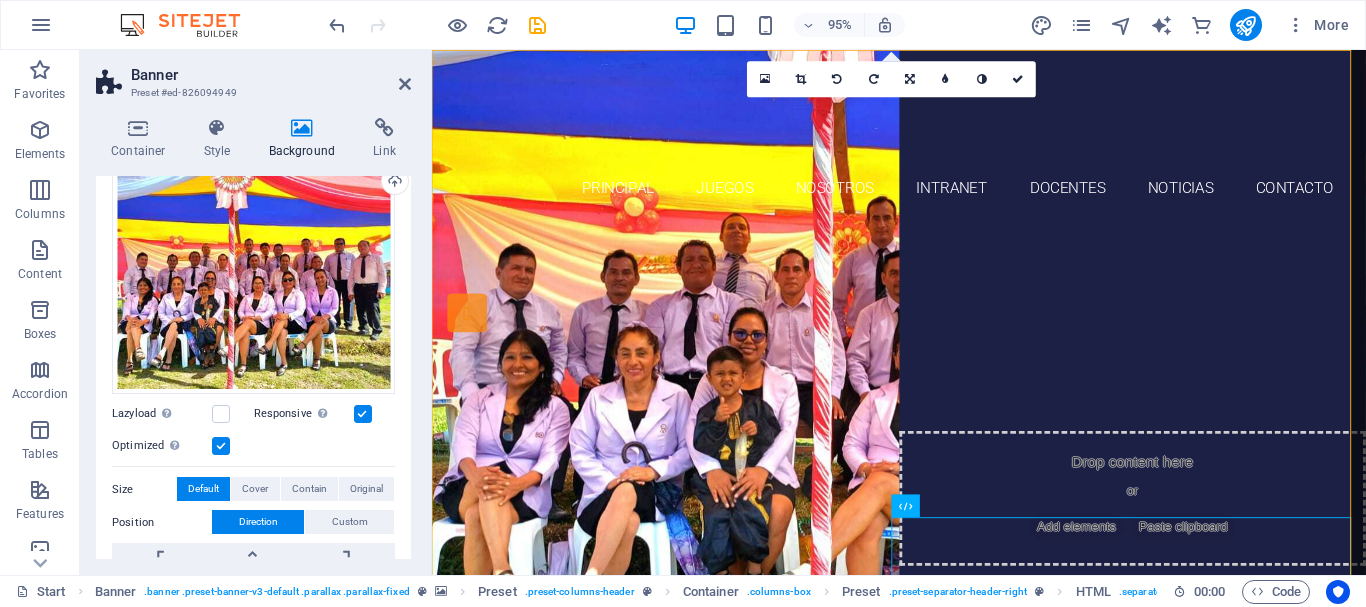 scroll, scrollTop: 220, scrollLeft: 0, axis: vertical 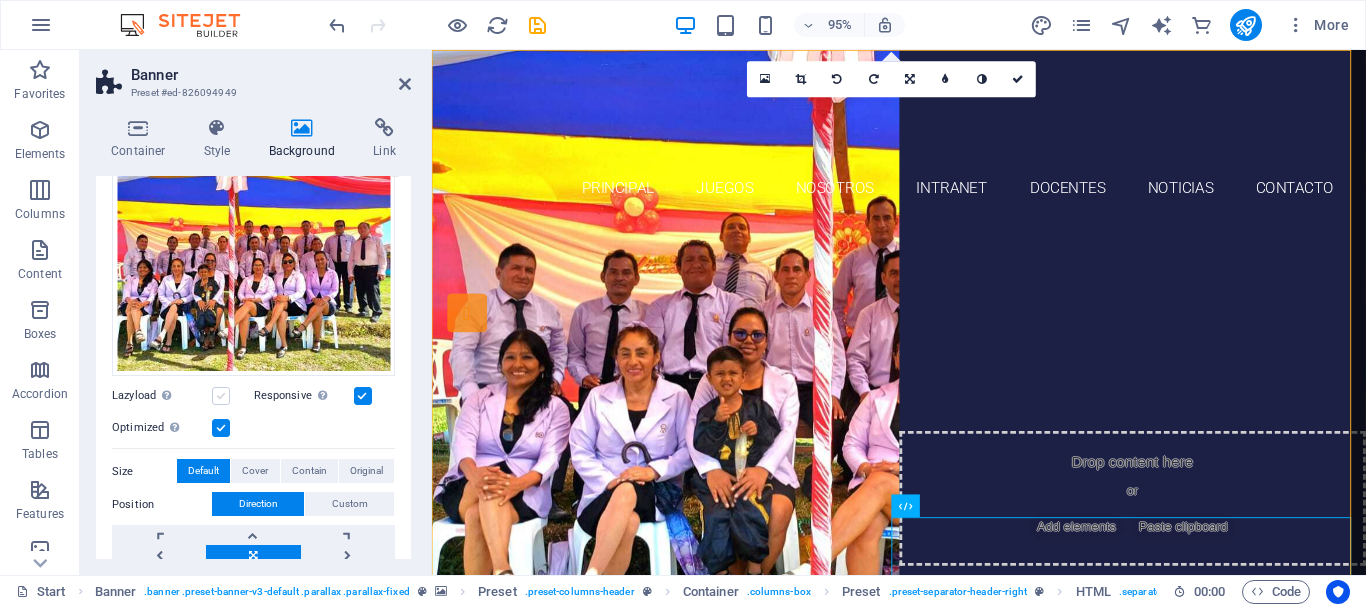 click at bounding box center [221, 396] 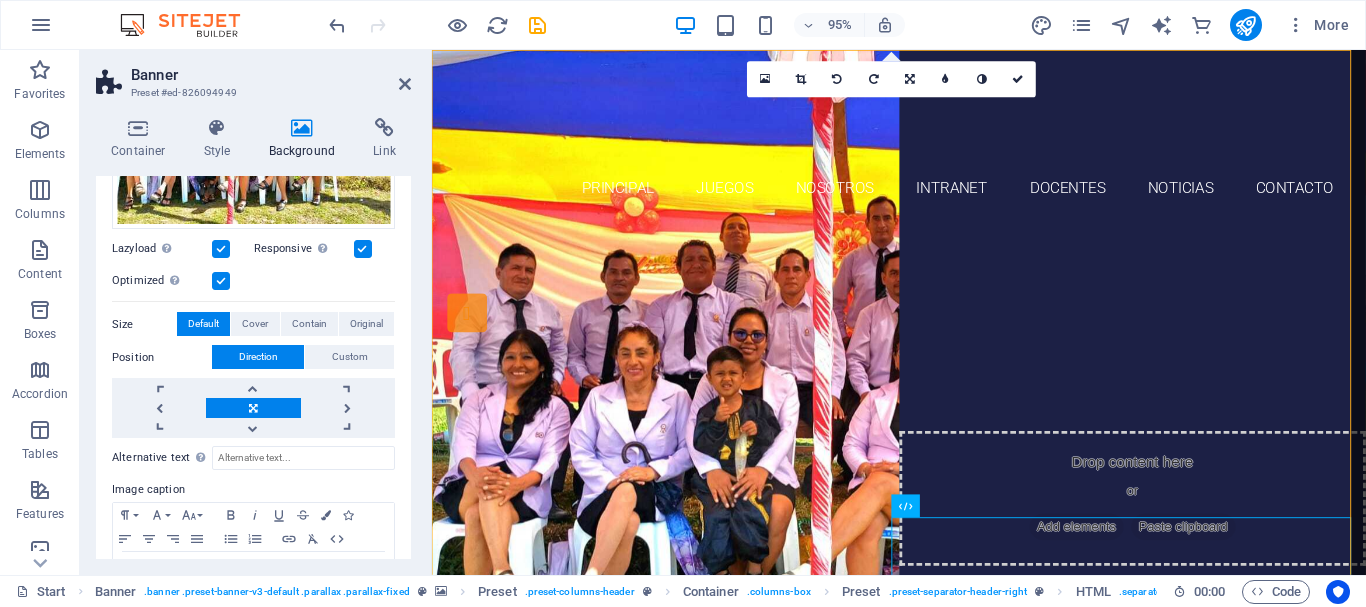scroll, scrollTop: 390, scrollLeft: 0, axis: vertical 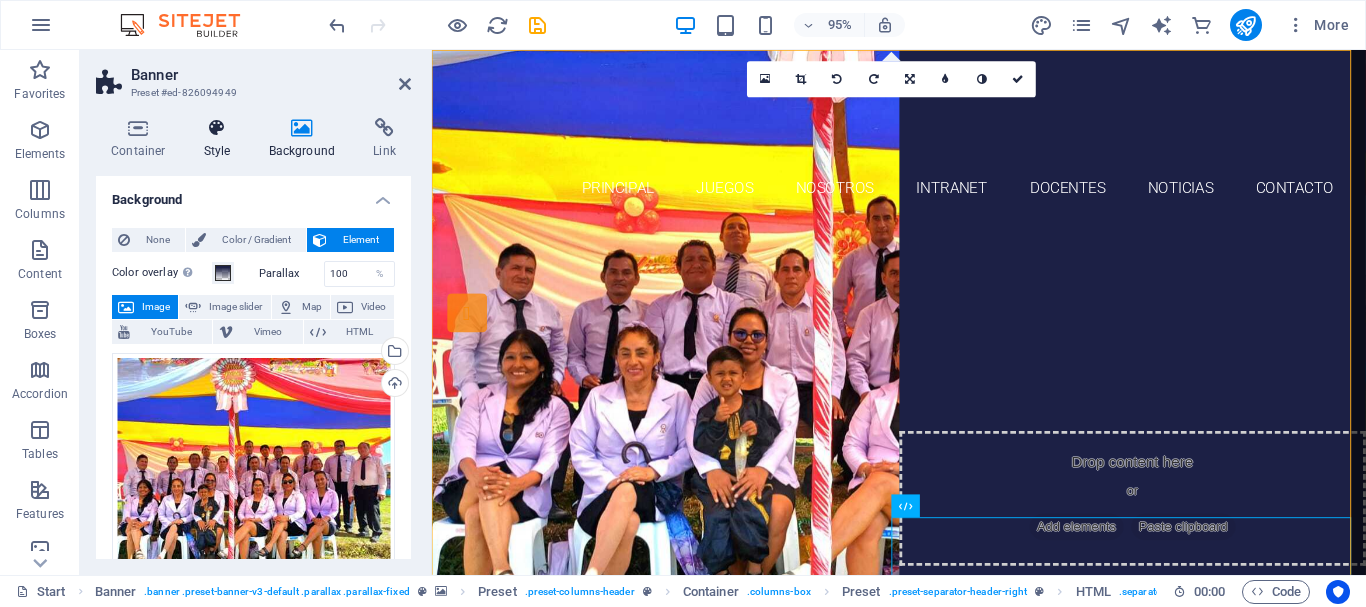 click on "Style" at bounding box center [221, 139] 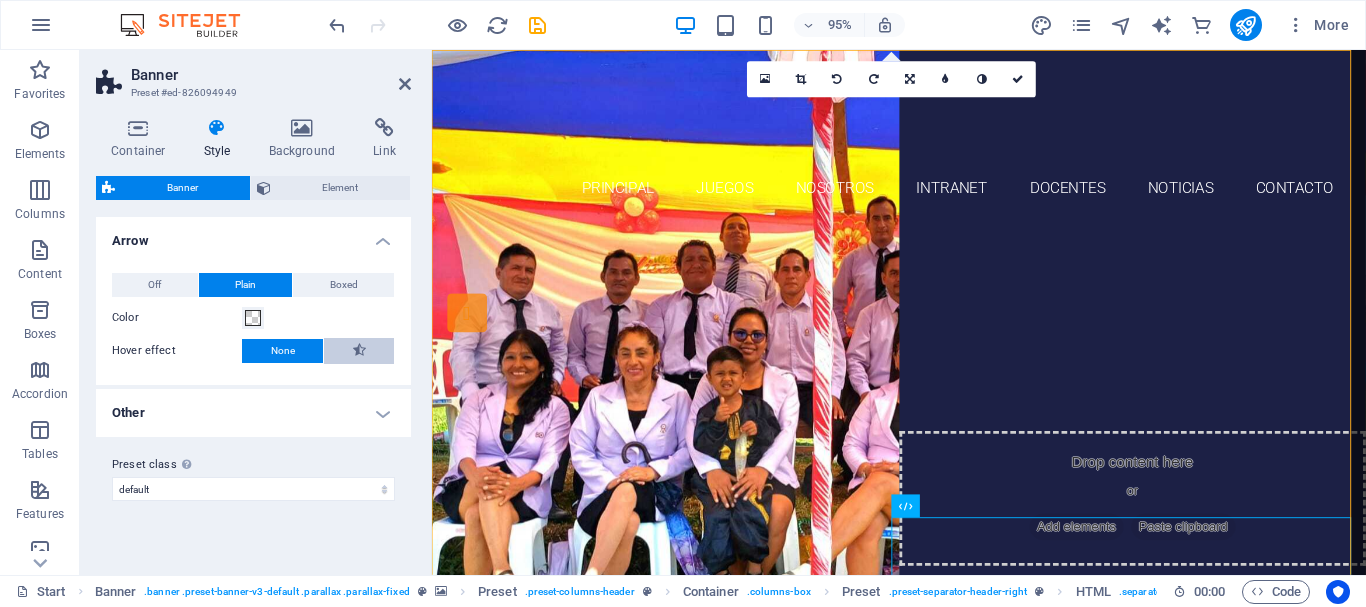 click at bounding box center [359, 351] 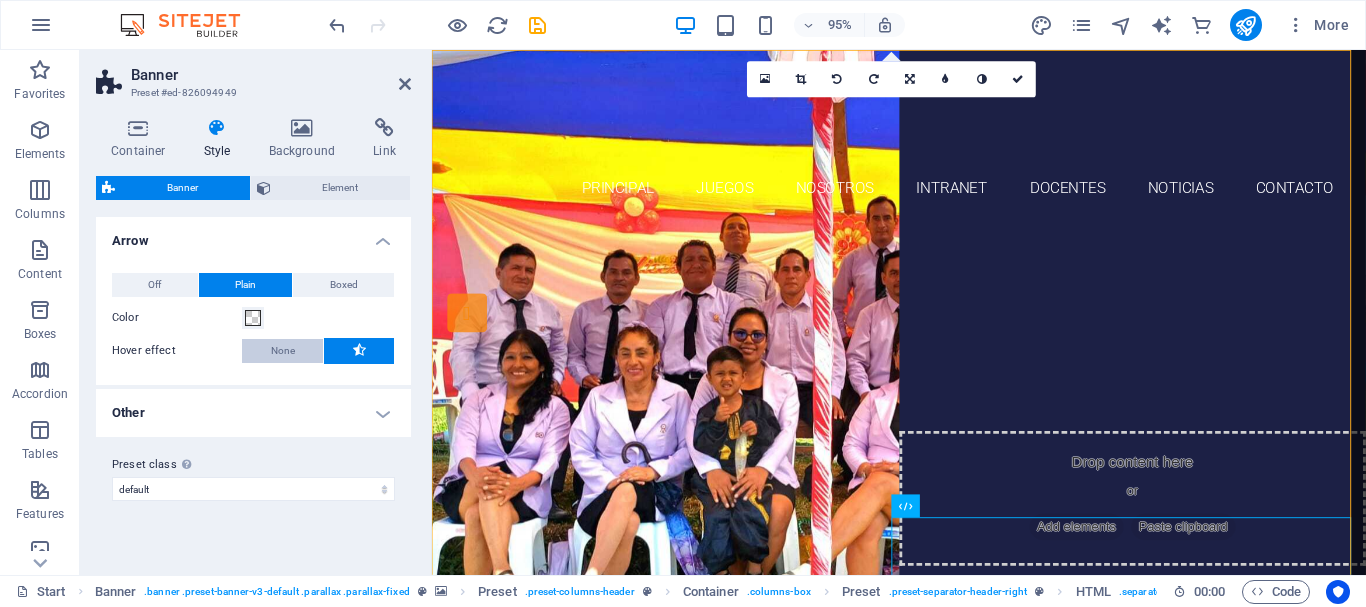 click on "None" at bounding box center [283, 351] 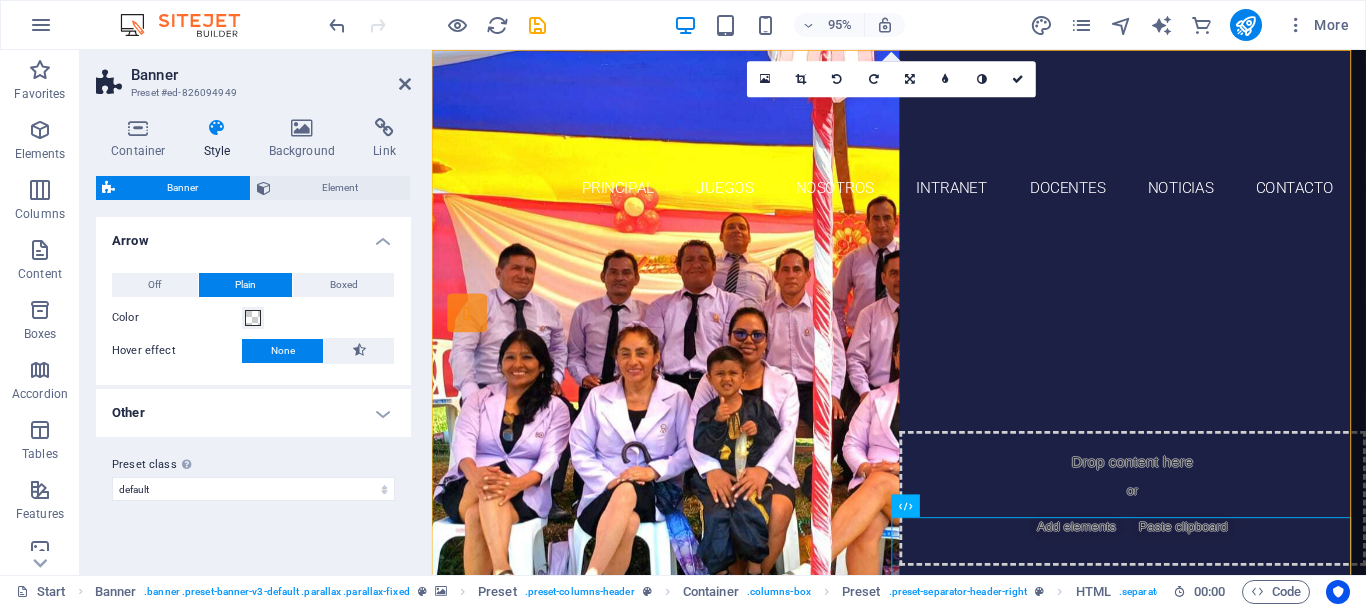 click on "Other" at bounding box center (253, 413) 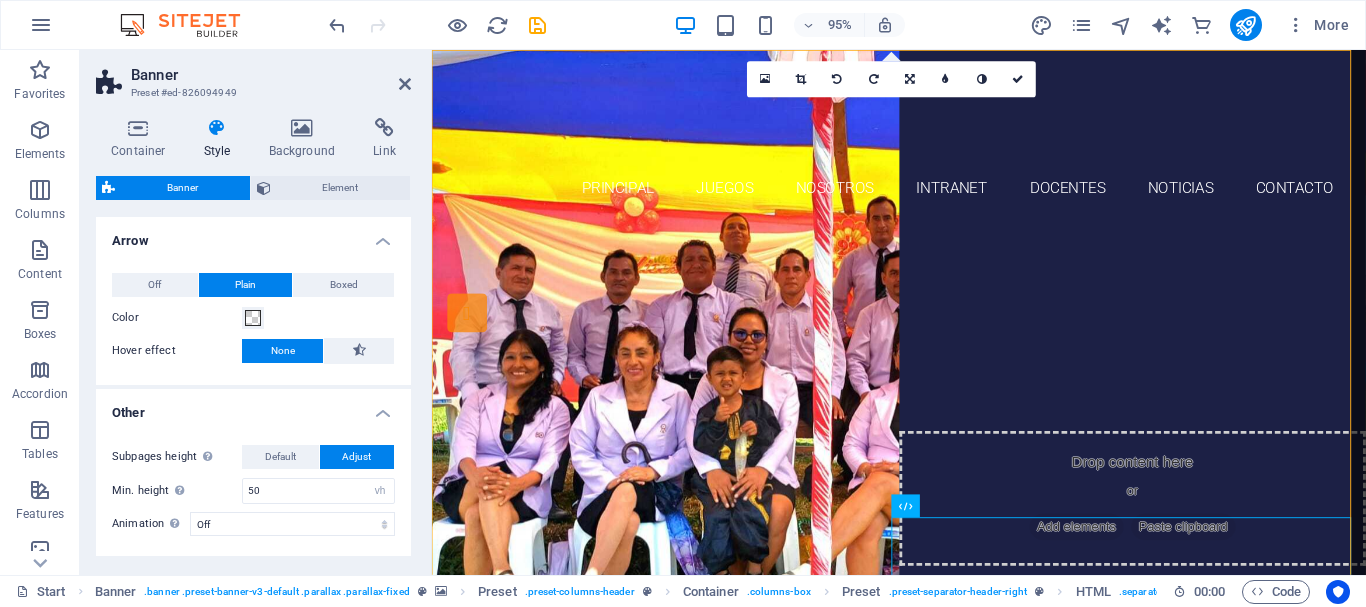click on "Other" at bounding box center (253, 407) 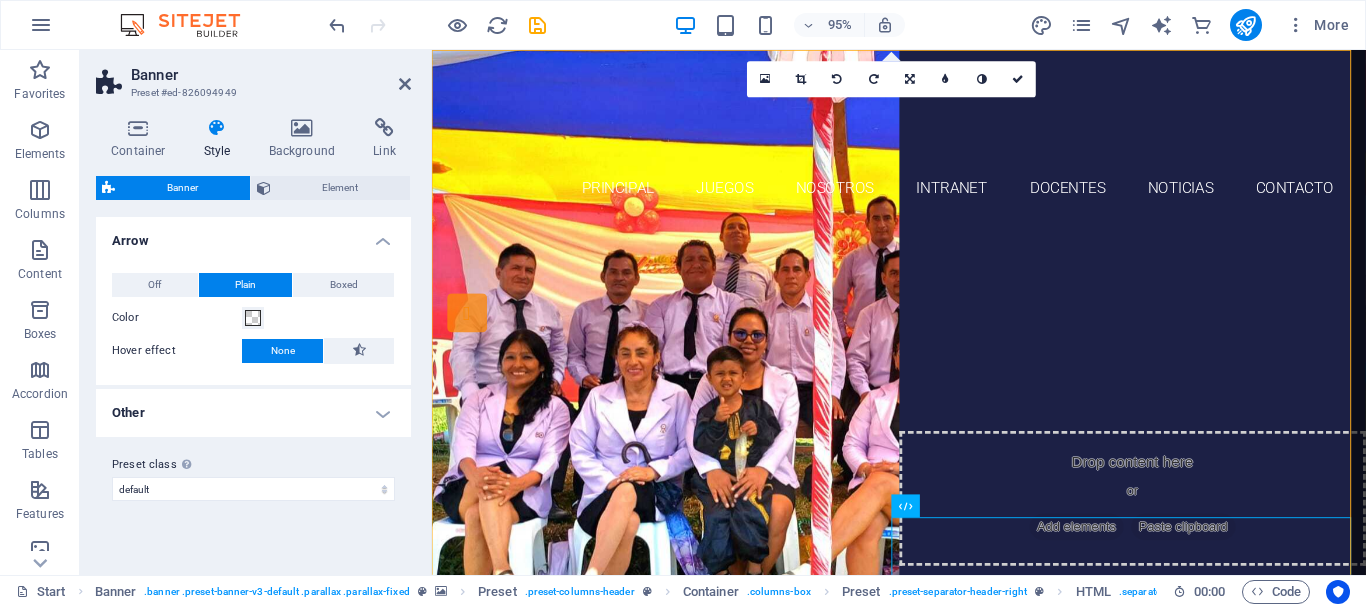 click on "Other" at bounding box center [253, 413] 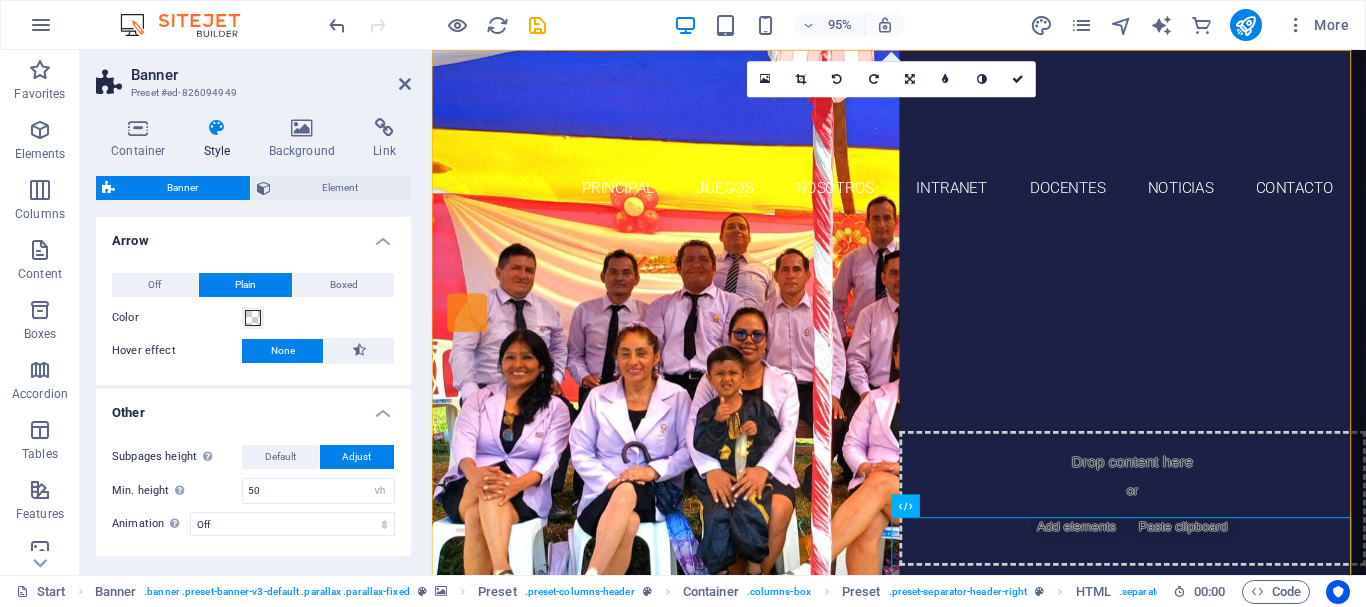 click on "Other" at bounding box center (253, 407) 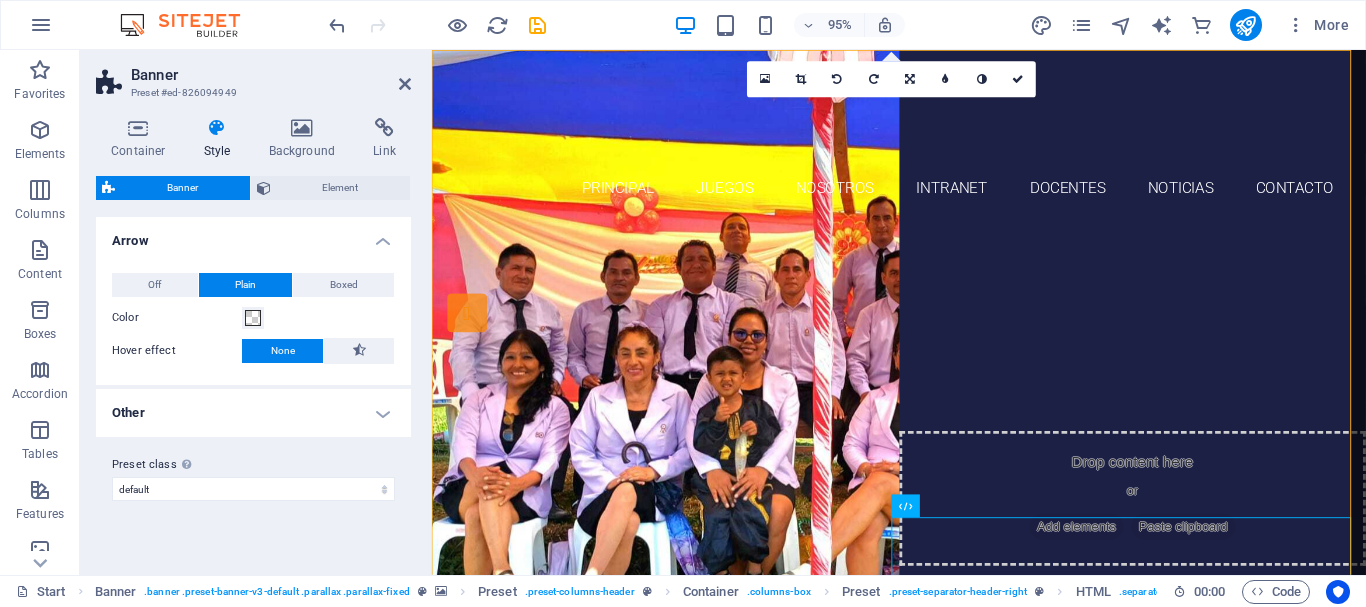 click on "Arrow" at bounding box center (253, 235) 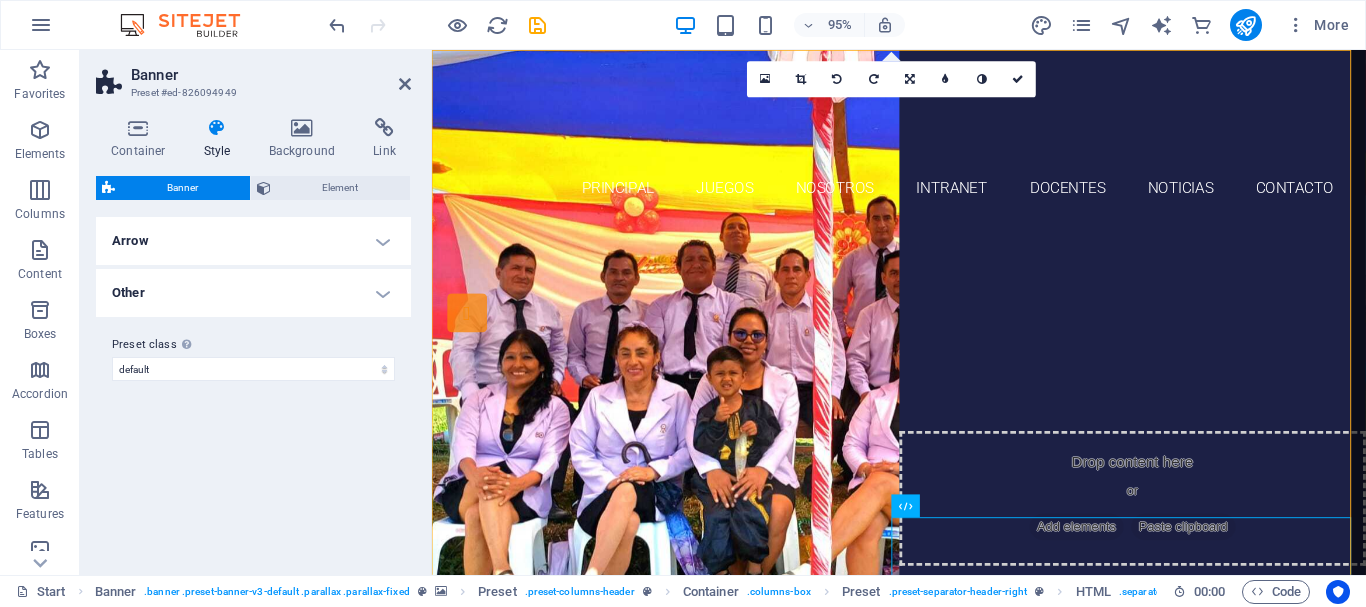 click on "Arrow" at bounding box center (253, 241) 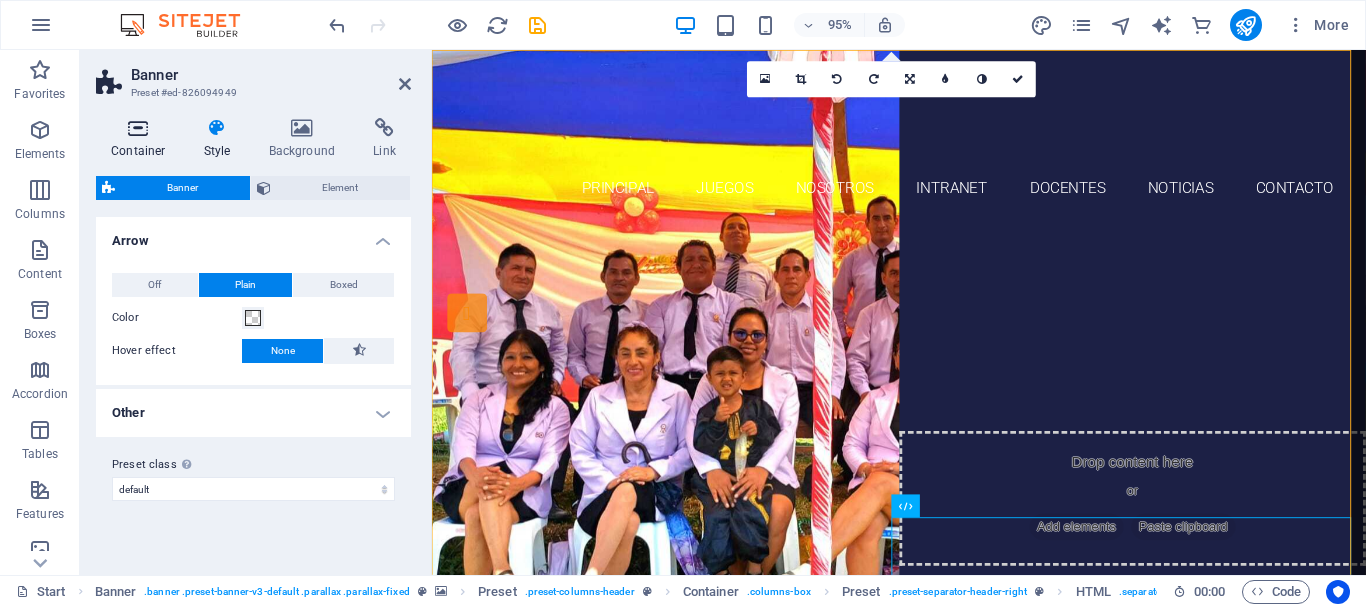 click at bounding box center (138, 128) 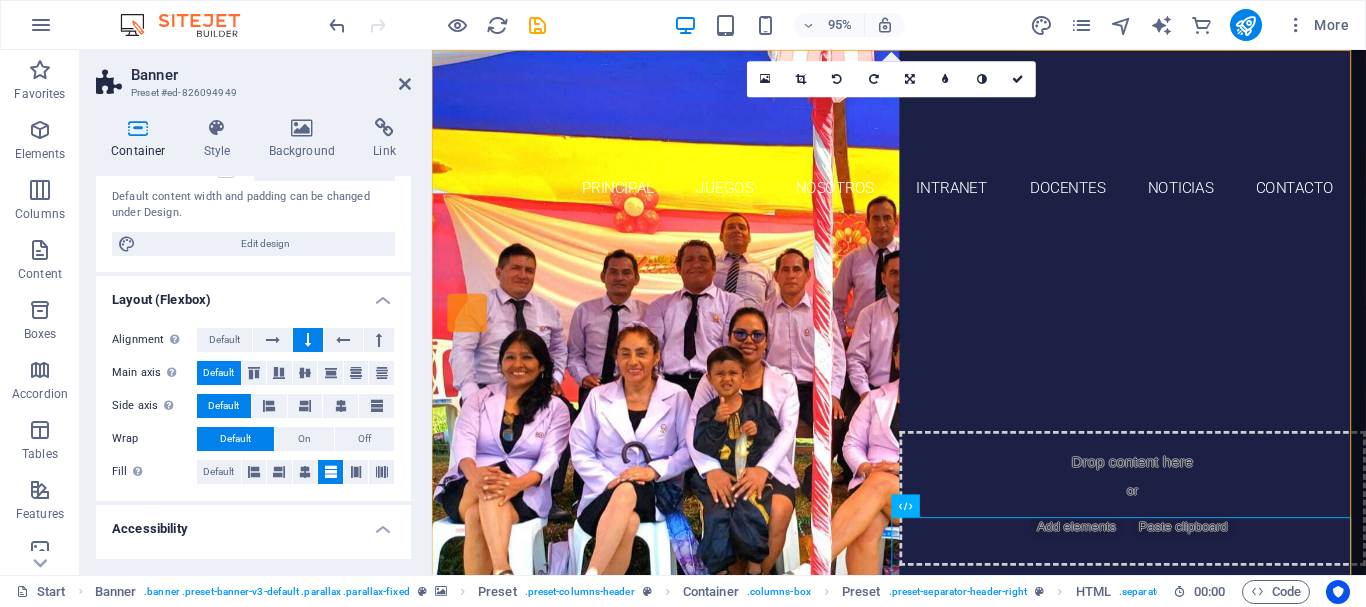 scroll, scrollTop: 226, scrollLeft: 0, axis: vertical 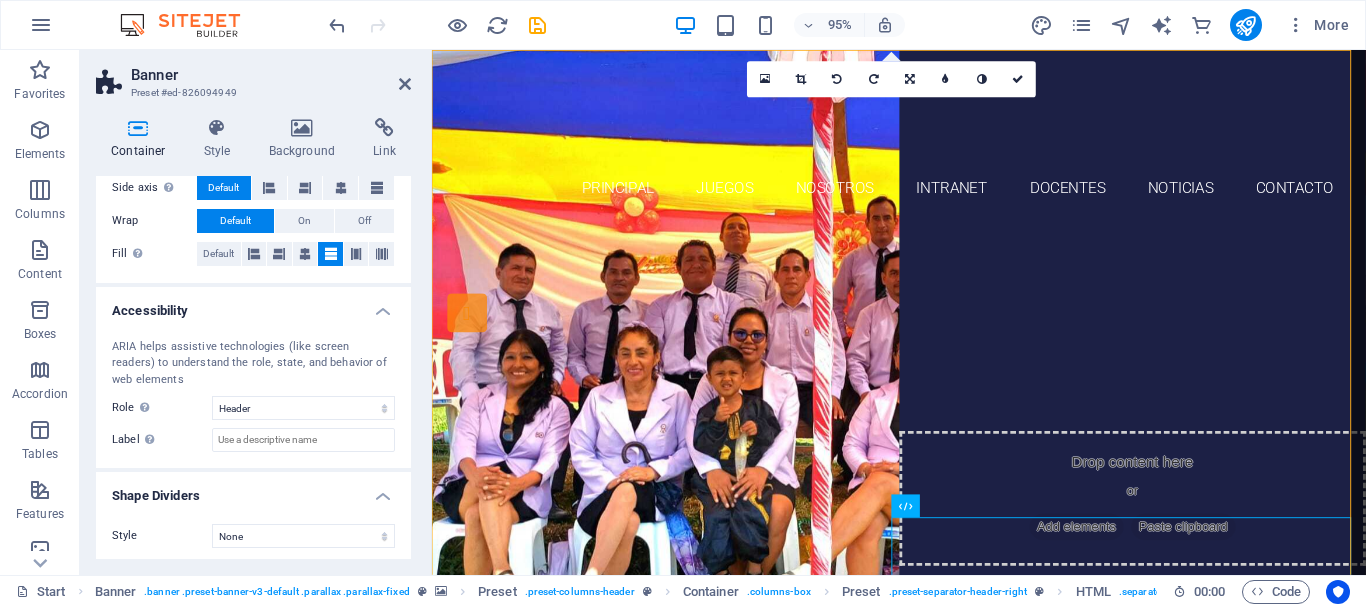 drag, startPoint x: 415, startPoint y: 479, endPoint x: 415, endPoint y: 501, distance: 22 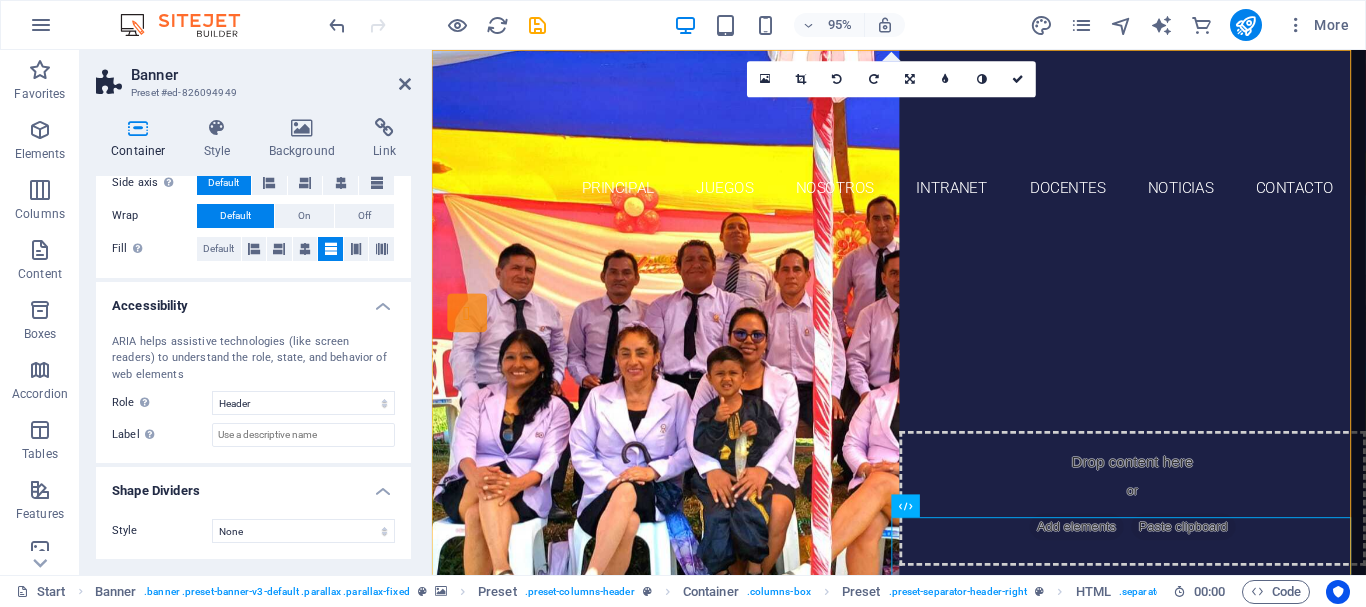 scroll, scrollTop: 0, scrollLeft: 0, axis: both 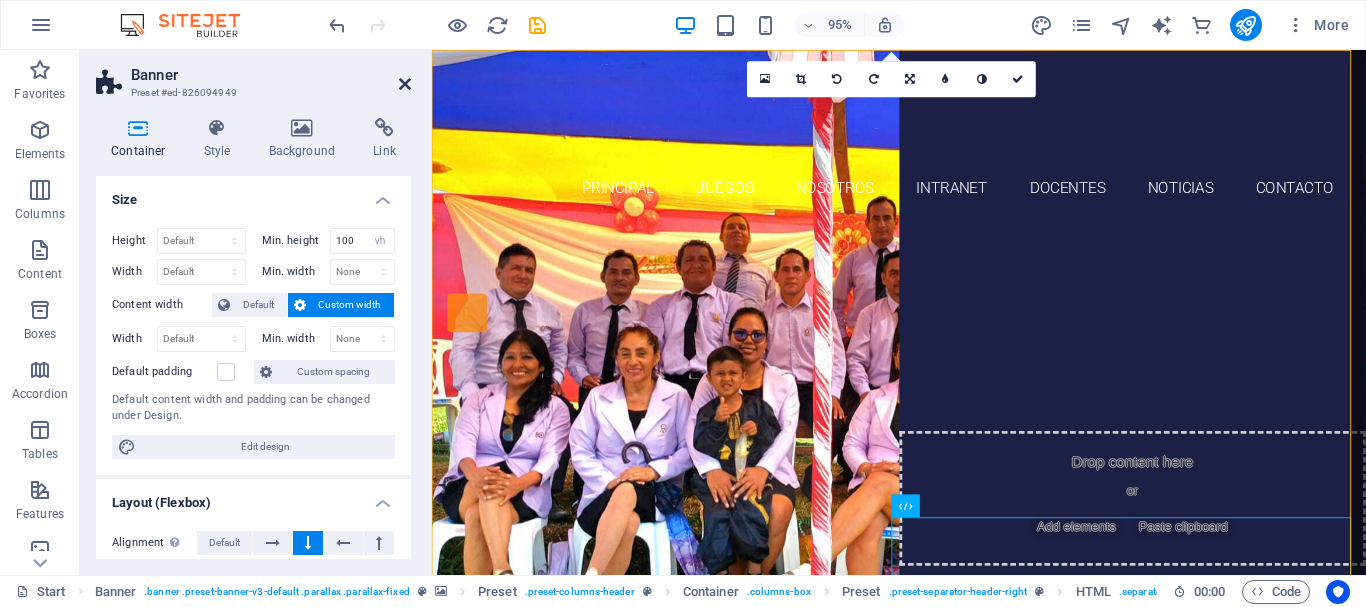 click at bounding box center [405, 84] 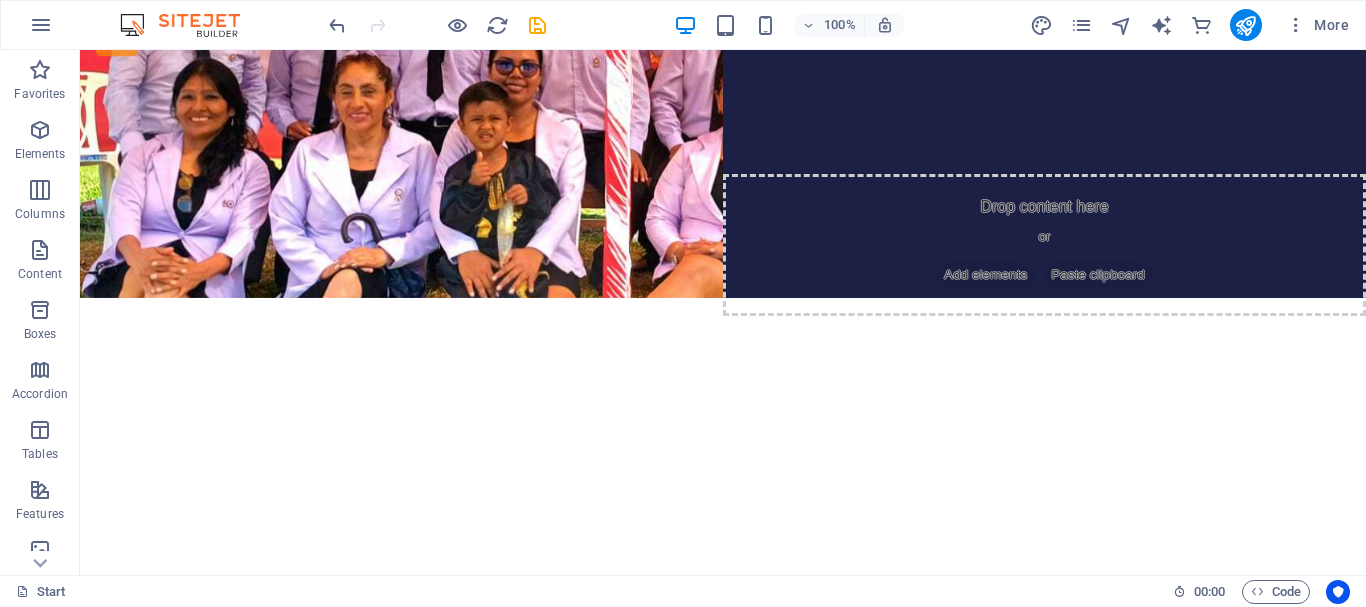 scroll, scrollTop: 0, scrollLeft: 0, axis: both 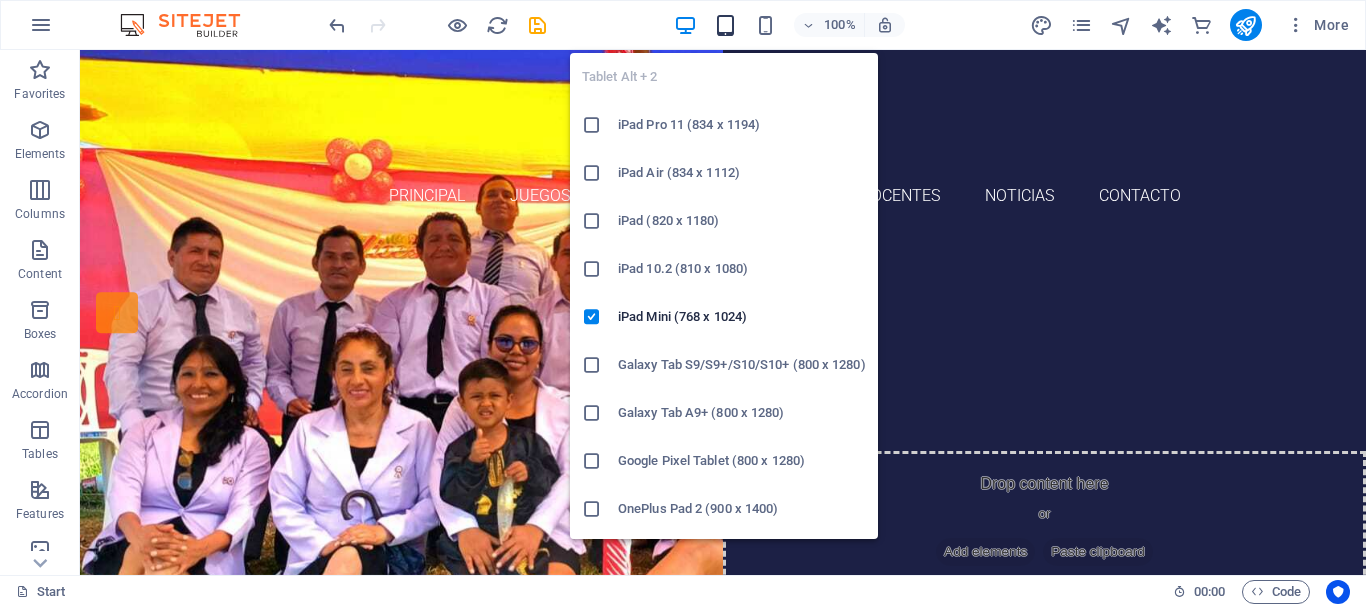 click at bounding box center (725, 25) 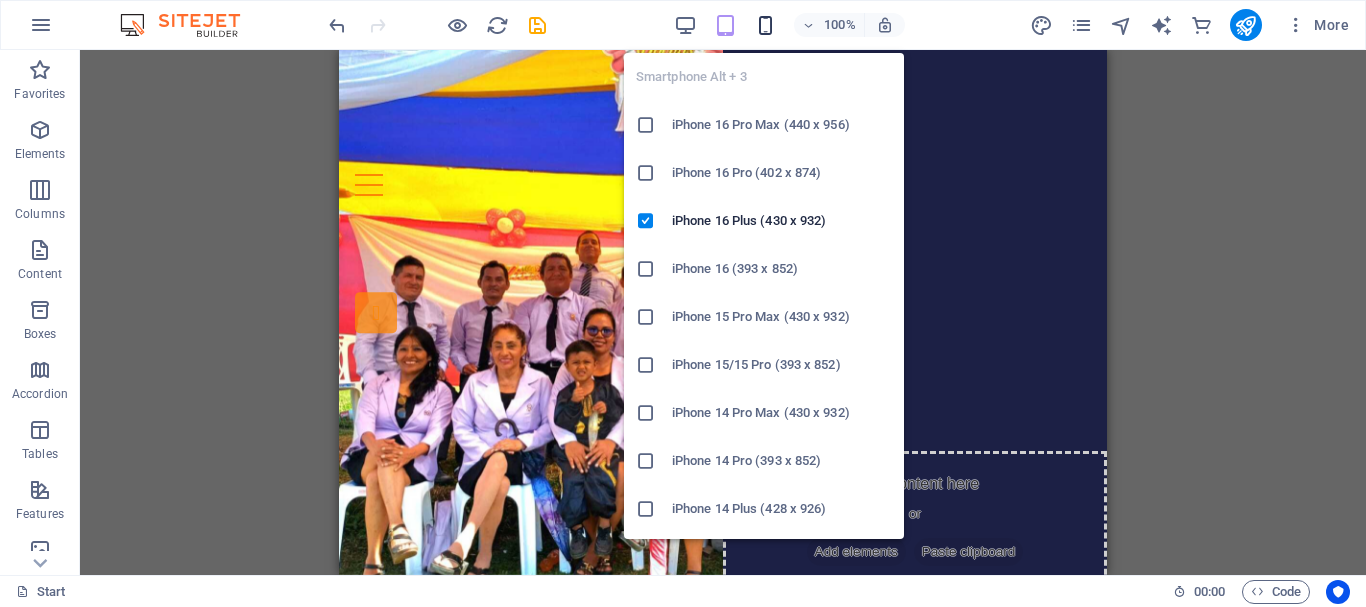 click at bounding box center [765, 25] 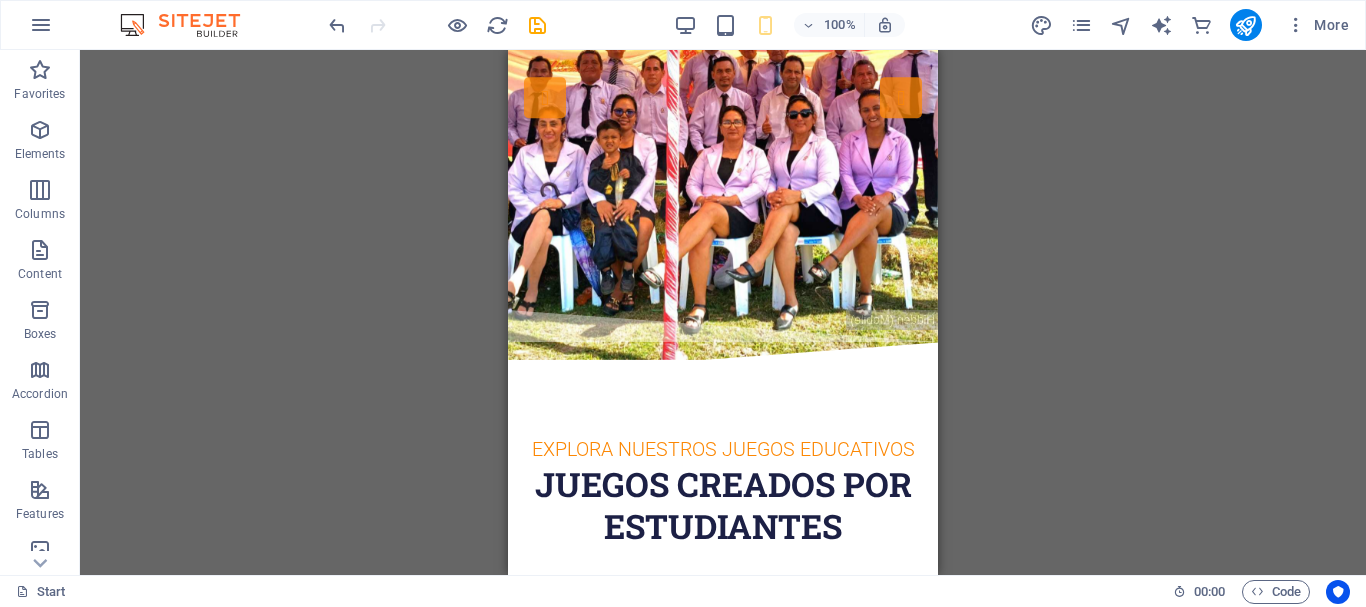 scroll, scrollTop: 0, scrollLeft: 0, axis: both 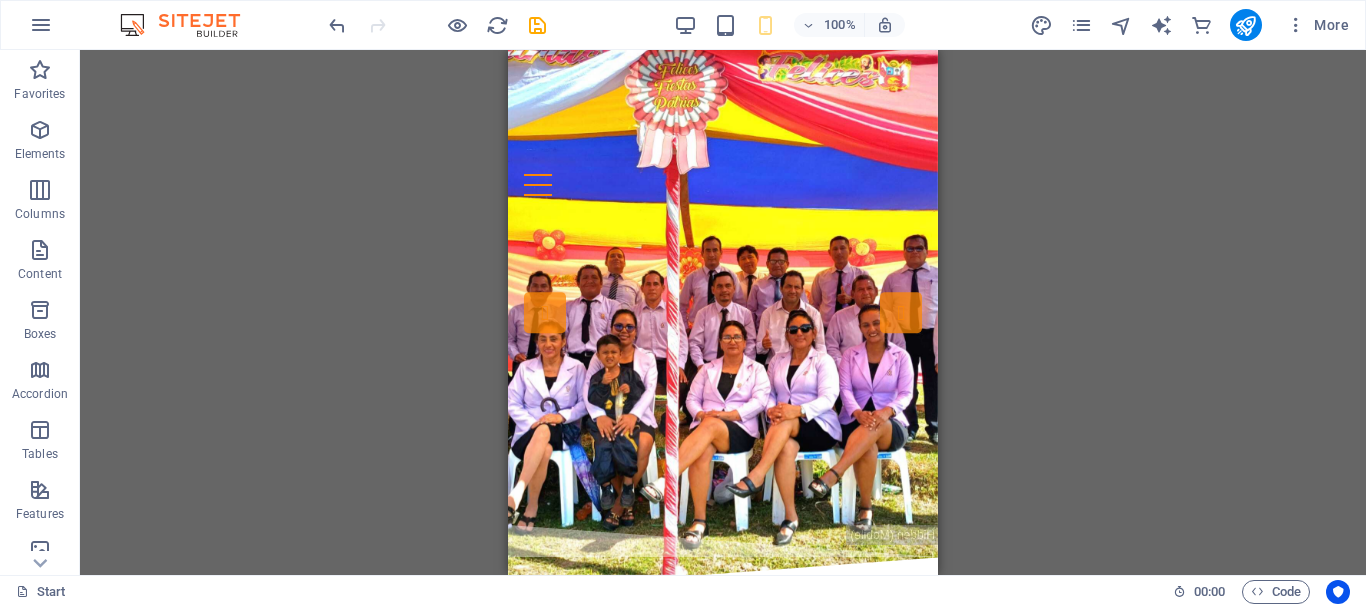 drag, startPoint x: 932, startPoint y: 76, endPoint x: 1446, endPoint y: 104, distance: 514.7621 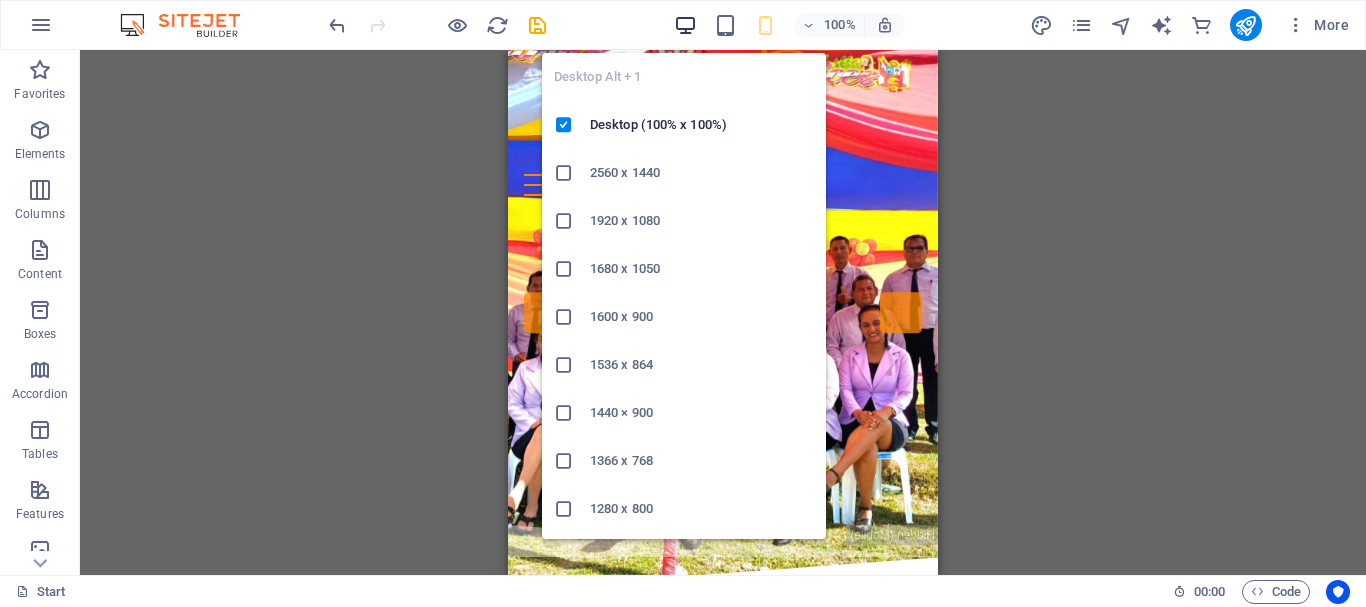 click at bounding box center [685, 25] 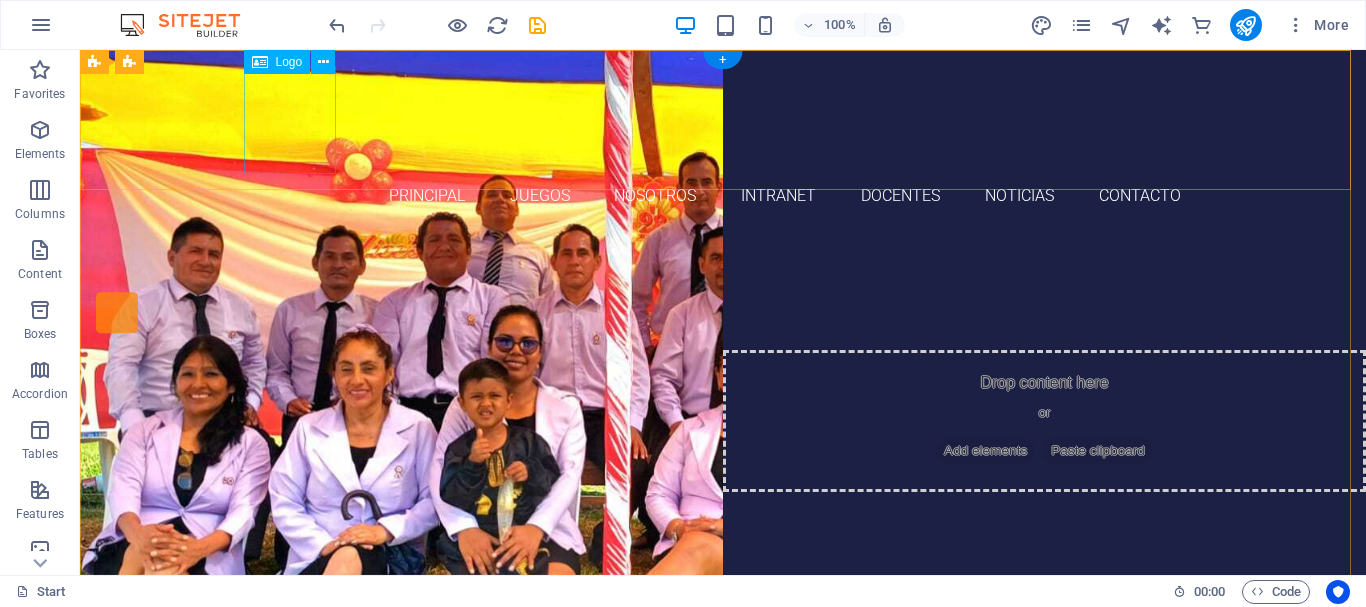 click at bounding box center [723, 120] 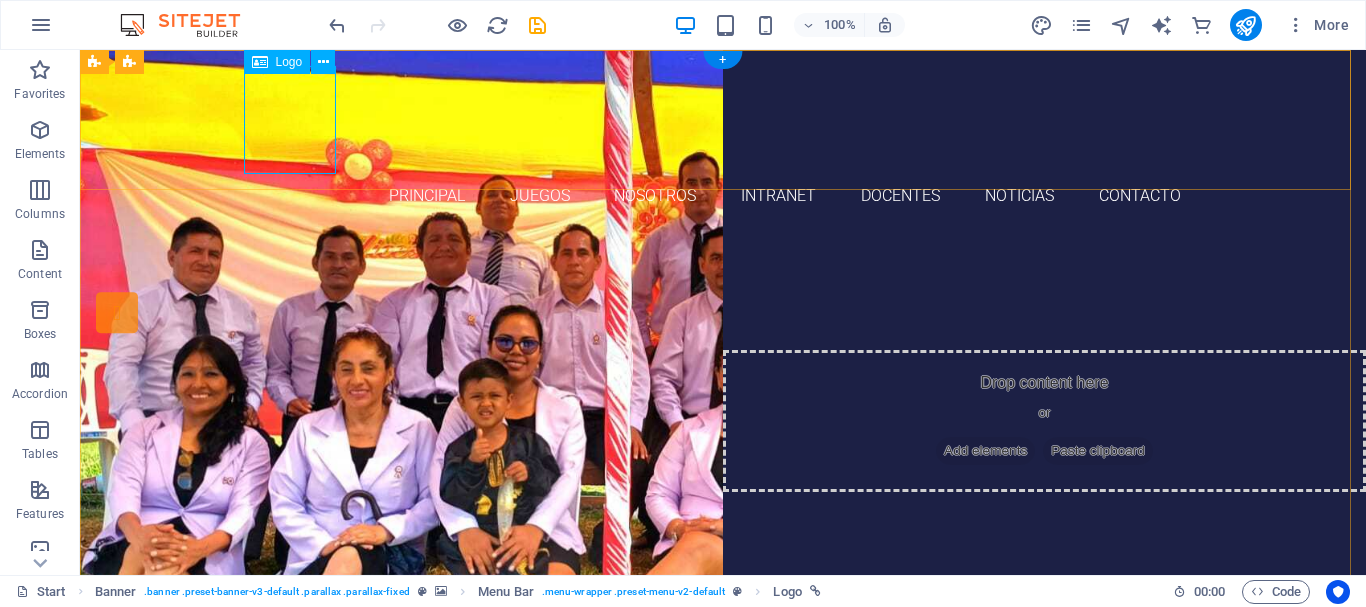click at bounding box center [723, 120] 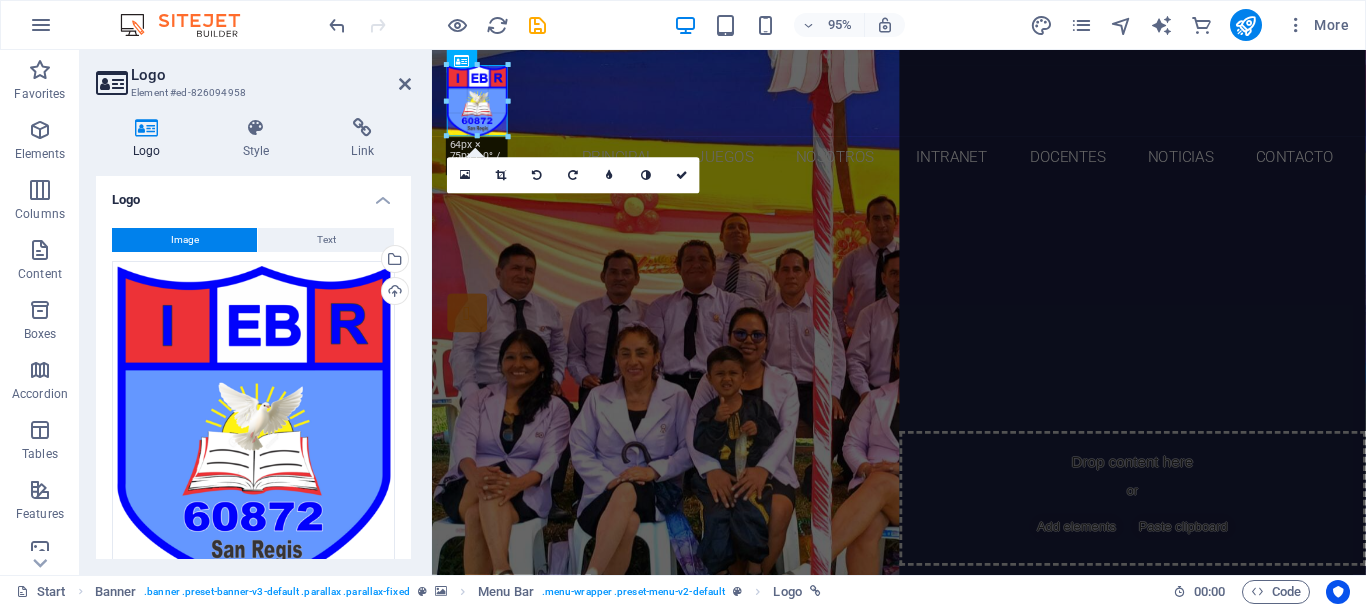 drag, startPoint x: 533, startPoint y: 167, endPoint x: 74, endPoint y: 79, distance: 467.35962 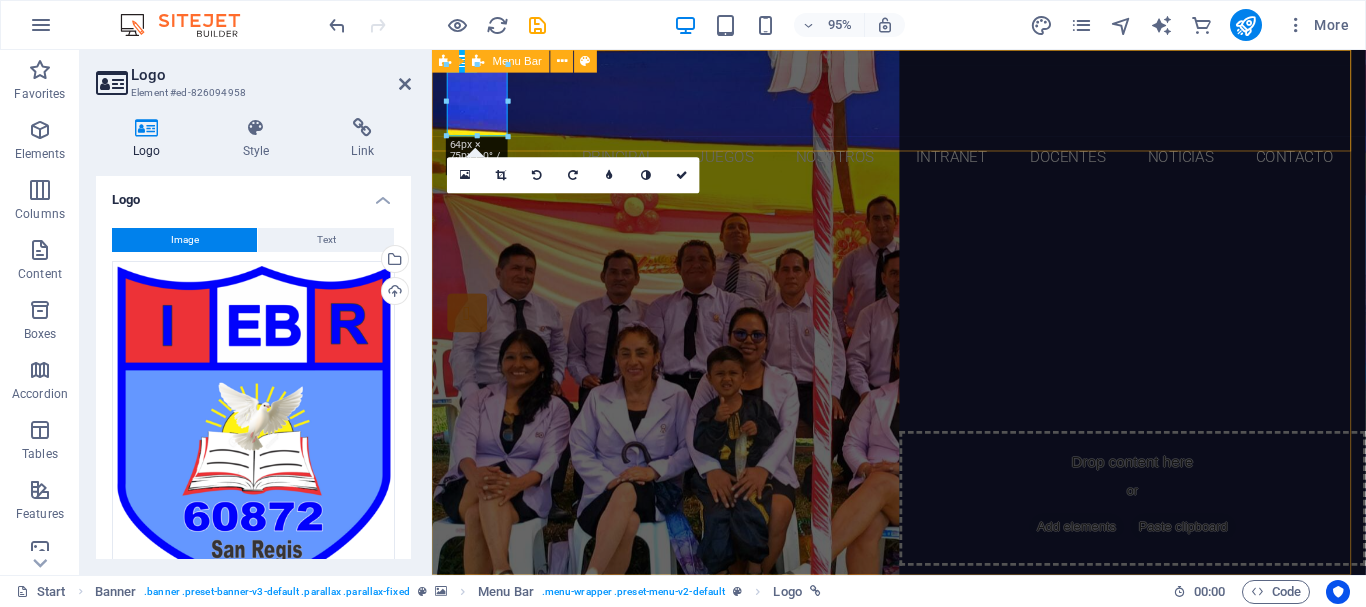 click on "Principal juegos nosotros Intranet docentes noticias Contacto" at bounding box center [923, 126] 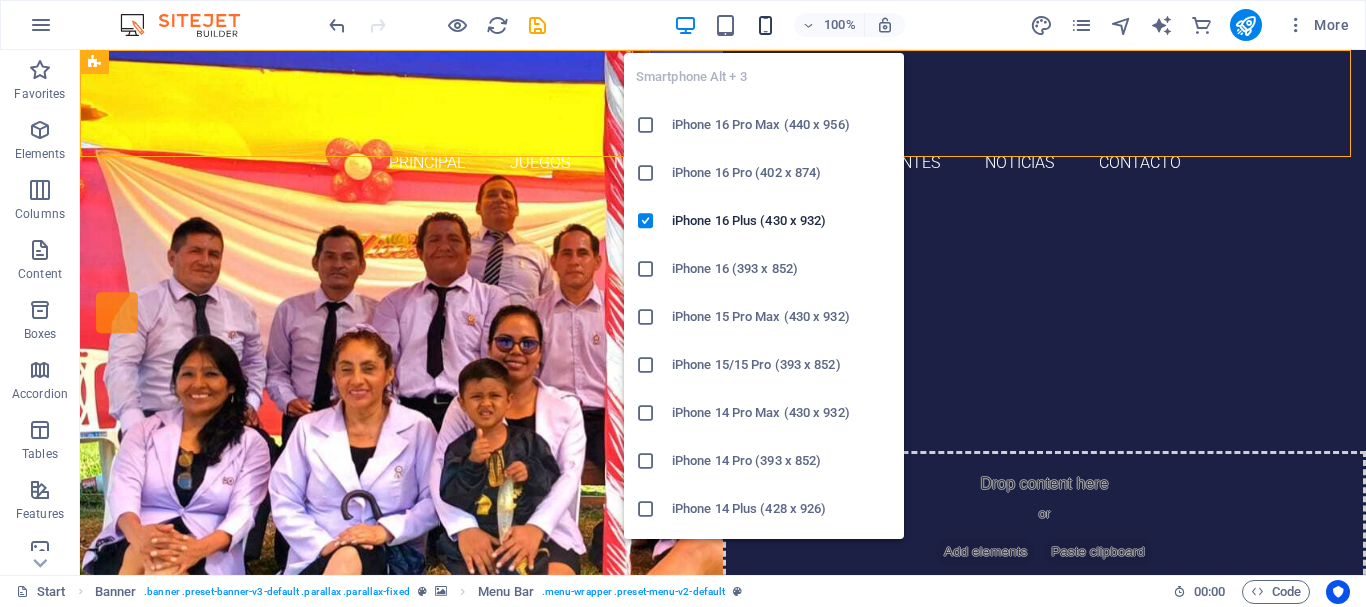 click at bounding box center (765, 25) 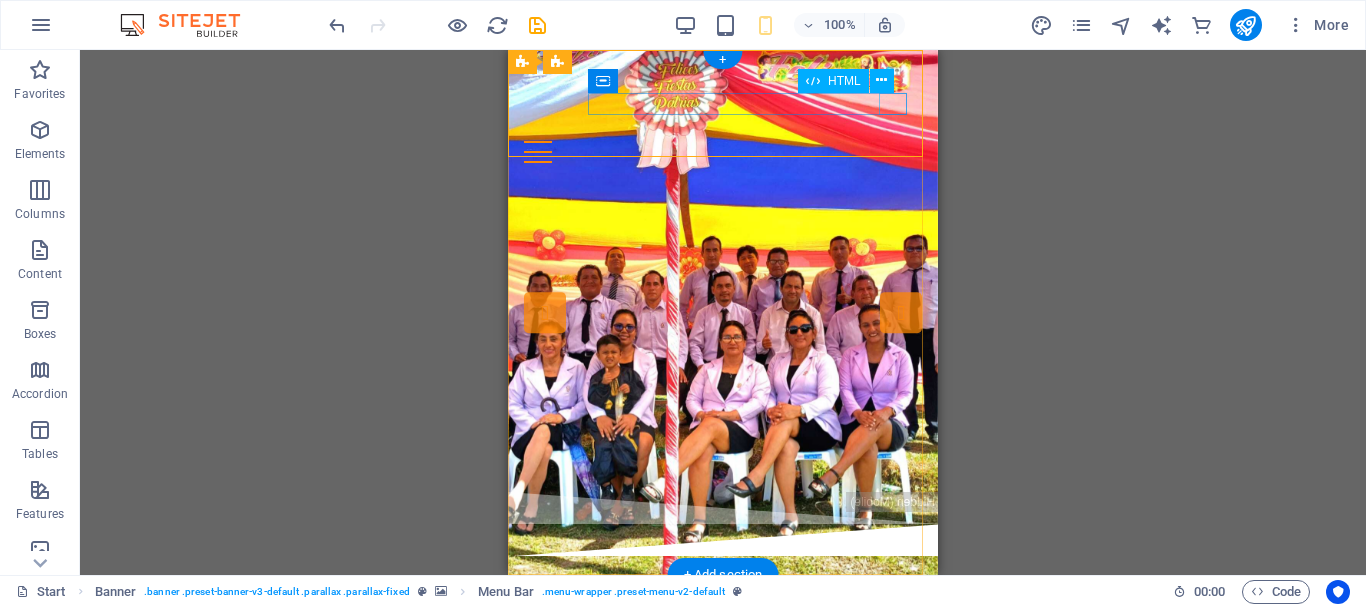 click at bounding box center [723, 152] 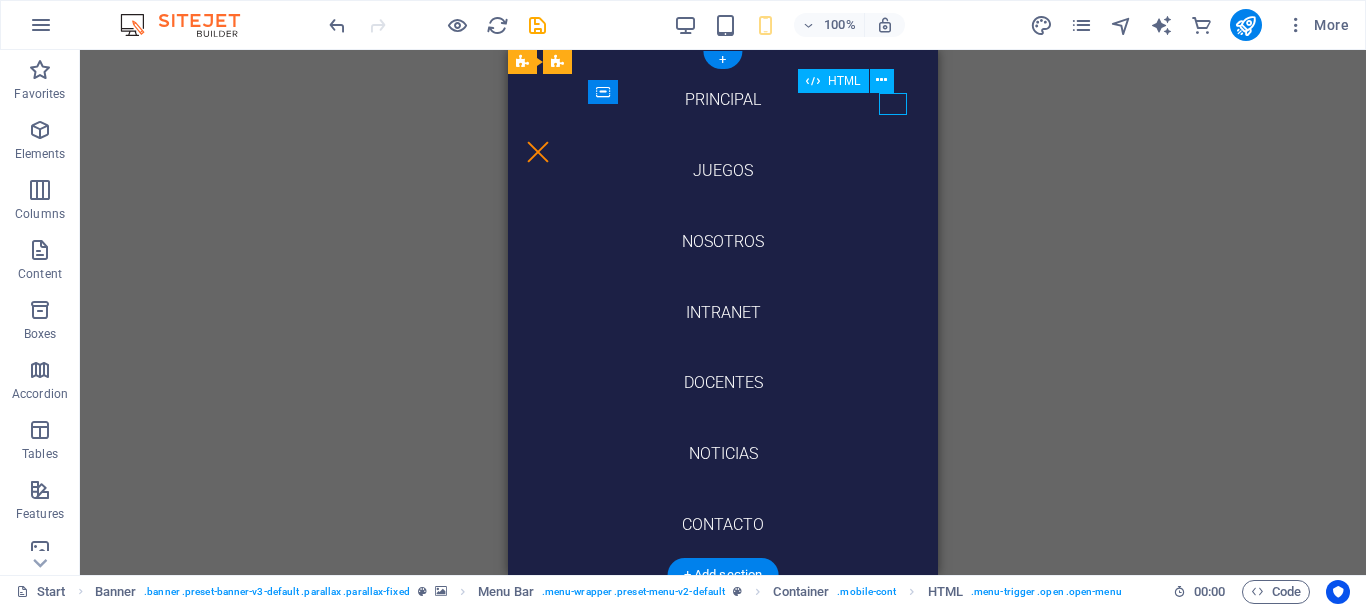 click at bounding box center (538, 152) 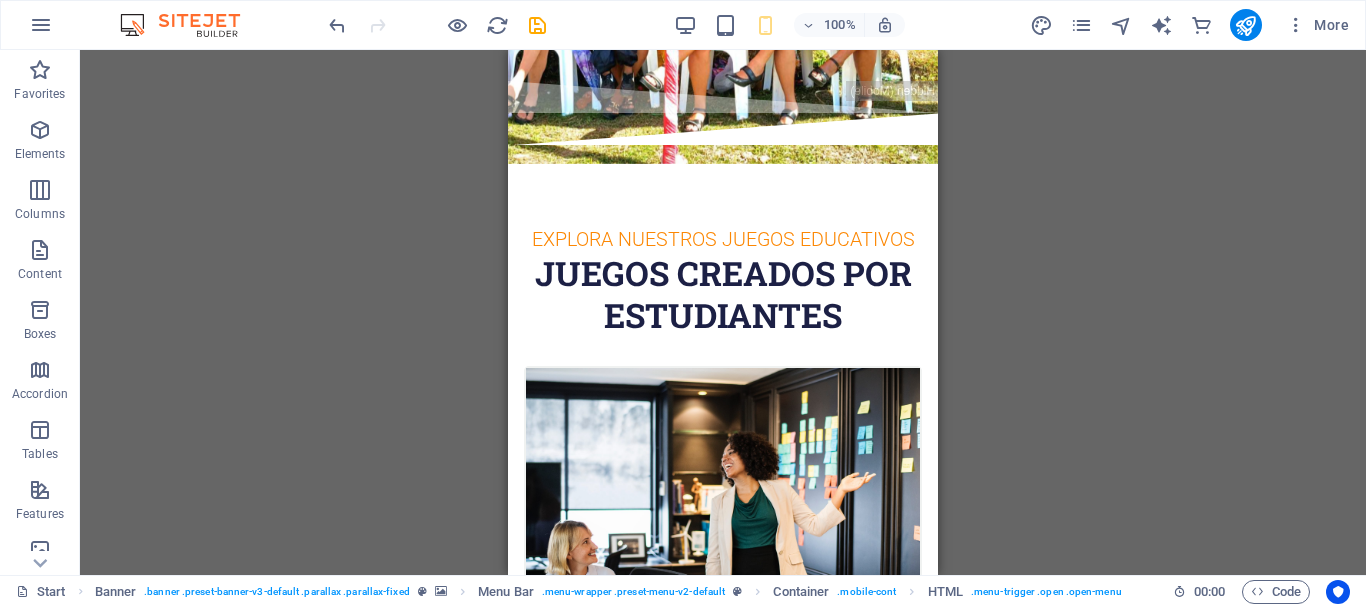 scroll, scrollTop: 0, scrollLeft: 0, axis: both 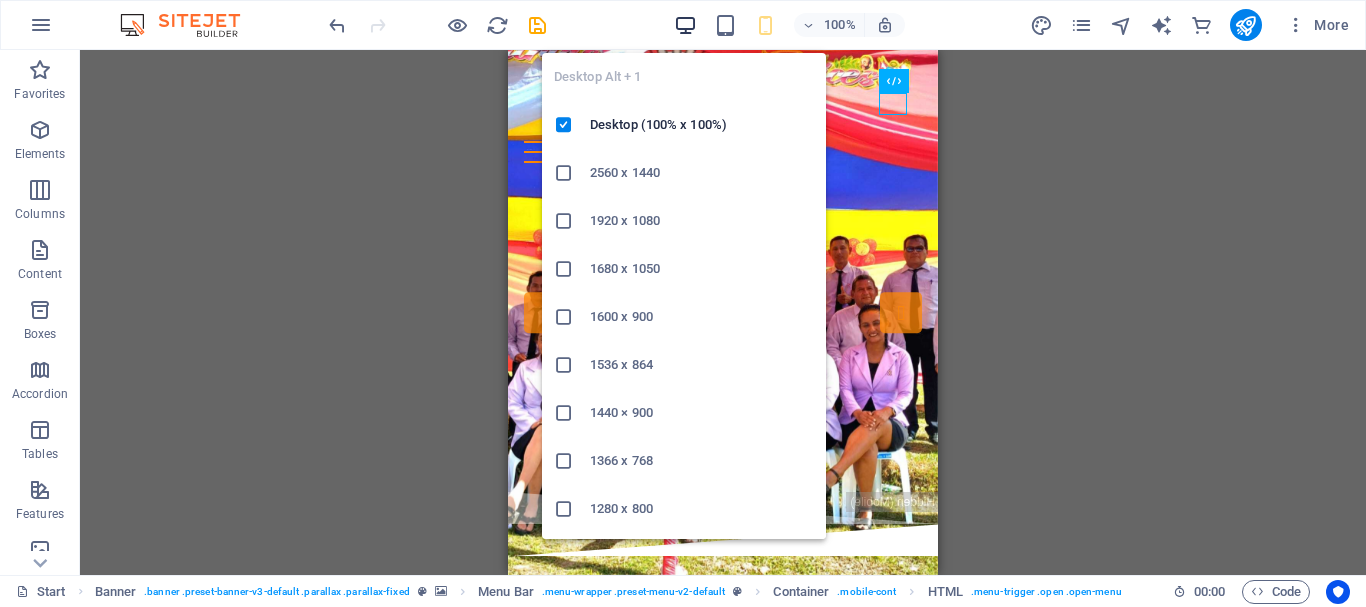 click at bounding box center (685, 25) 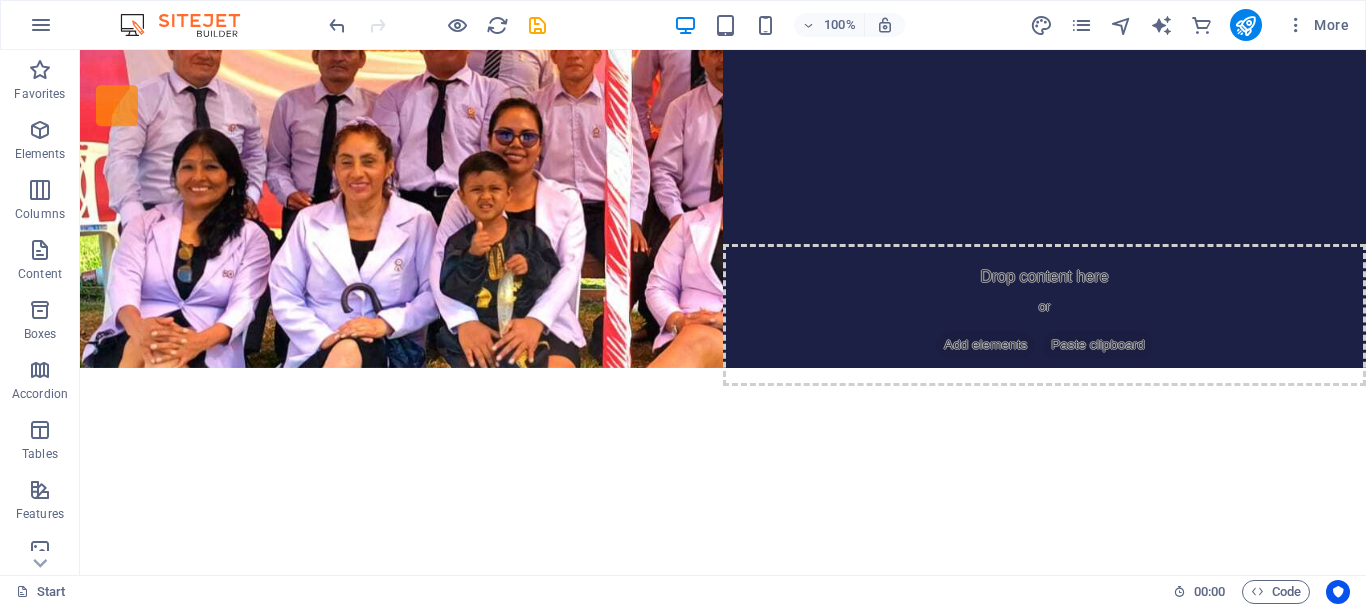 scroll, scrollTop: 0, scrollLeft: 0, axis: both 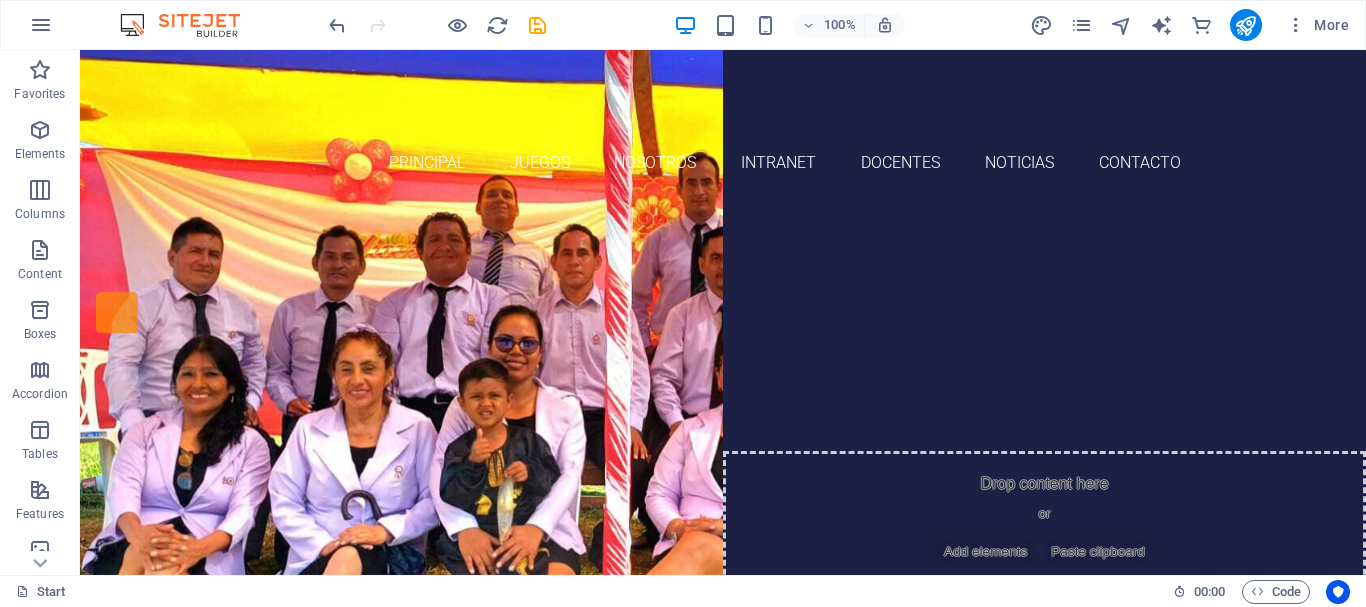 type 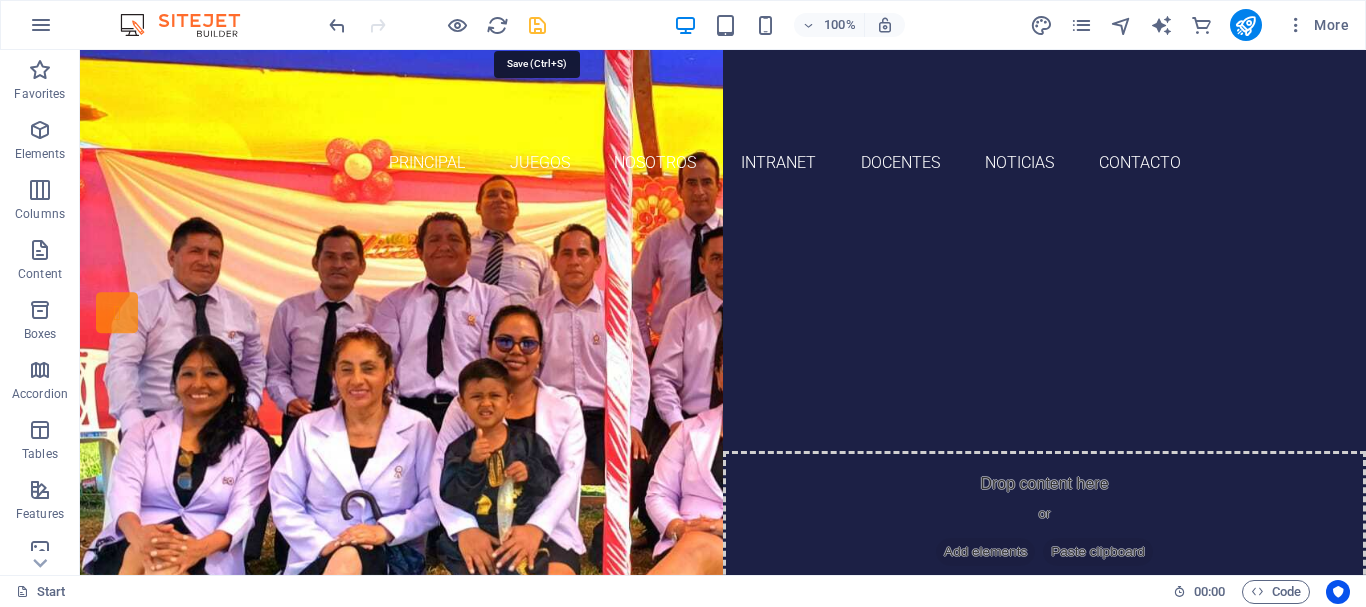 click at bounding box center (537, 25) 